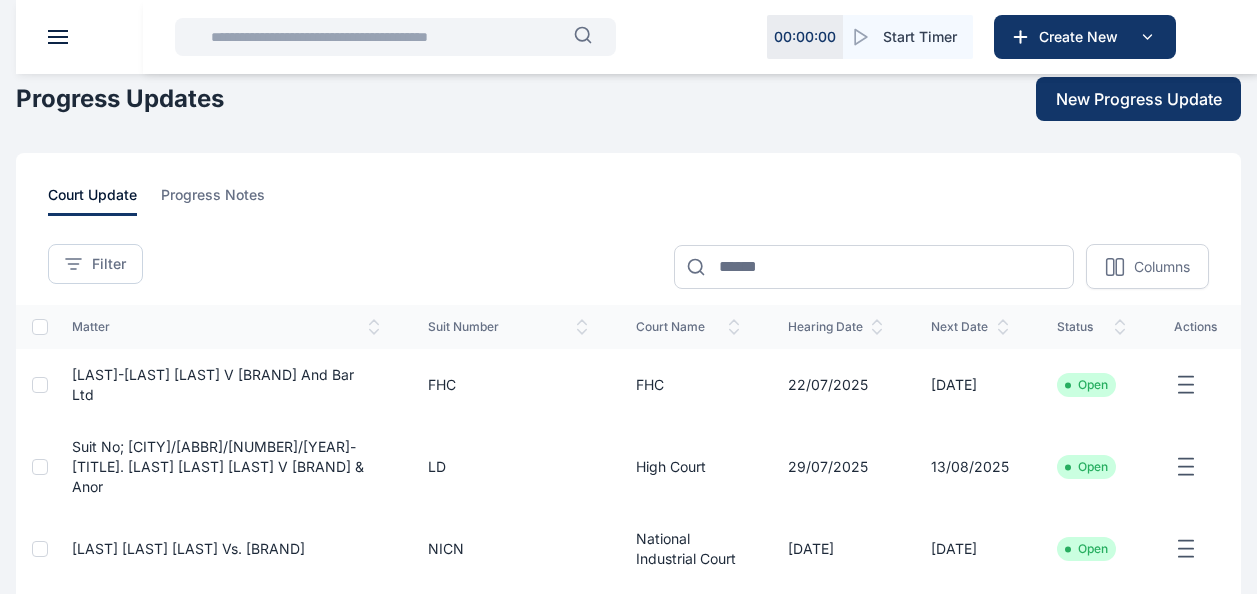 scroll, scrollTop: 0, scrollLeft: 0, axis: both 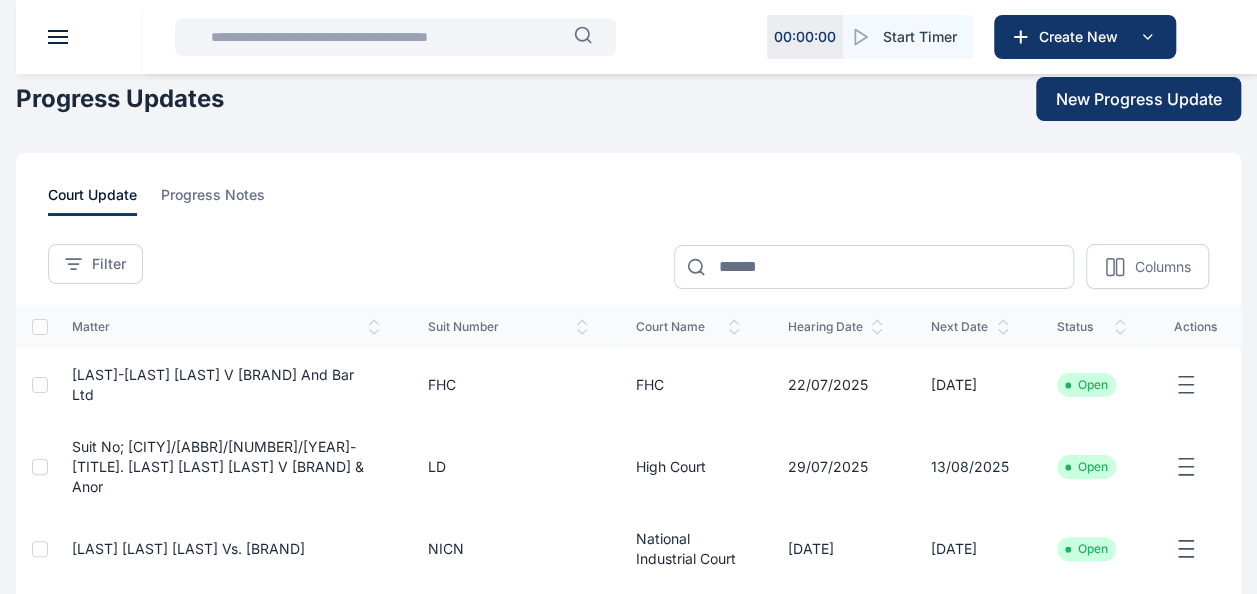 click at bounding box center (58, 37) 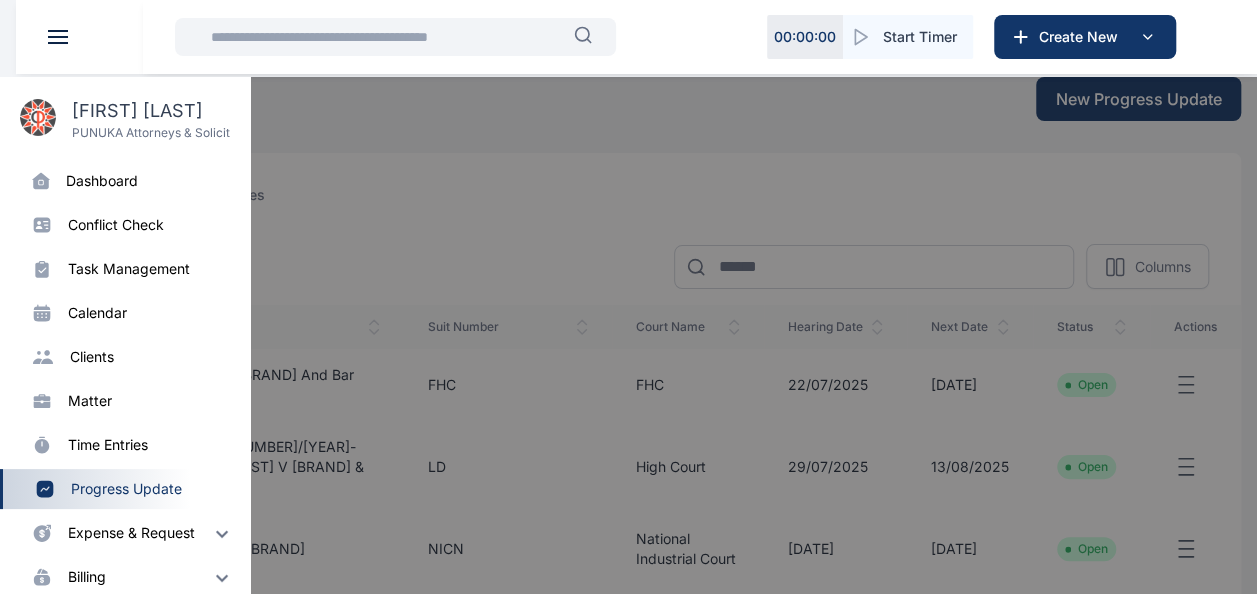 click on "expense & request" at bounding box center (131, 533) 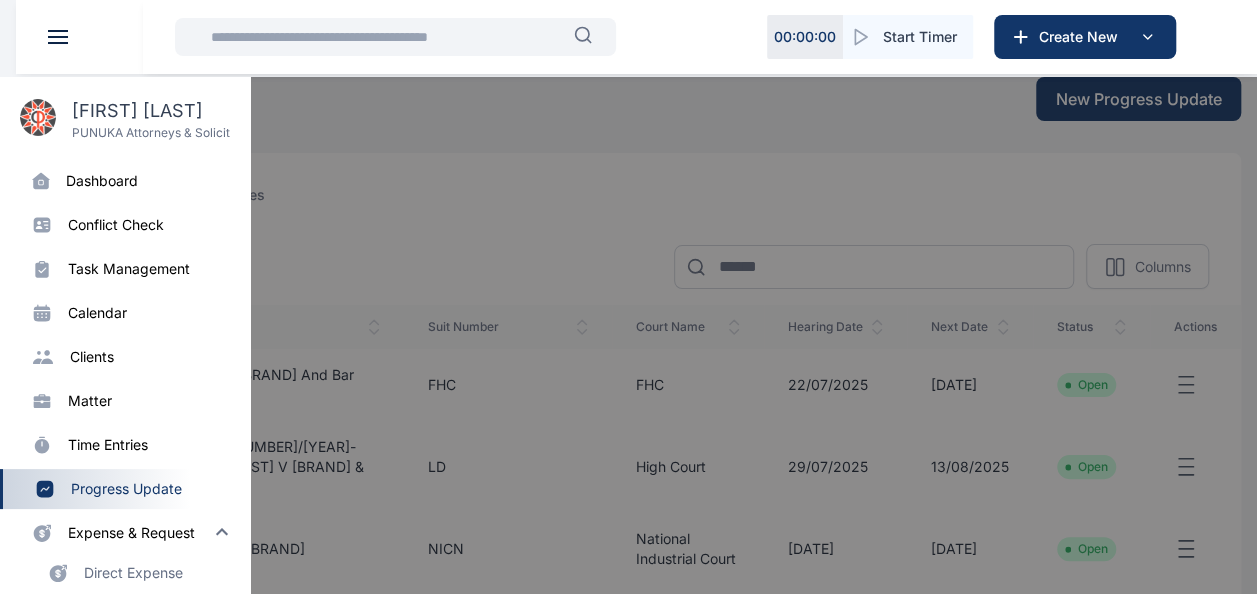click on "Direct Expense" at bounding box center (133, 573) 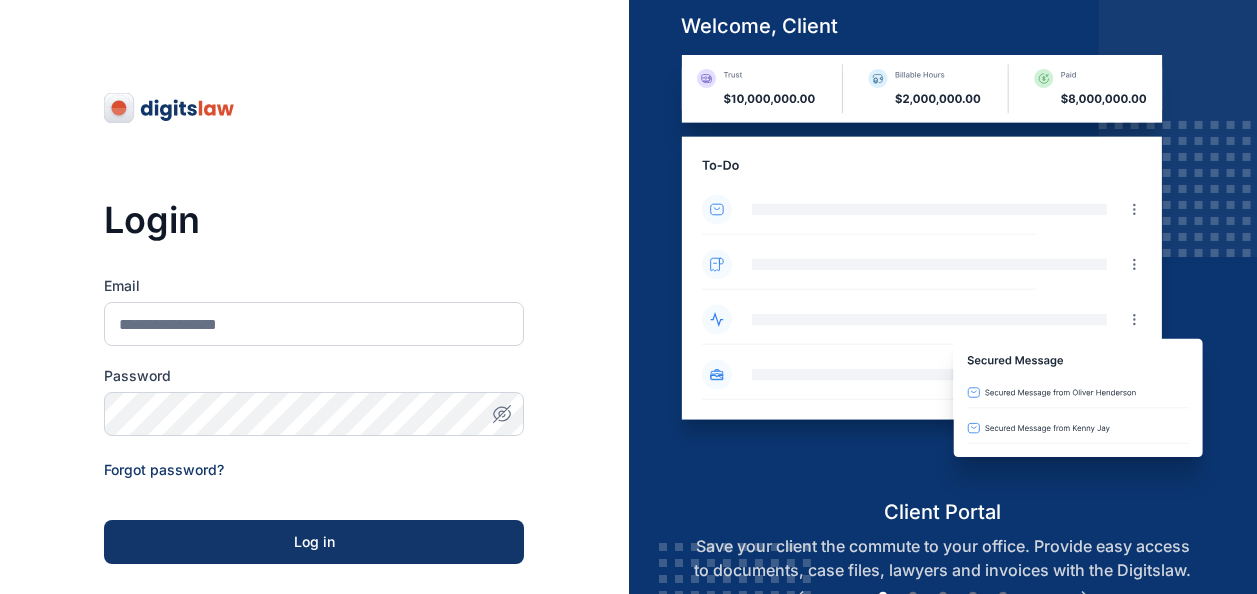 scroll, scrollTop: 0, scrollLeft: 0, axis: both 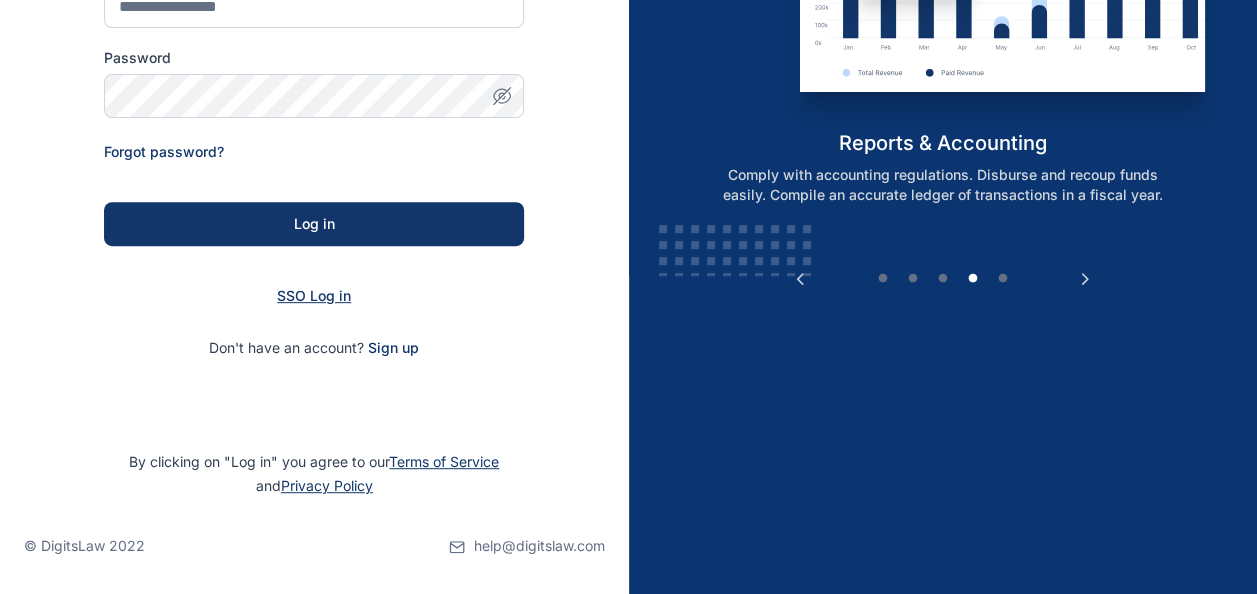 click on "SSO Log in" at bounding box center [314, 295] 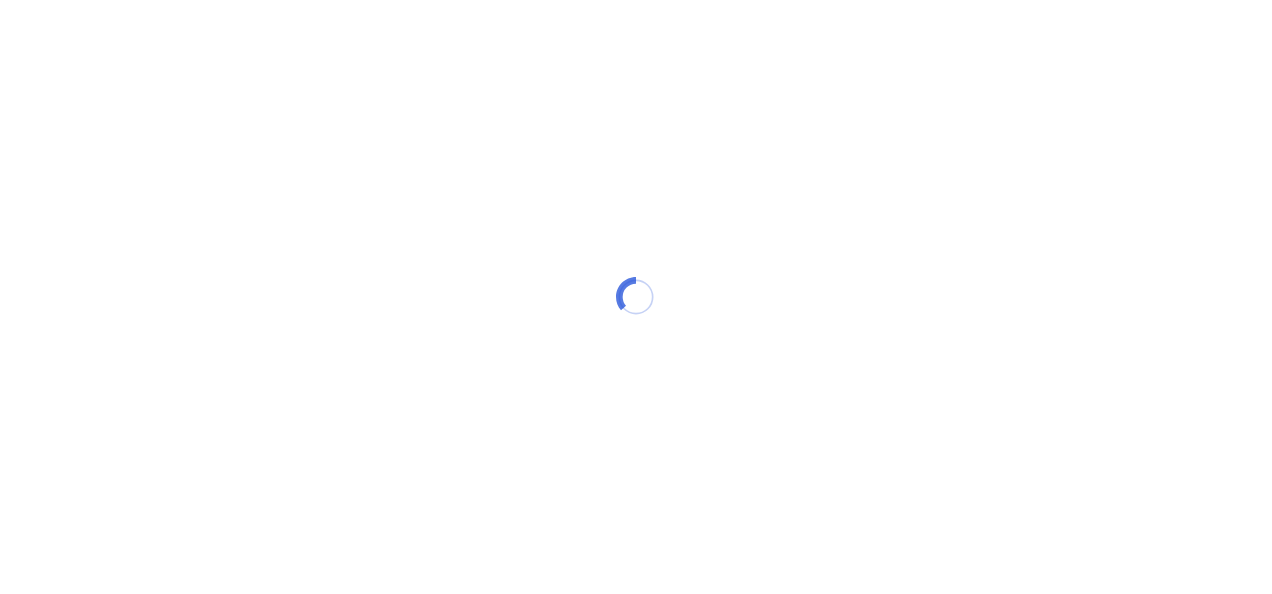 scroll, scrollTop: 0, scrollLeft: 0, axis: both 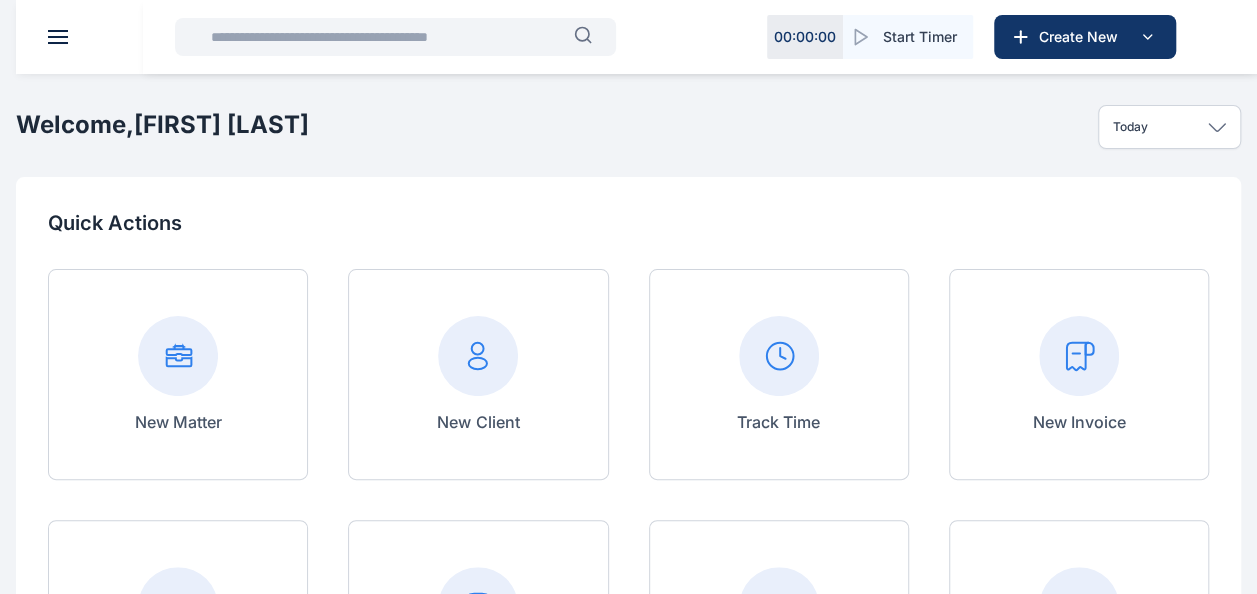 click at bounding box center [58, 37] 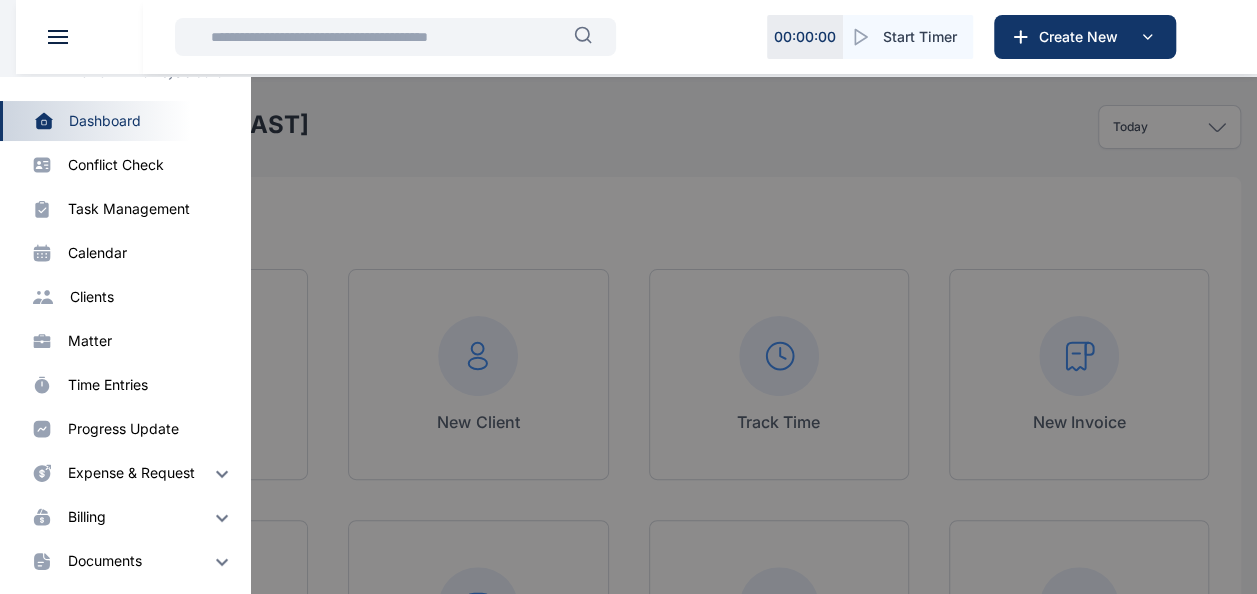 scroll, scrollTop: 66, scrollLeft: 0, axis: vertical 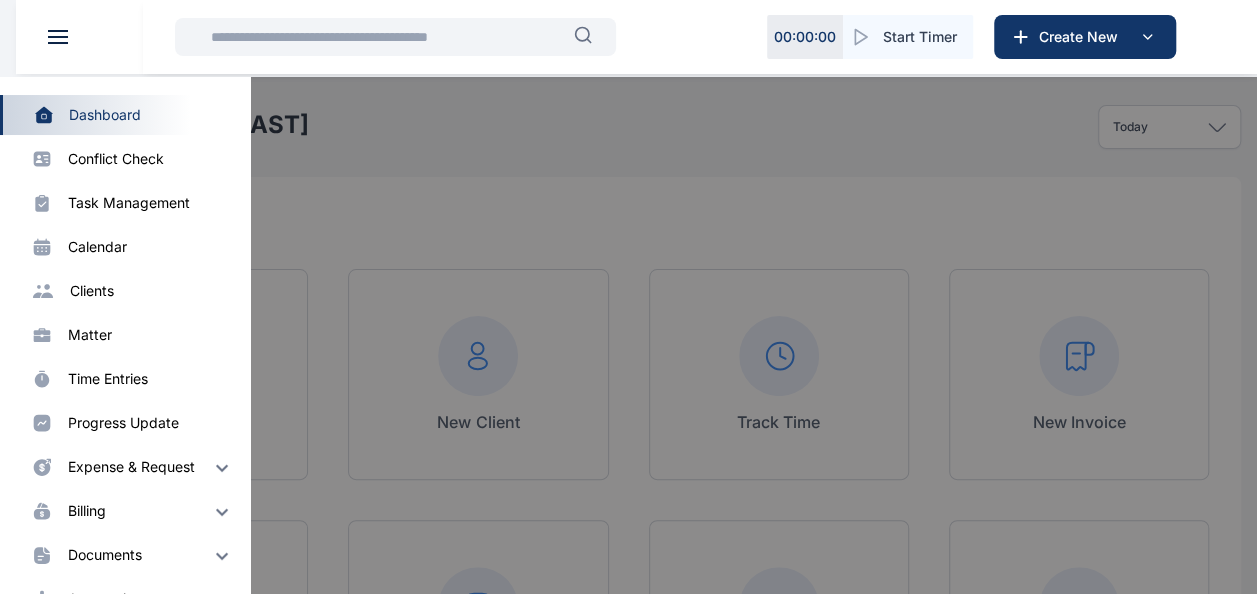 click on "expense & request" at bounding box center (131, 467) 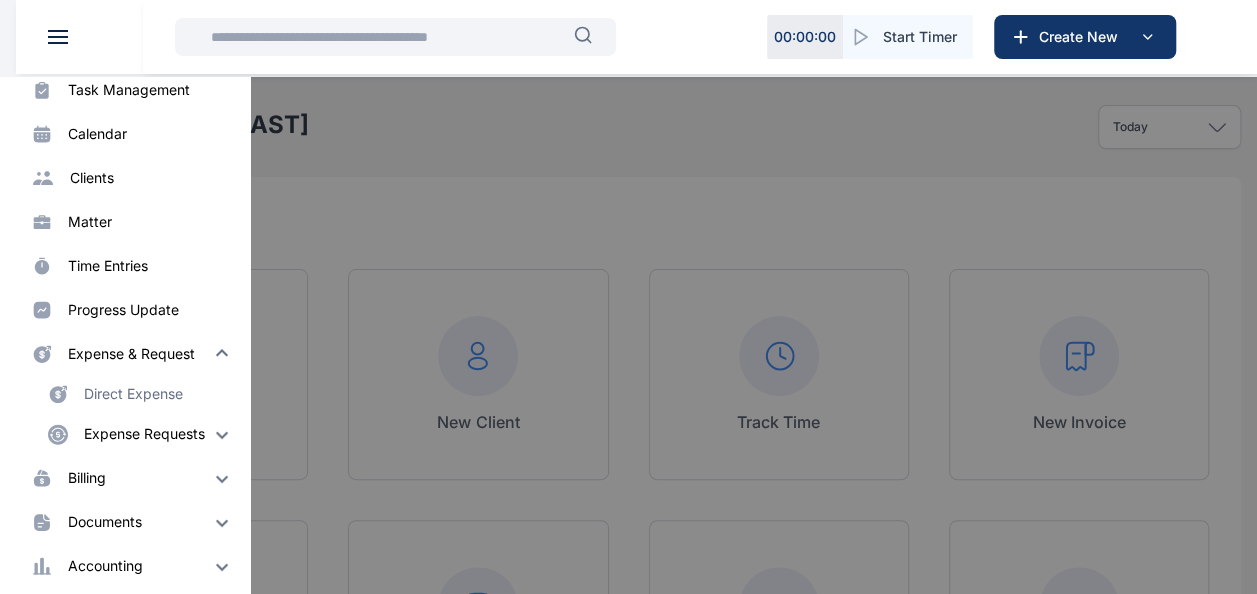 scroll, scrollTop: 183, scrollLeft: 0, axis: vertical 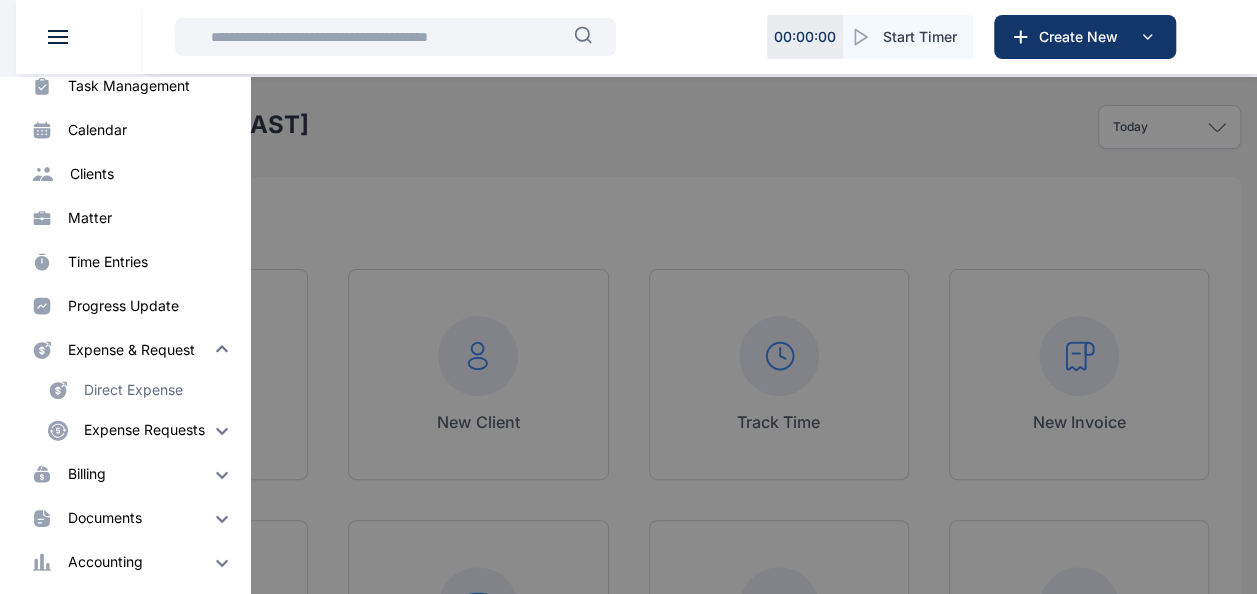 click on "Direct Expense" at bounding box center [133, 390] 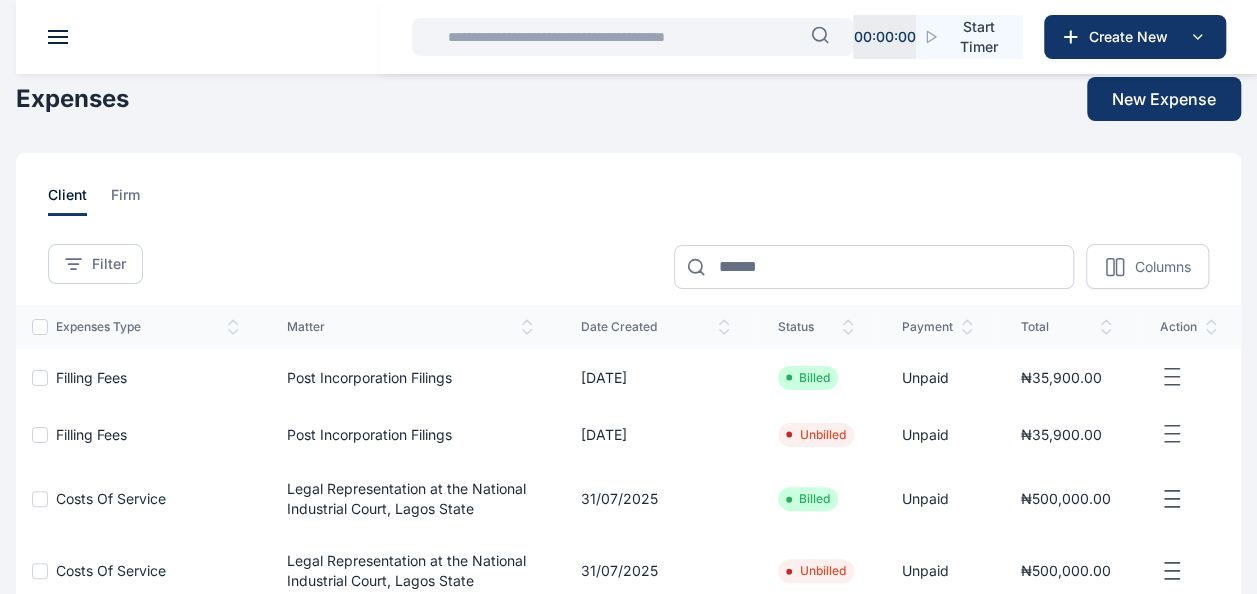 click at bounding box center (58, 37) 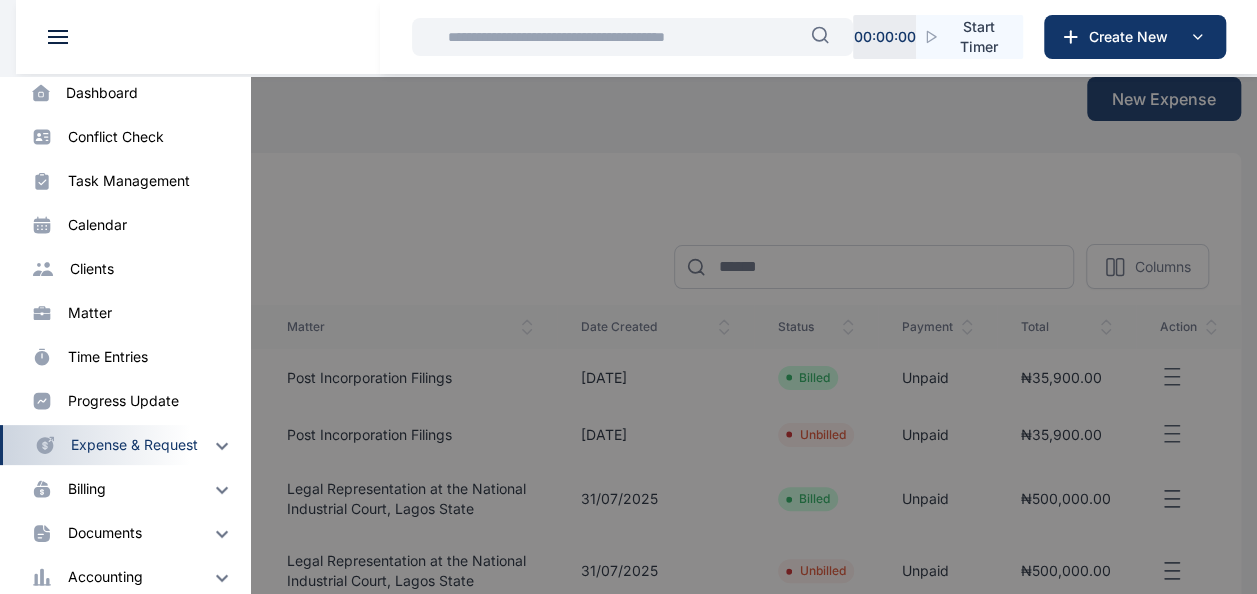 scroll, scrollTop: 137, scrollLeft: 0, axis: vertical 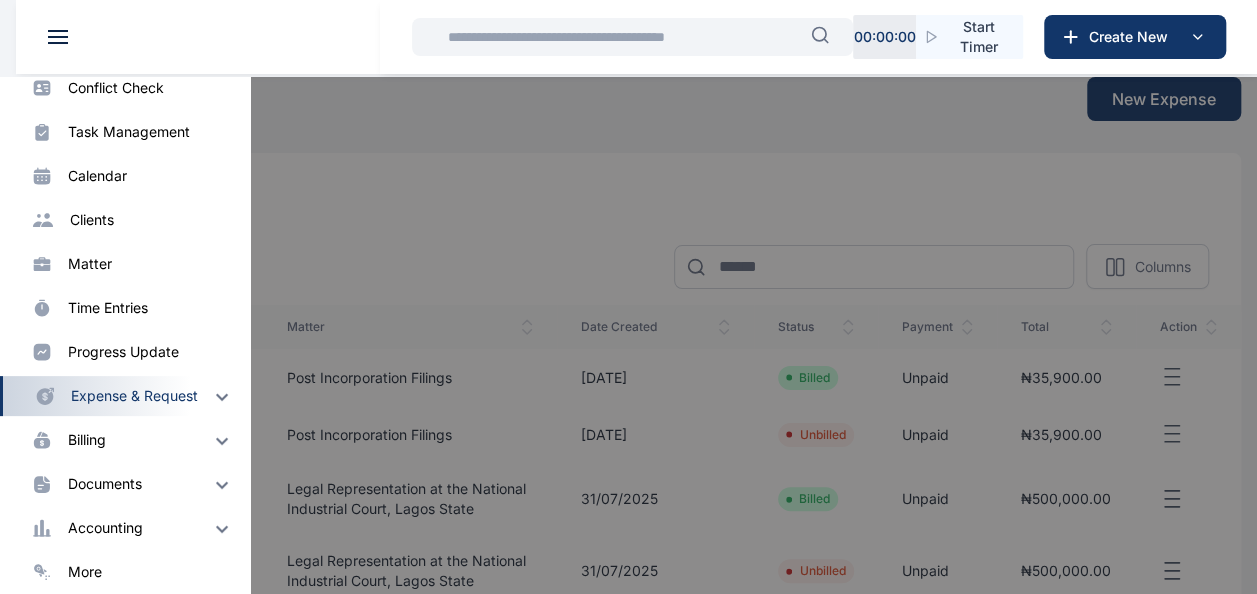 click on "expense & request" at bounding box center (134, 396) 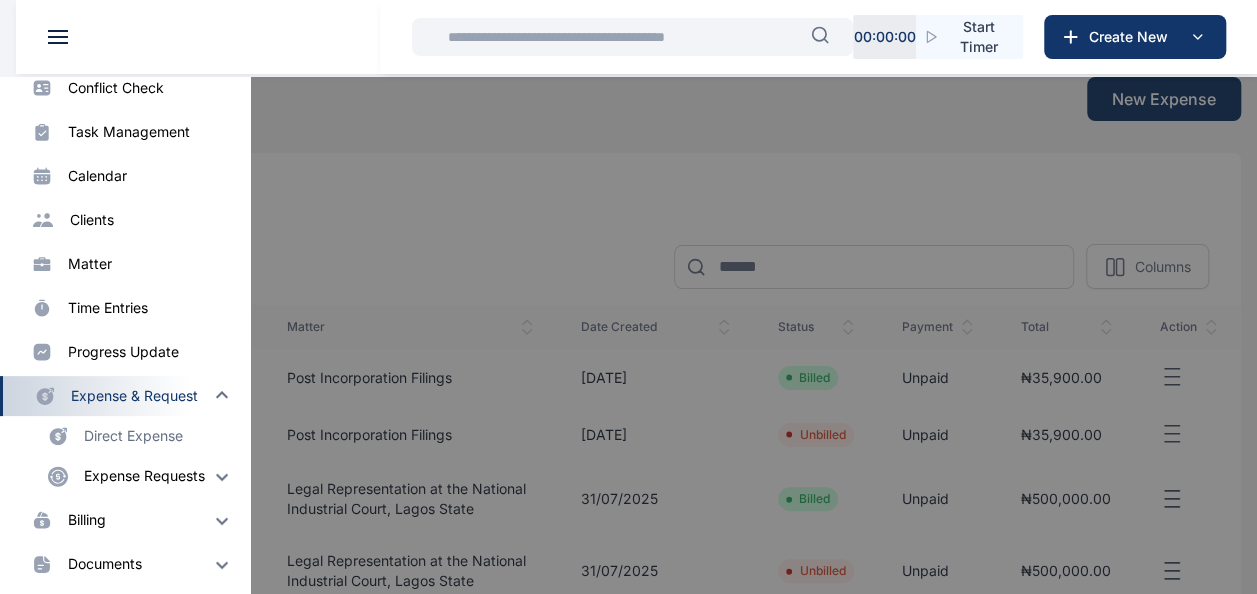 click on "Expense Requests" at bounding box center (144, 476) 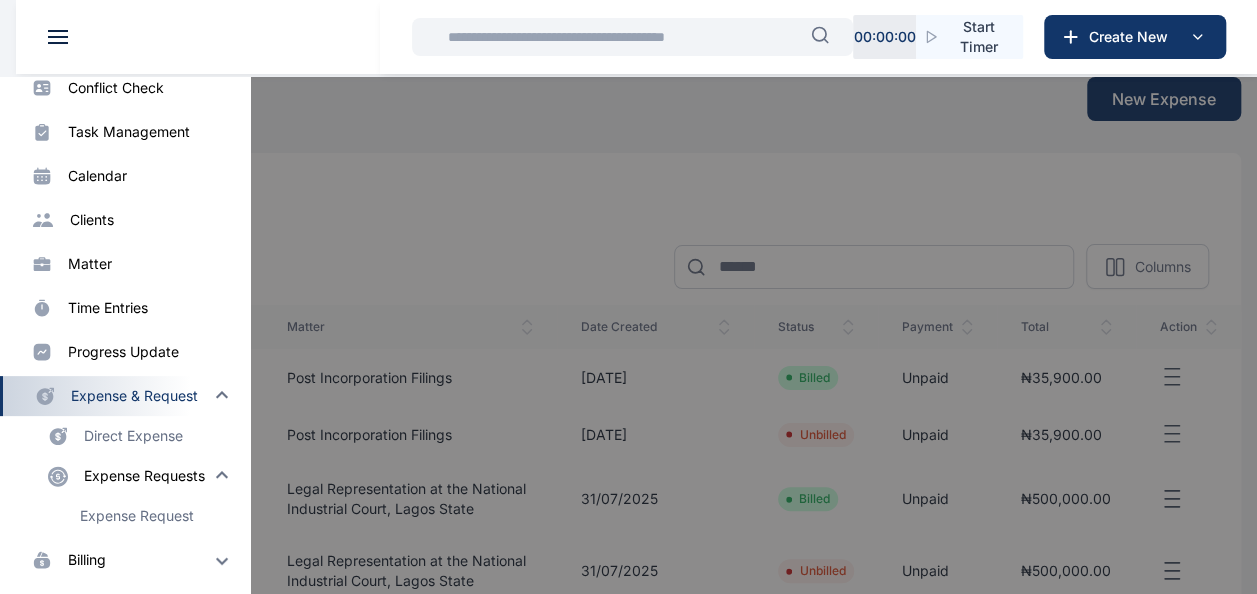 click on "Expense Request" at bounding box center (165, 516) 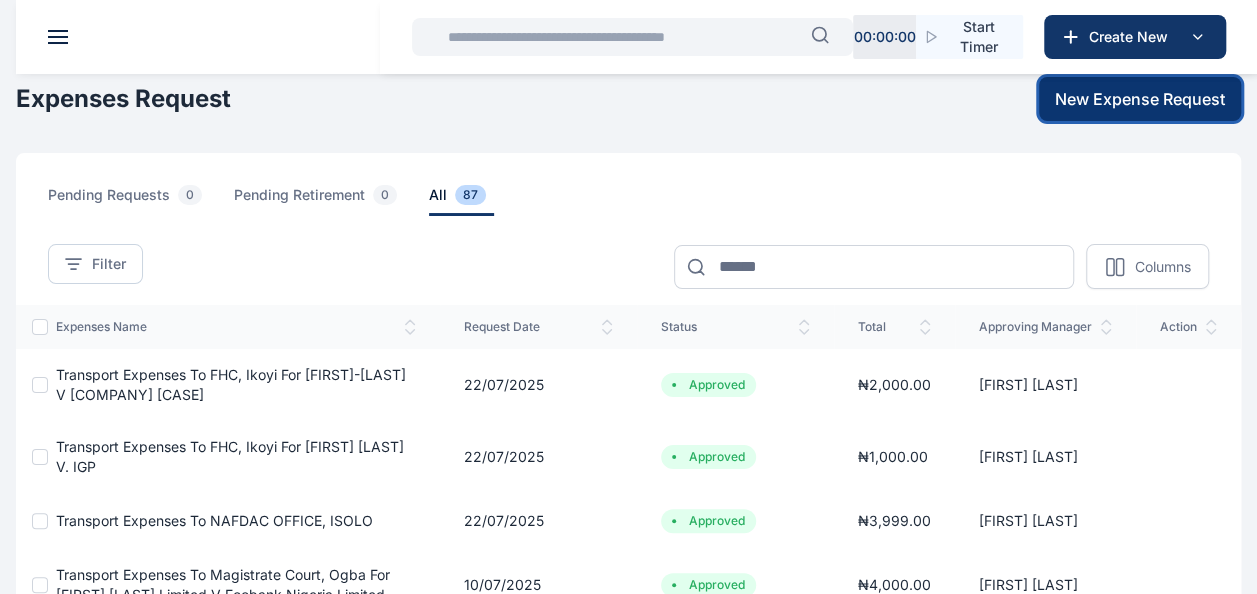 click on "New Expense Request" at bounding box center [1140, 99] 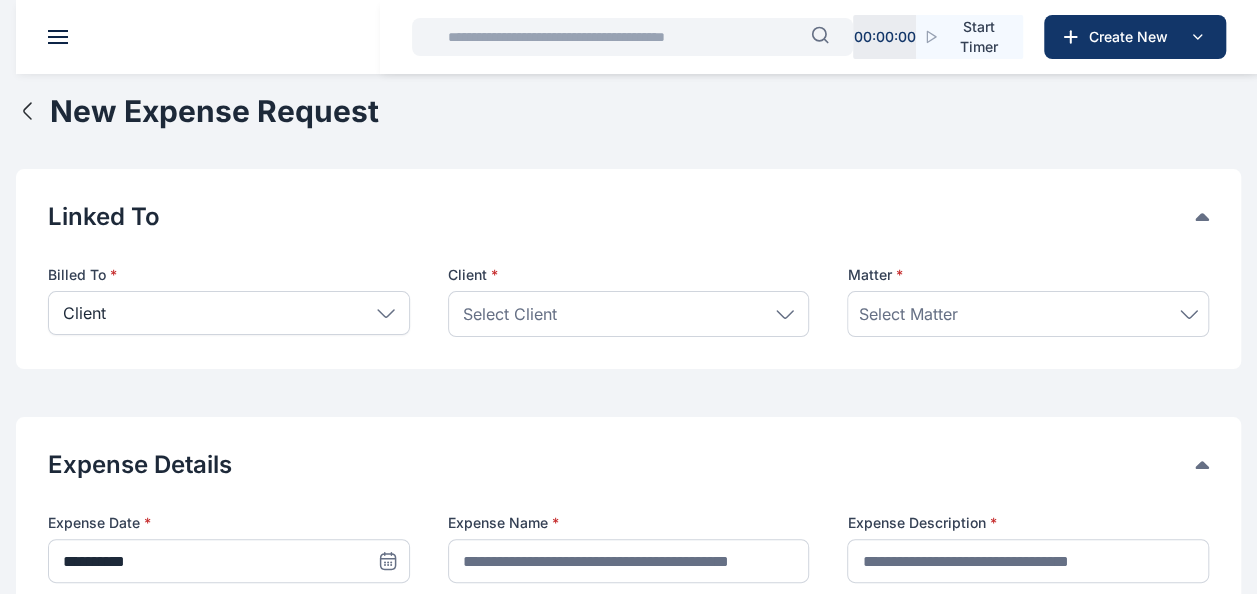 click on "Client" at bounding box center (229, 313) 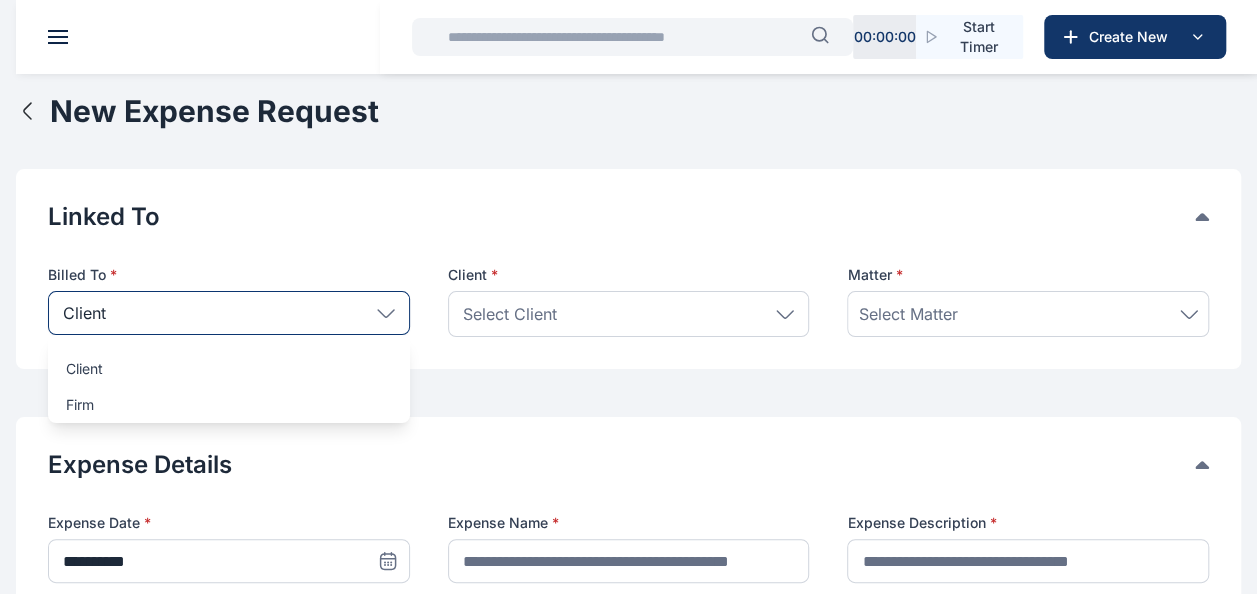 click on "Select Client" at bounding box center [510, 314] 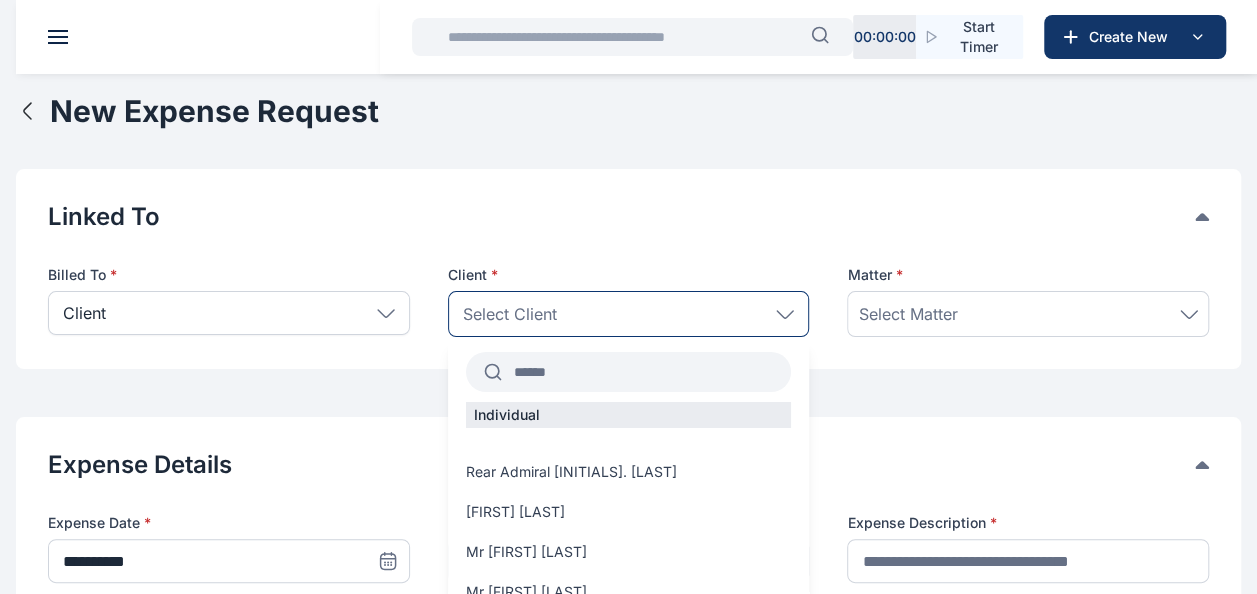 click at bounding box center [647, 372] 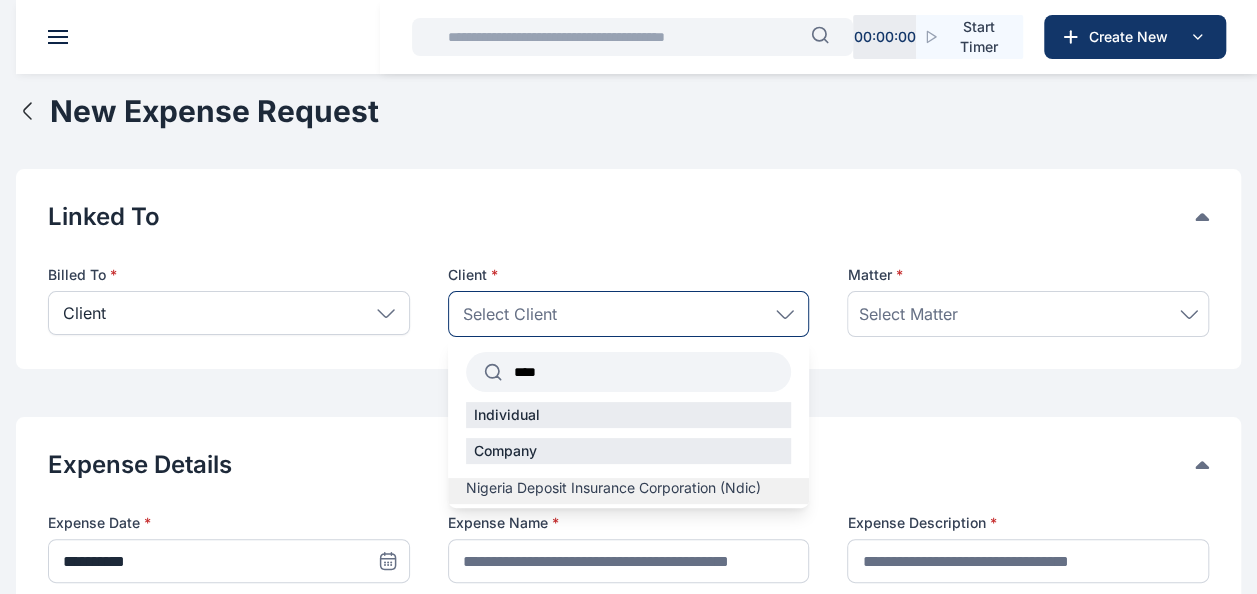 type on "****" 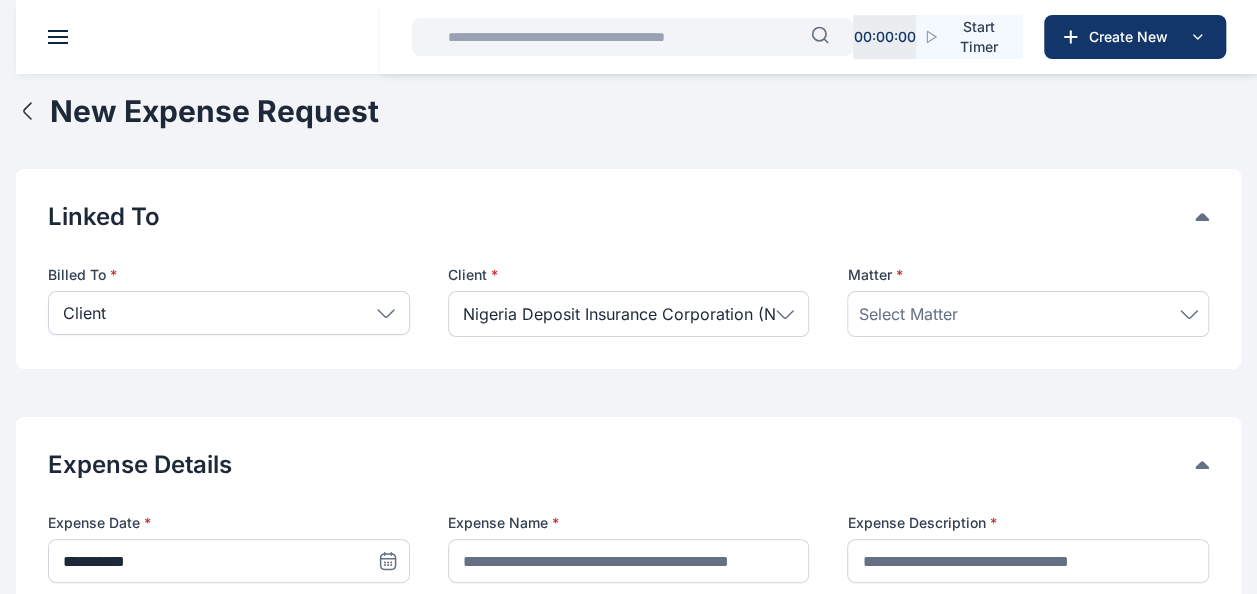 click on "Select Matter" at bounding box center [1028, 314] 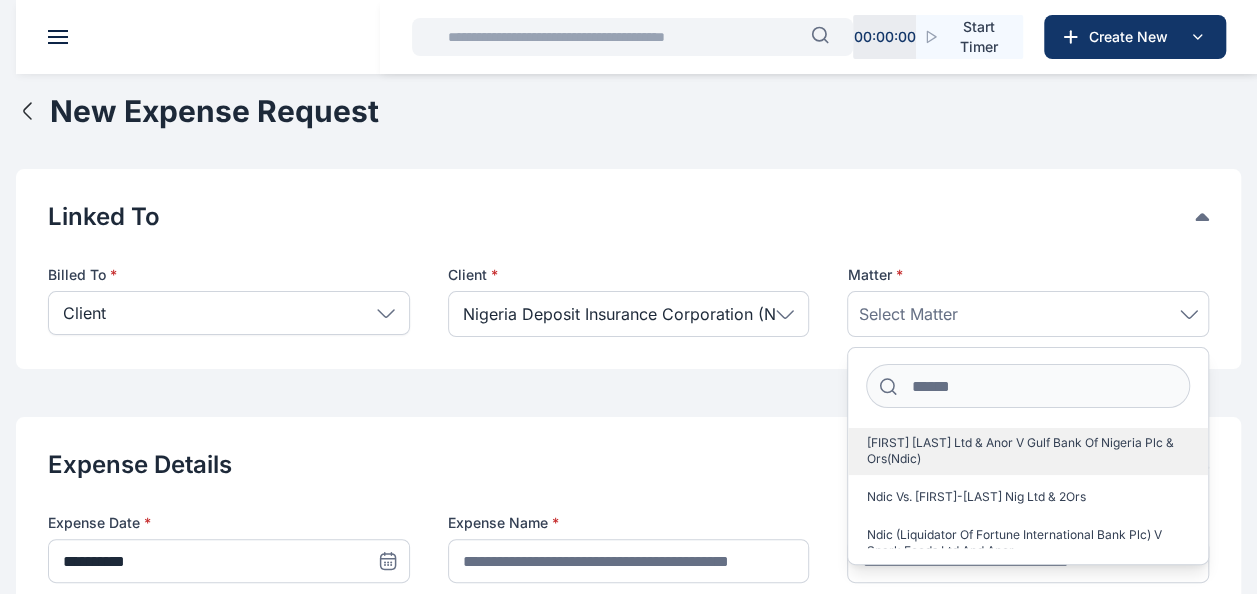 scroll, scrollTop: 26, scrollLeft: 0, axis: vertical 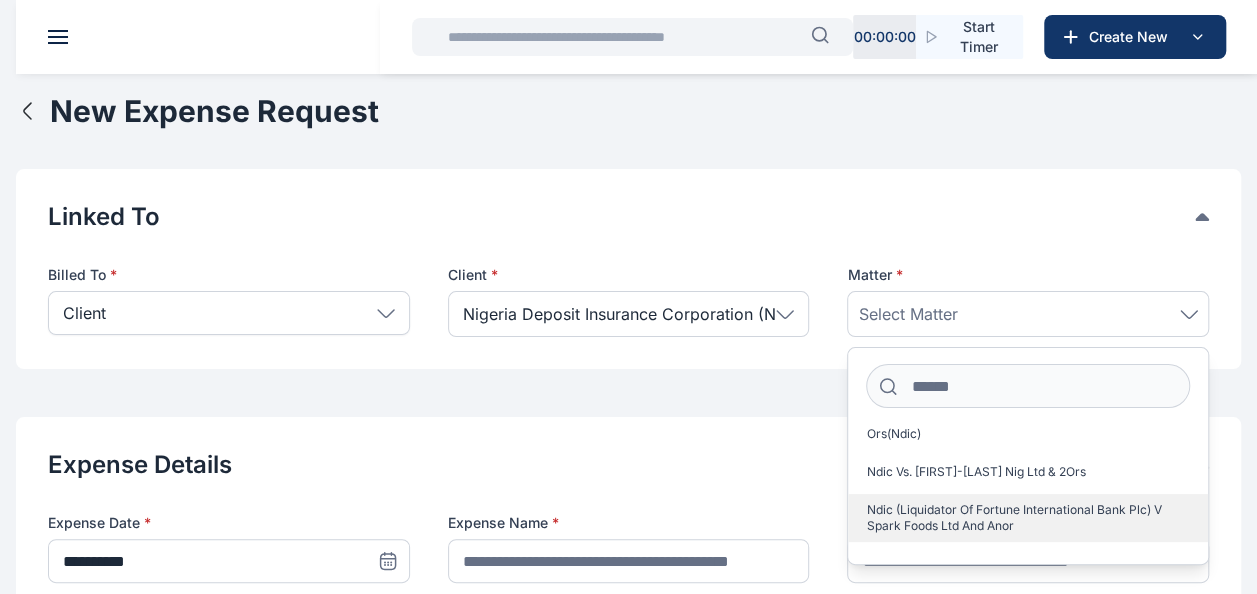 click on "Ndic (Liquidator Of Fortune International Bank Plc) V Spark Foods Ltd And Anor" at bounding box center [1020, 518] 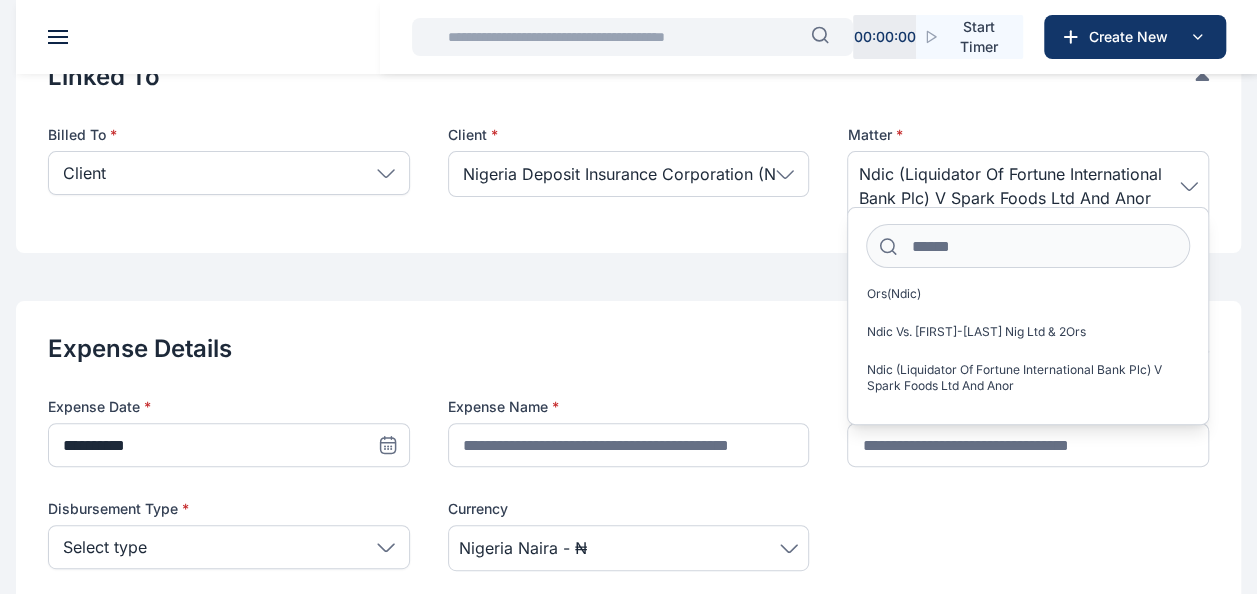 scroll, scrollTop: 146, scrollLeft: 0, axis: vertical 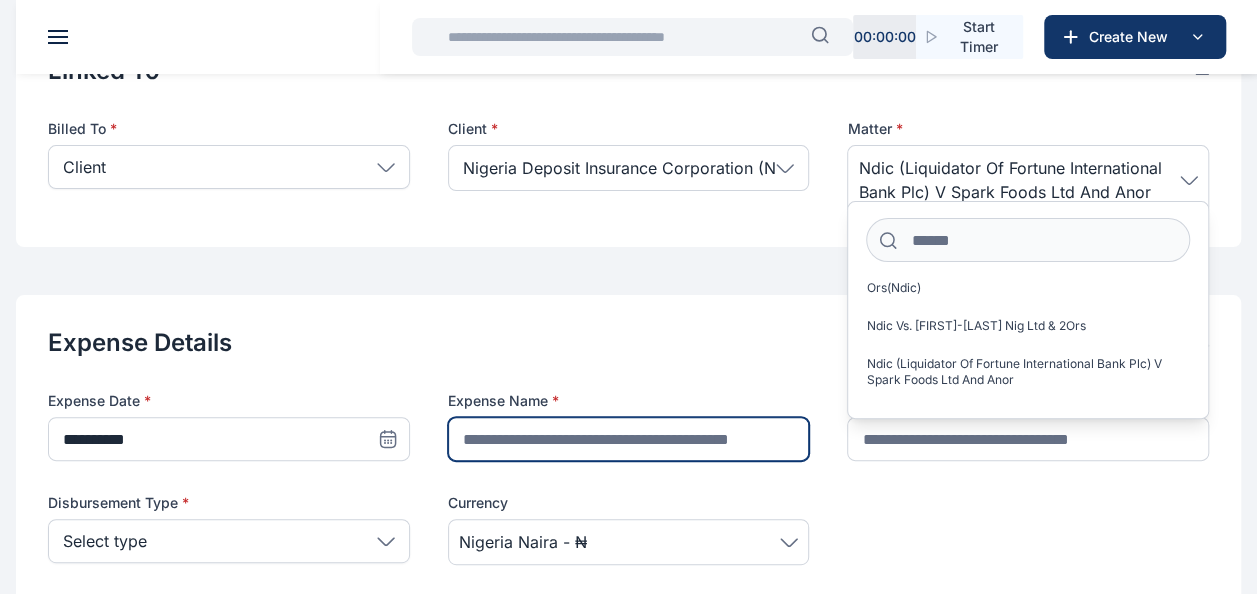 click at bounding box center (629, 439) 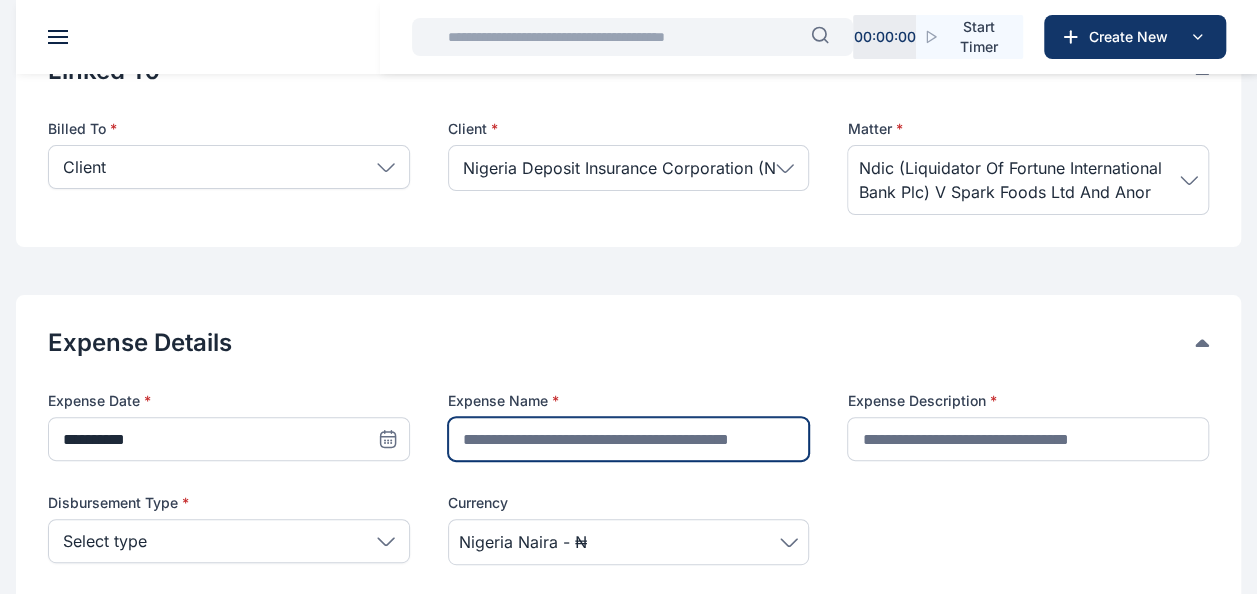 type on "**********" 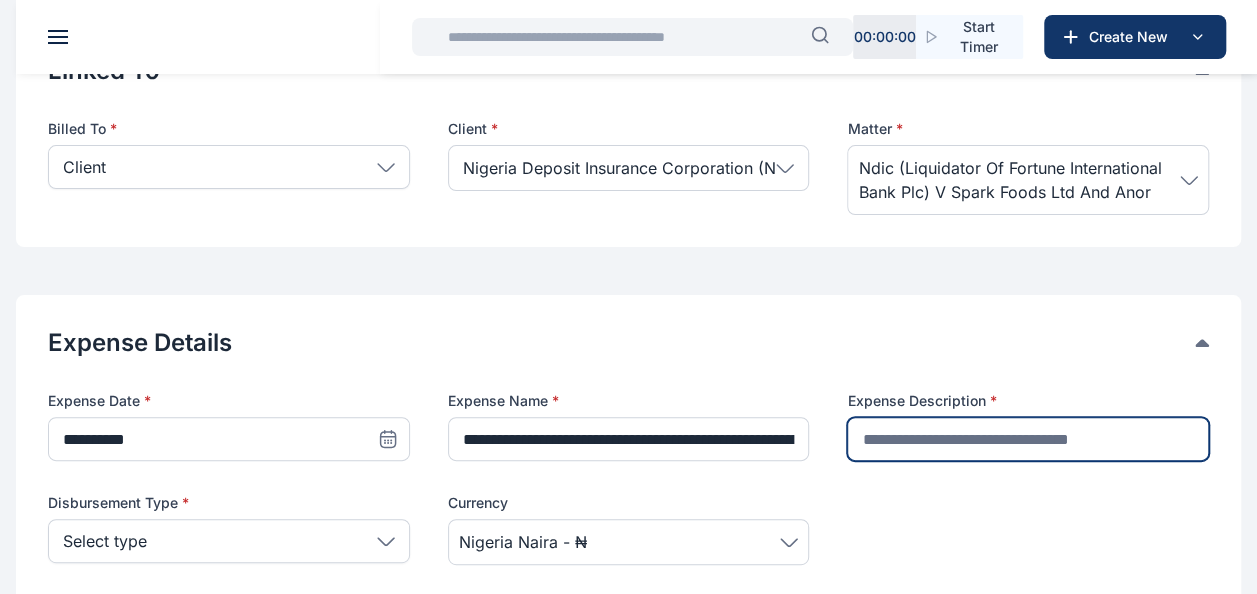 type on "**********" 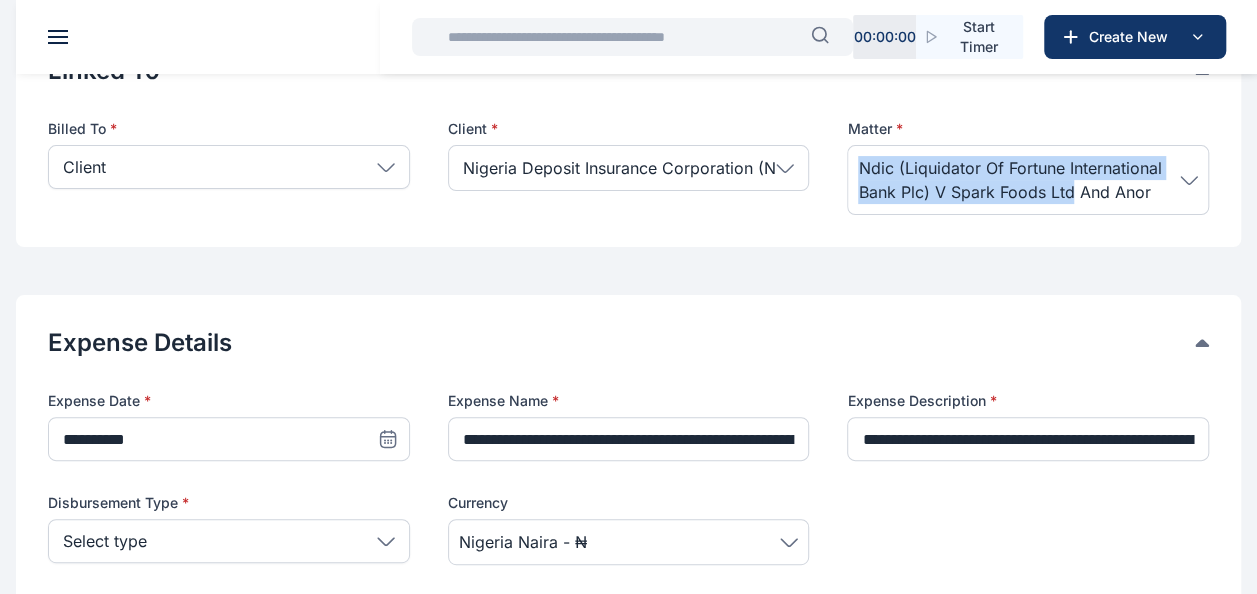drag, startPoint x: 860, startPoint y: 166, endPoint x: 1072, endPoint y: 198, distance: 214.40149 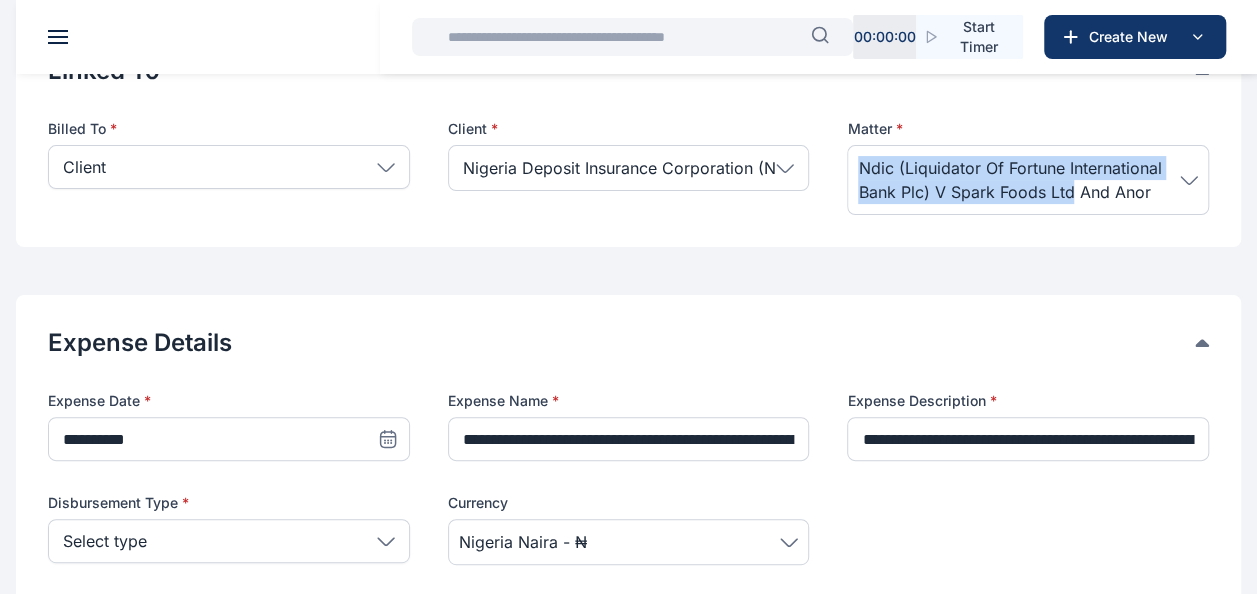 click on "Ndic (Liquidator Of Fortune International Bank Plc) V Spark Foods Ltd And Anor" at bounding box center (1019, 180) 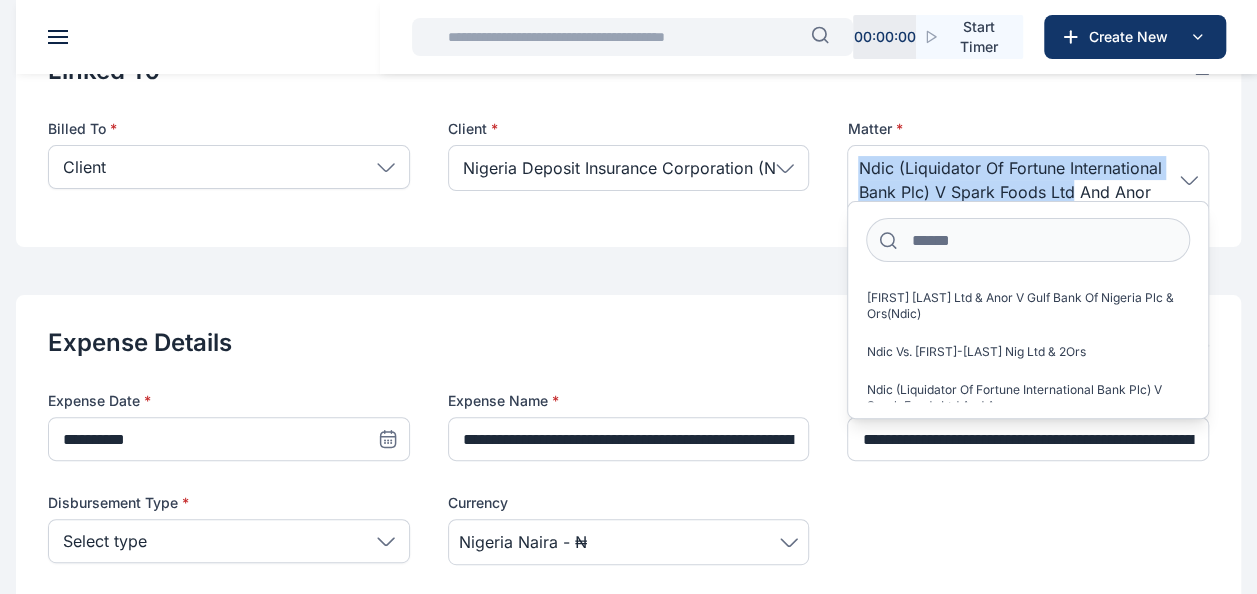 copy on "[COMPANY] (Liquidator Of [COMPANY] [CASE]) V [COMPANY] [CASE]" 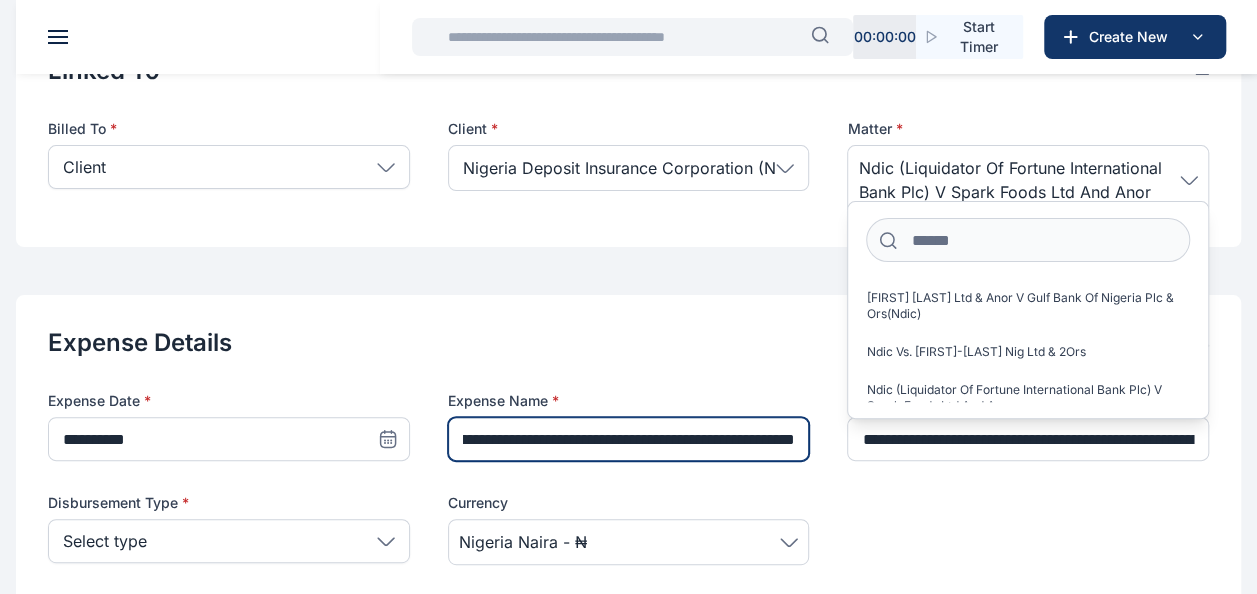 scroll, scrollTop: 0, scrollLeft: 353, axis: horizontal 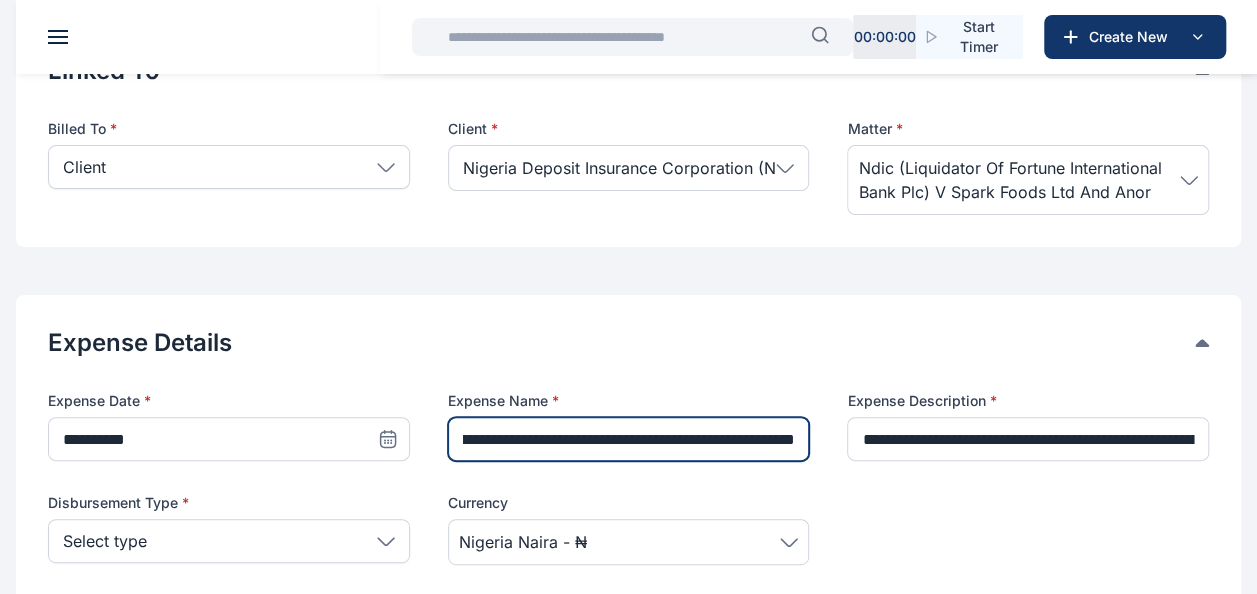 paste on "**********" 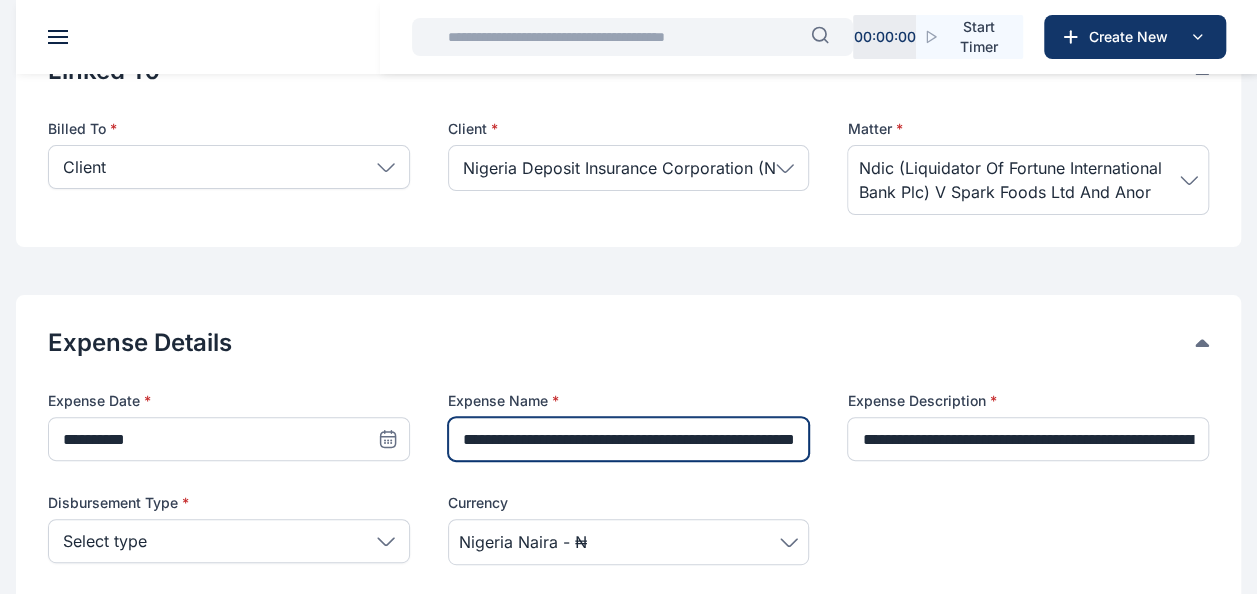 scroll, scrollTop: 0, scrollLeft: 100, axis: horizontal 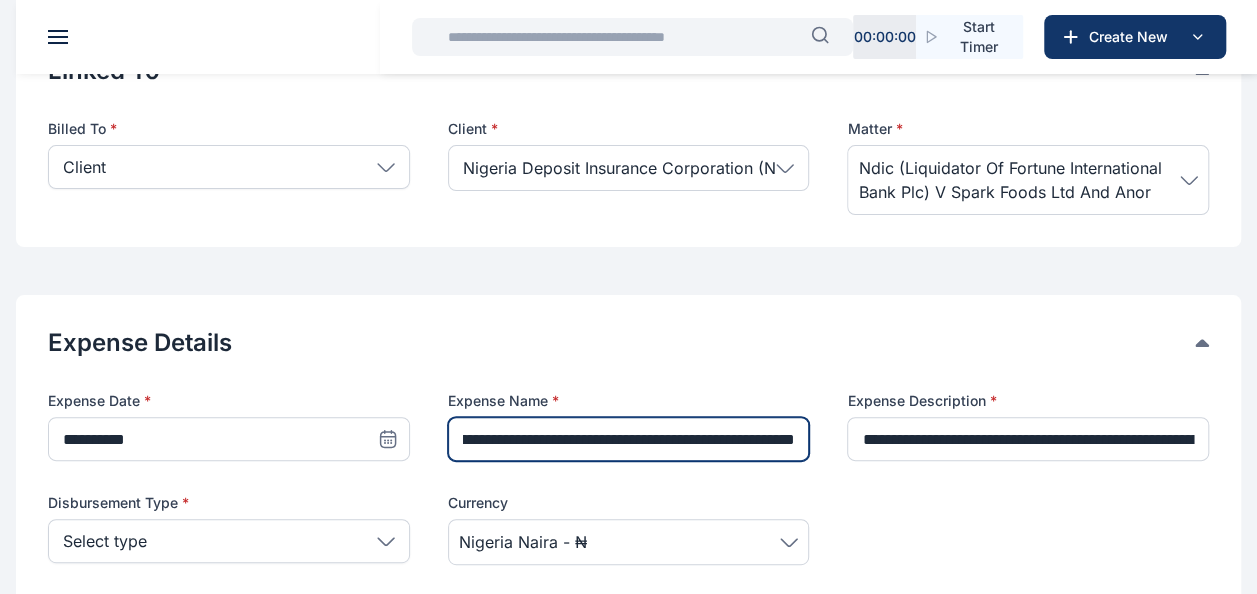 paste on "**********" 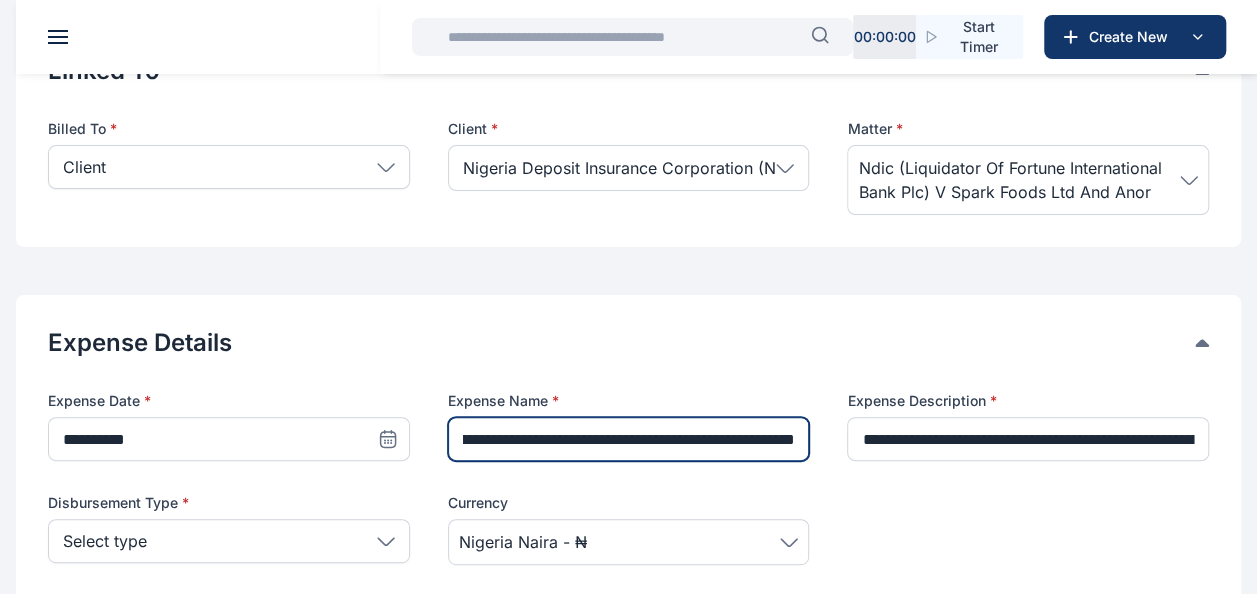 scroll, scrollTop: 0, scrollLeft: 190, axis: horizontal 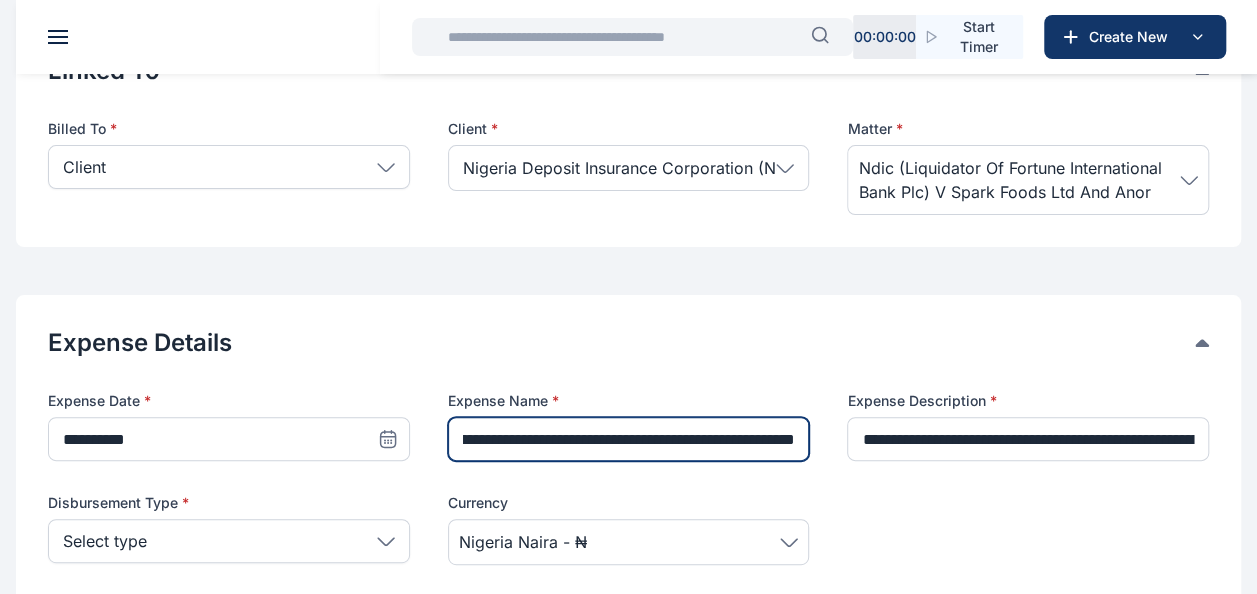 type on "**********" 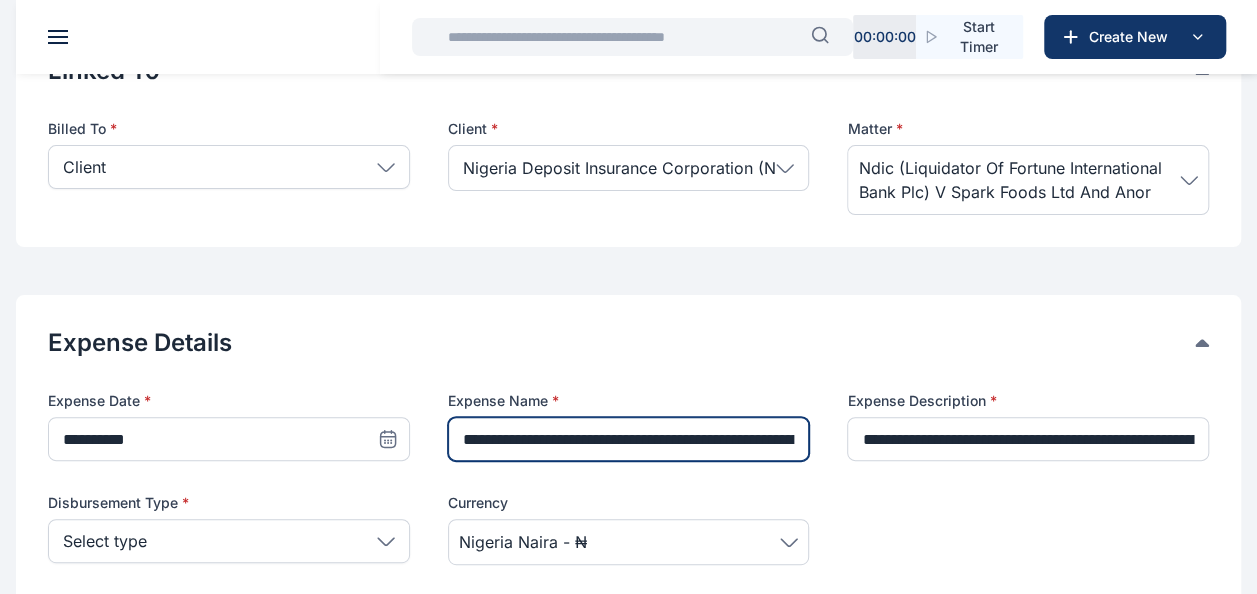 scroll, scrollTop: 0, scrollLeft: 0, axis: both 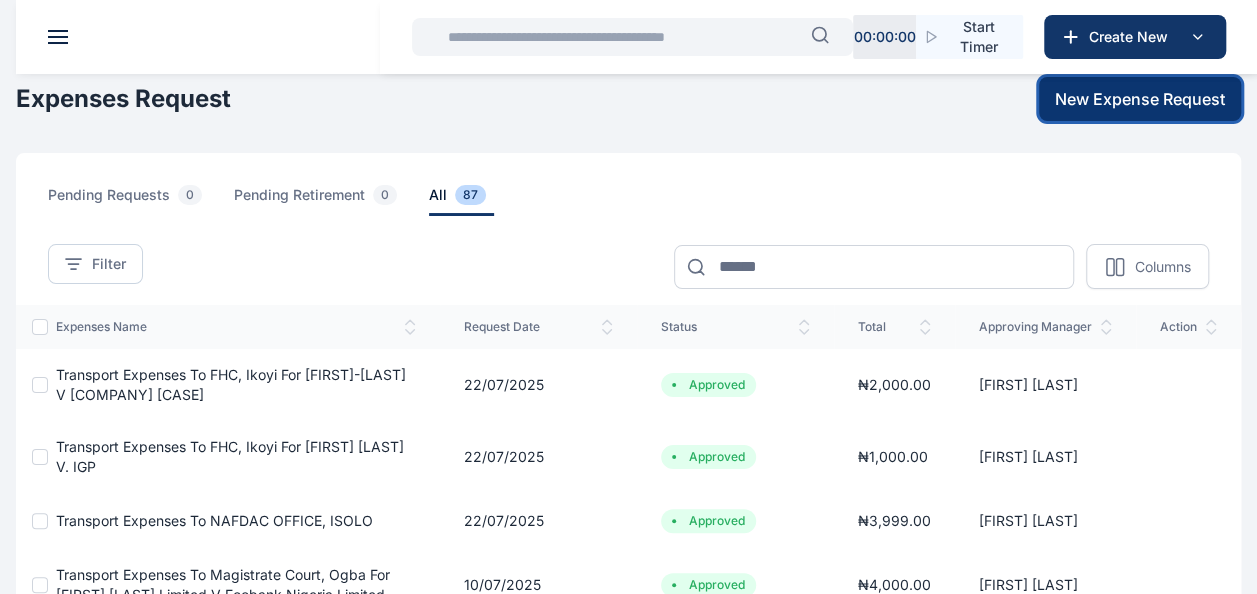 click on "New Expense Request" at bounding box center [1140, 99] 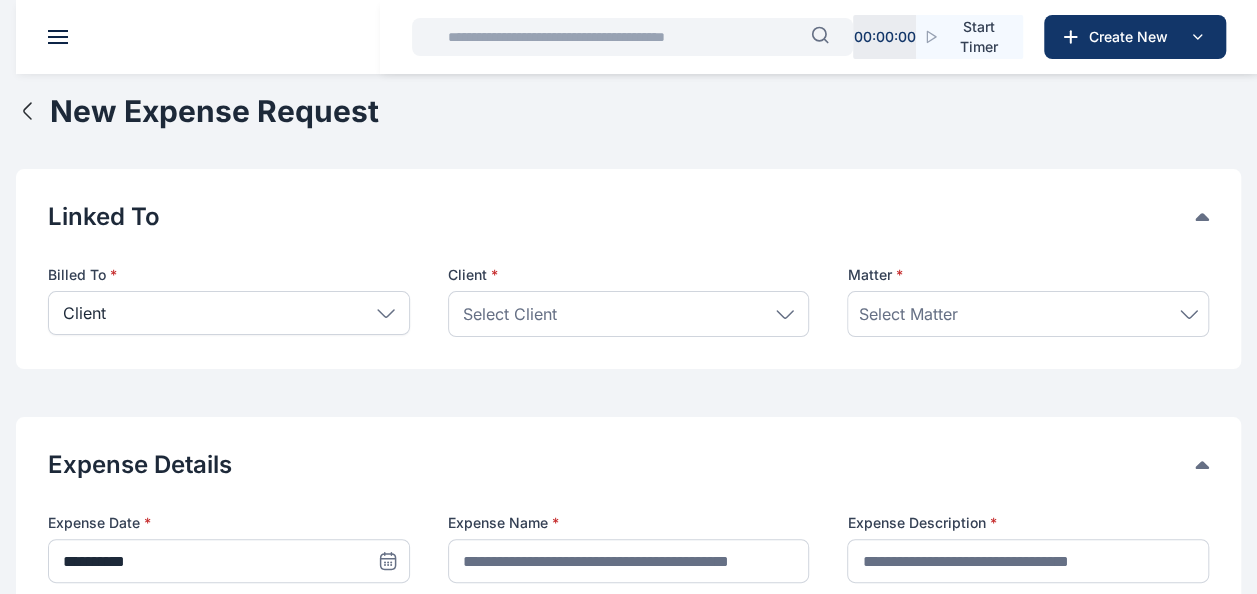 click on "Select Client" at bounding box center [629, 314] 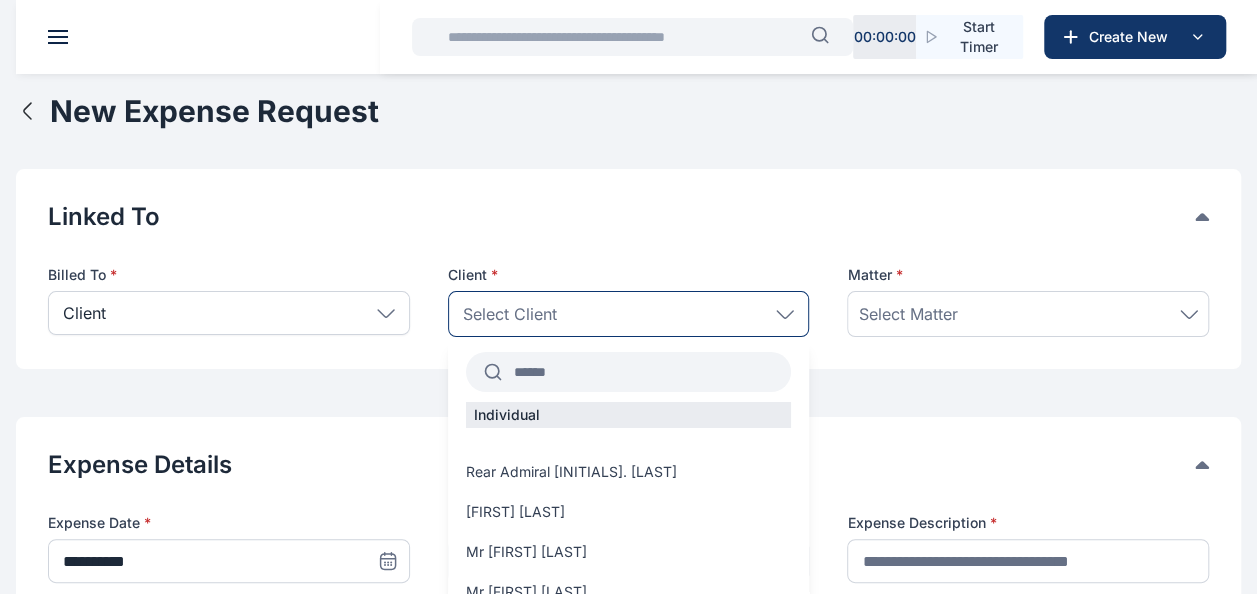 click at bounding box center (647, 372) 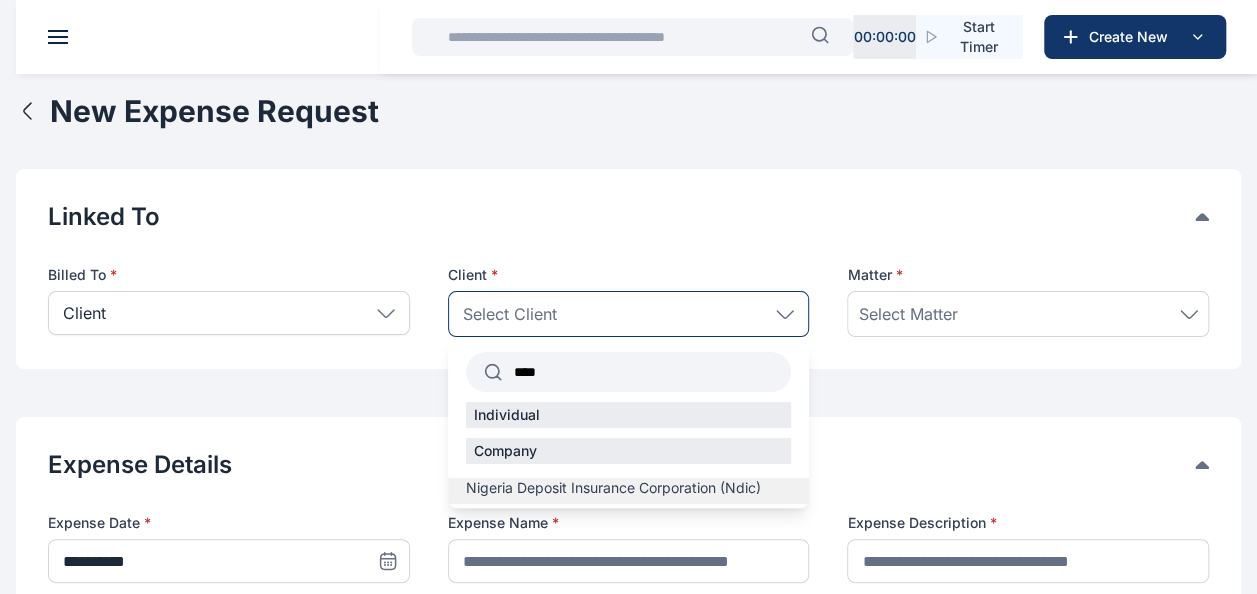 type on "****" 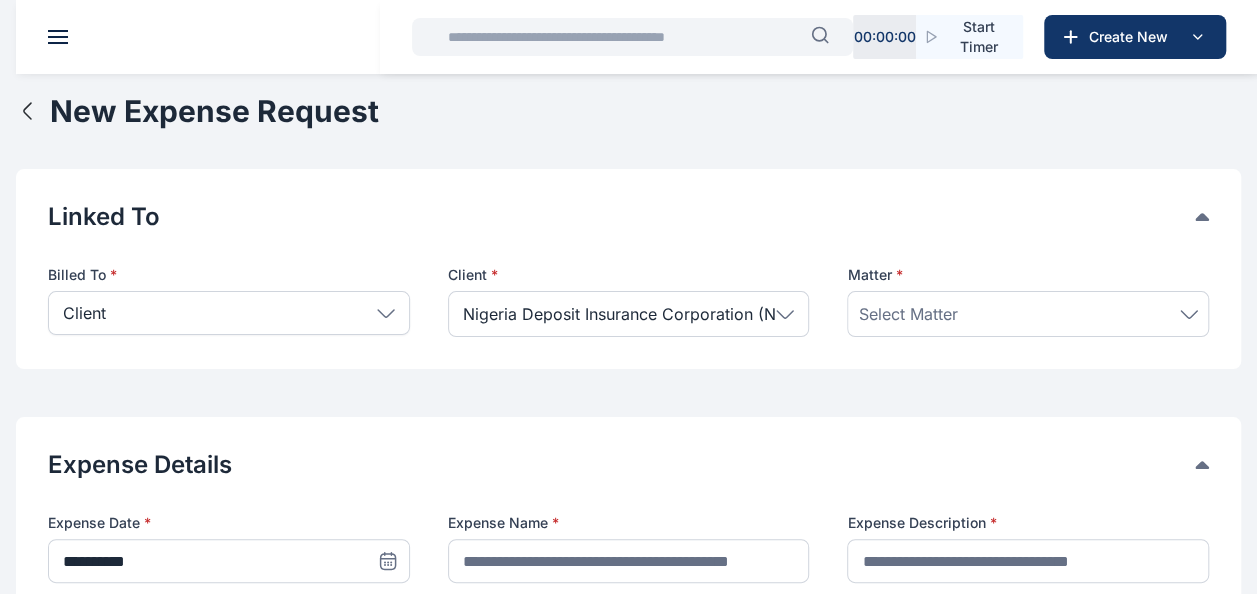 click on "Select Matter" at bounding box center (907, 314) 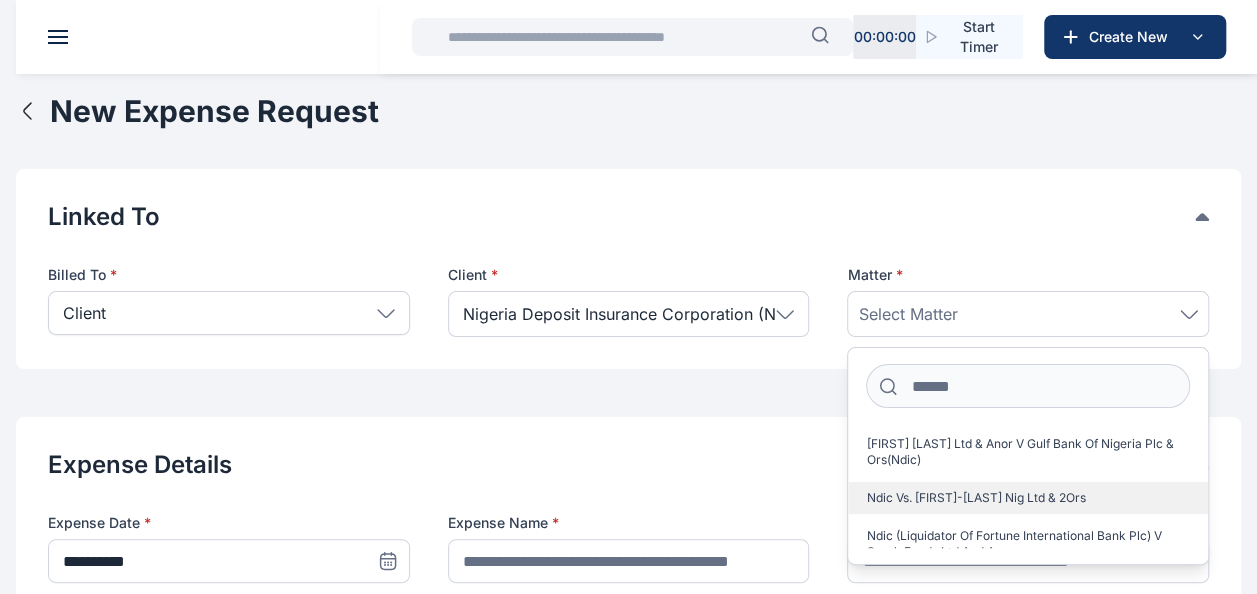 scroll, scrollTop: 26, scrollLeft: 0, axis: vertical 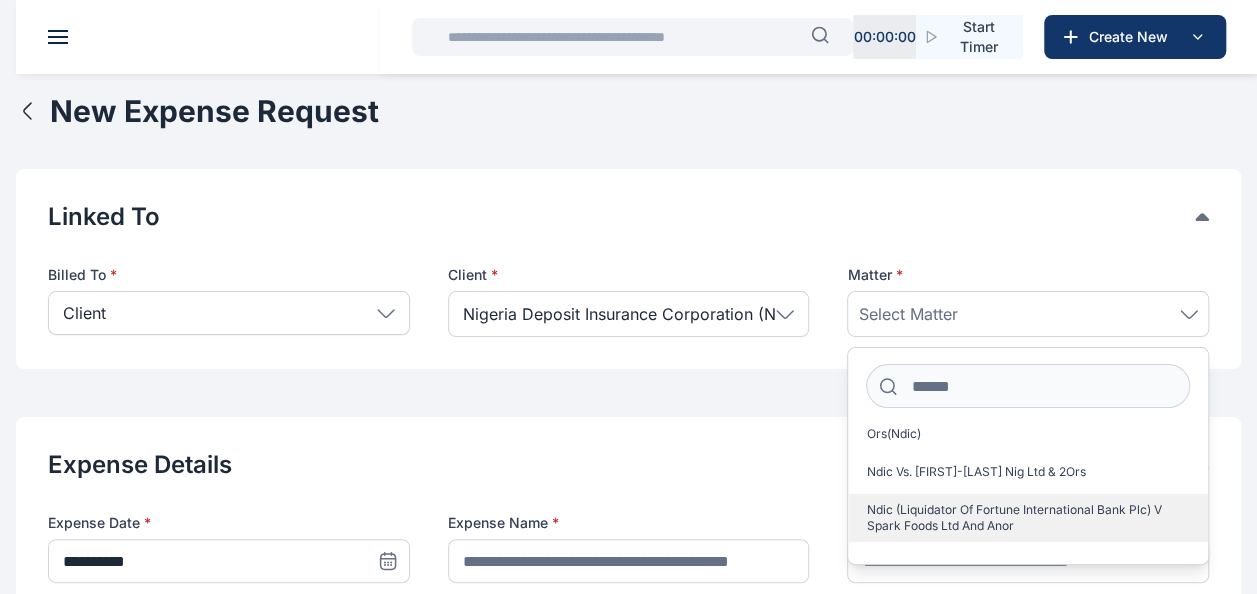 click on "Ndic (Liquidator Of Fortune International Bank Plc) V Spark Foods Ltd And Anor" at bounding box center [1020, 518] 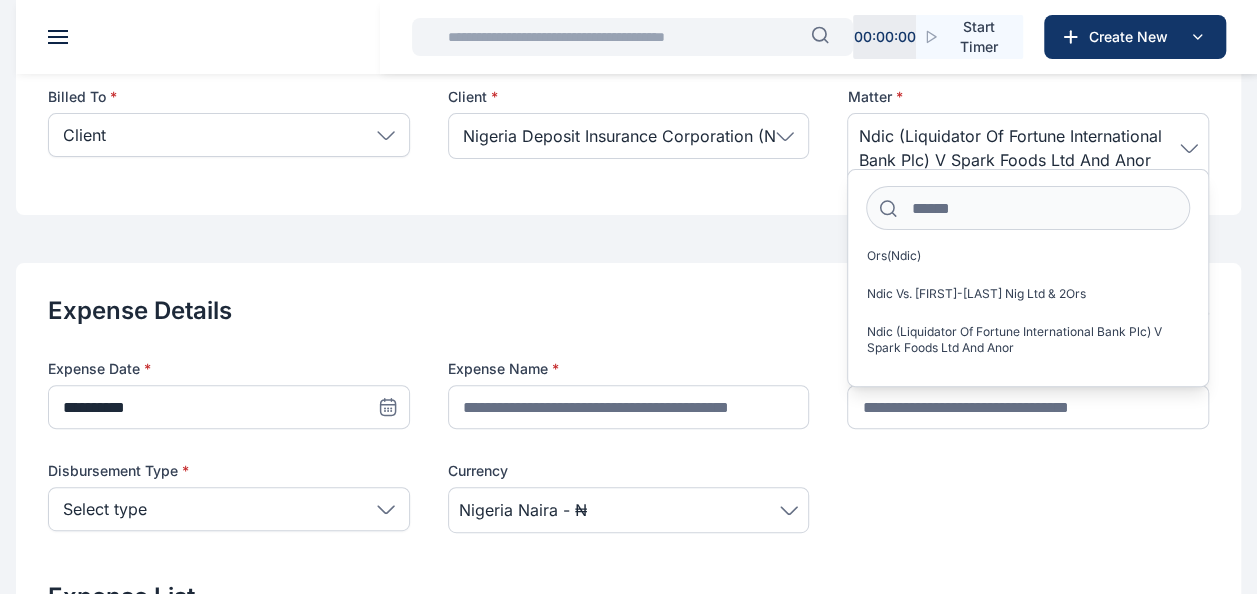 scroll, scrollTop: 179, scrollLeft: 0, axis: vertical 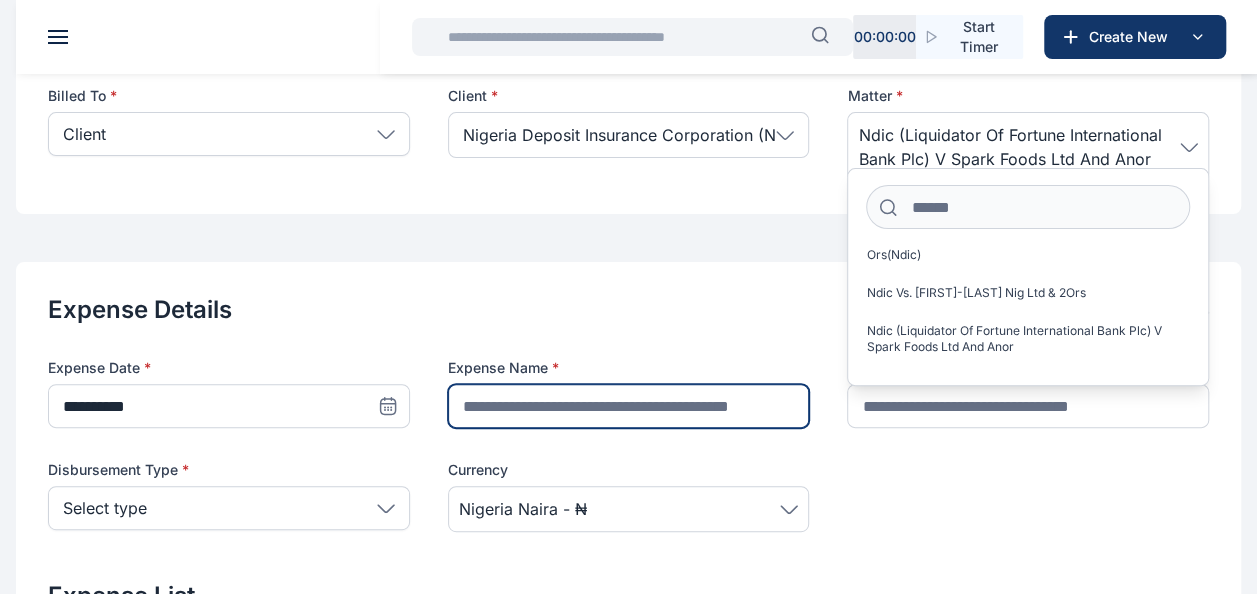 click at bounding box center (629, 406) 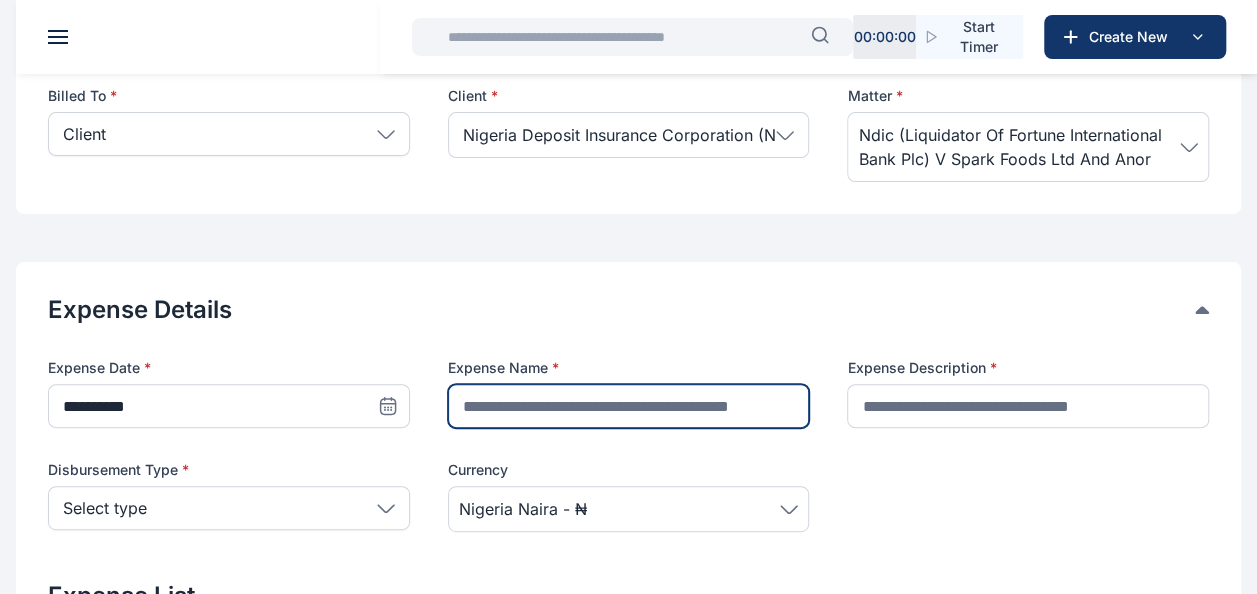 paste on "**********" 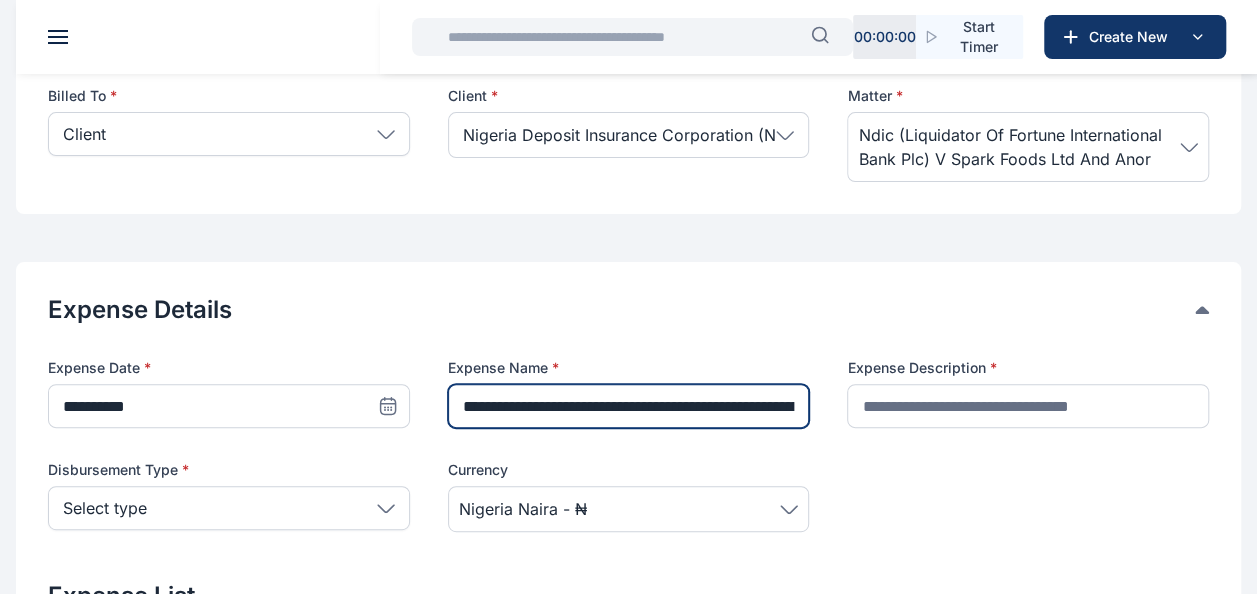 scroll, scrollTop: 0, scrollLeft: 131, axis: horizontal 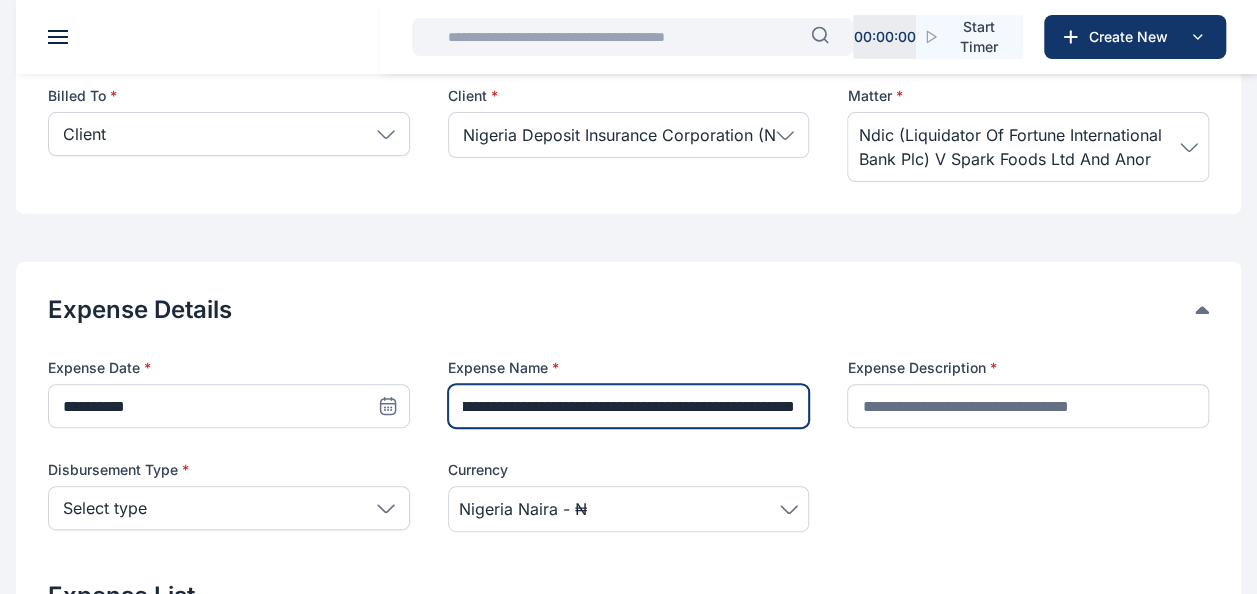 type on "**********" 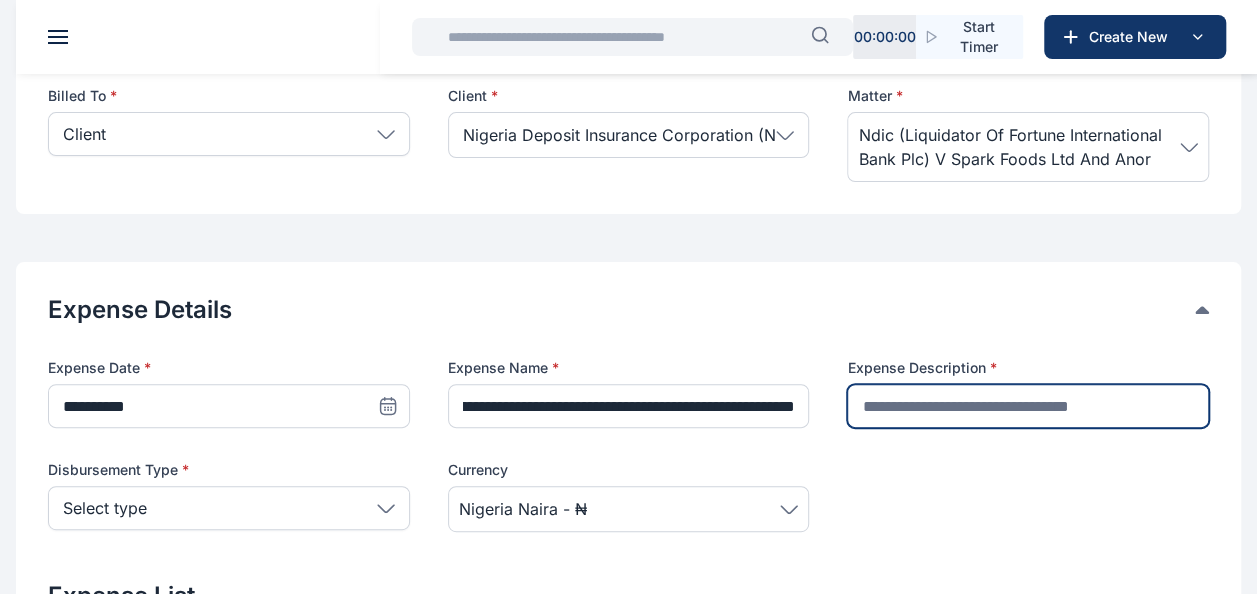 scroll, scrollTop: 0, scrollLeft: 0, axis: both 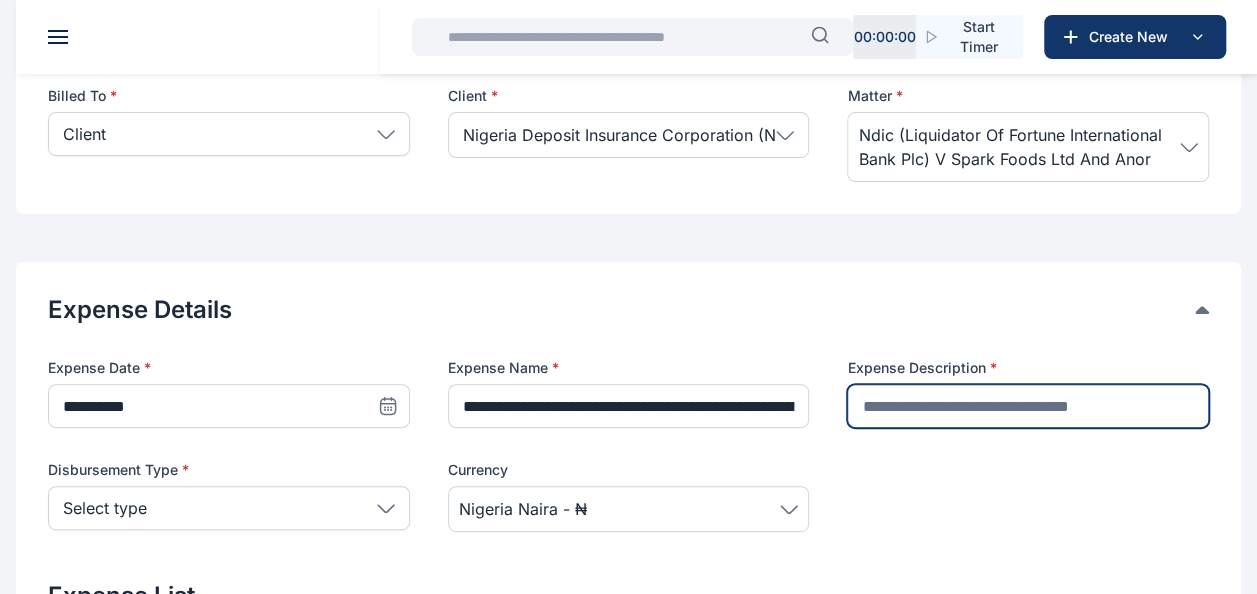 click at bounding box center (1028, 406) 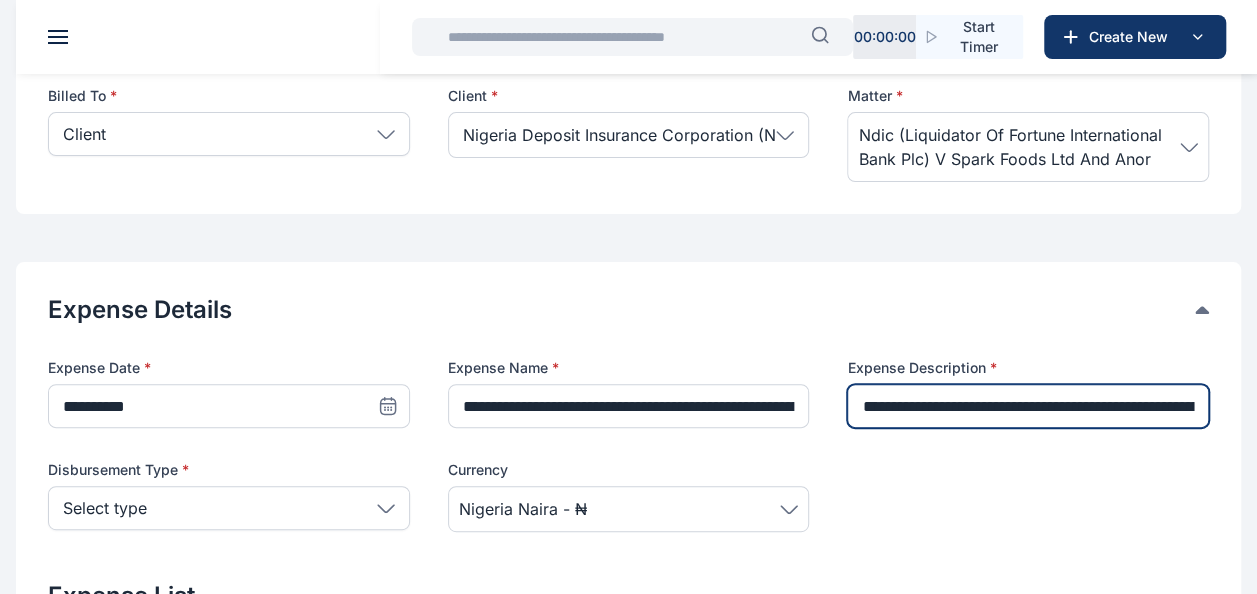 scroll, scrollTop: 0, scrollLeft: 132, axis: horizontal 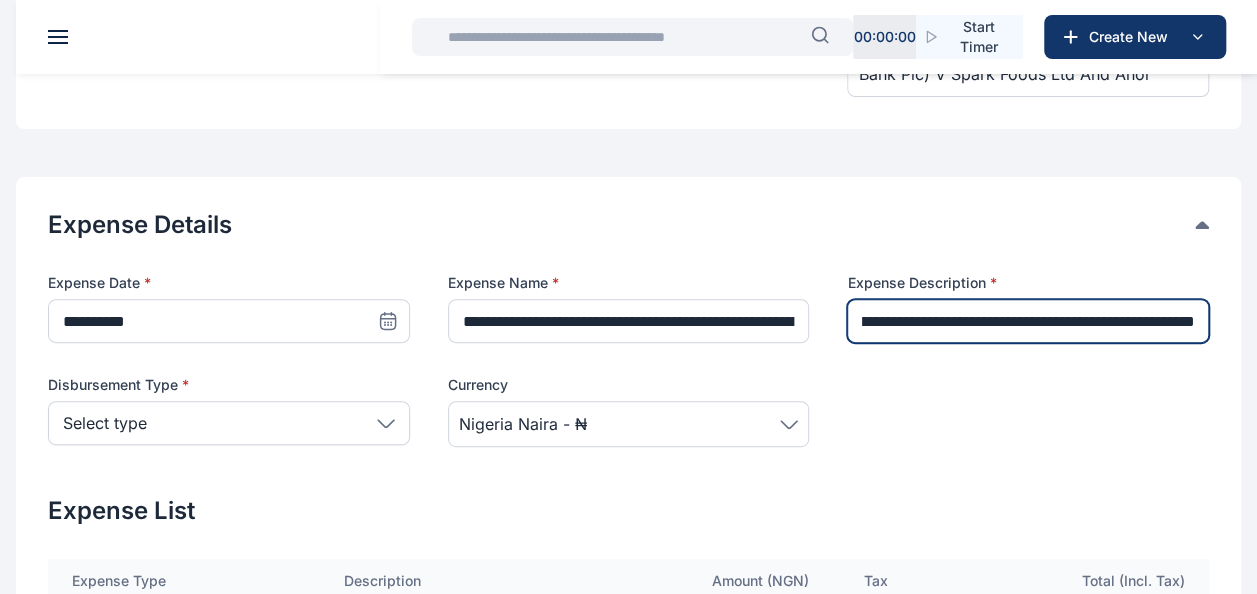 type on "**********" 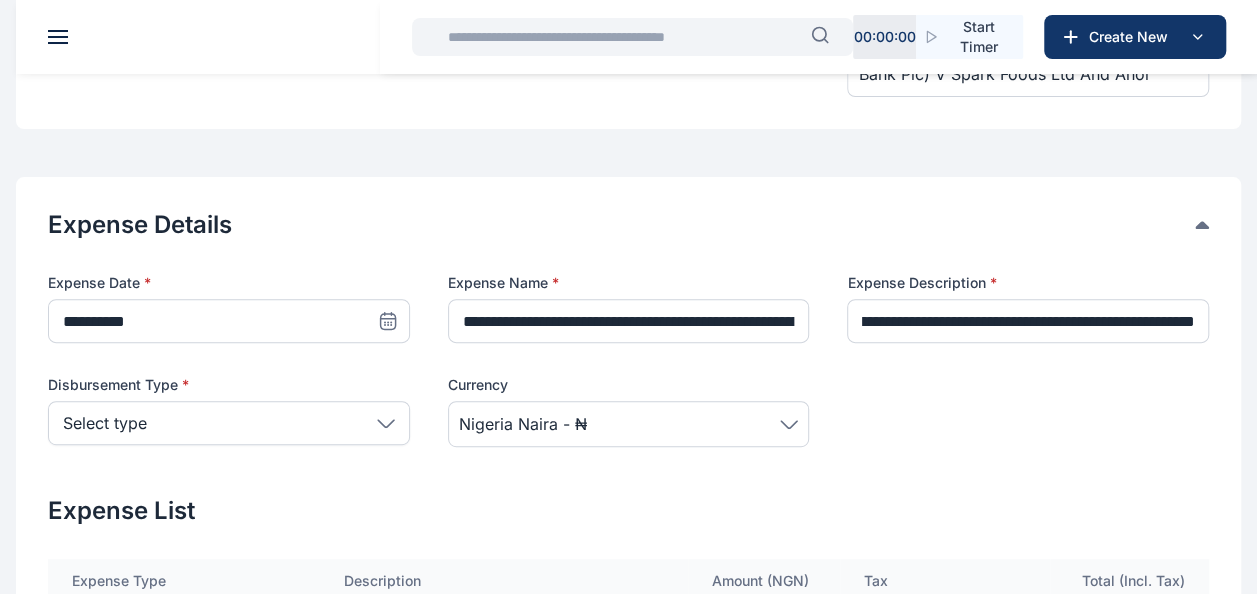 scroll, scrollTop: 0, scrollLeft: 0, axis: both 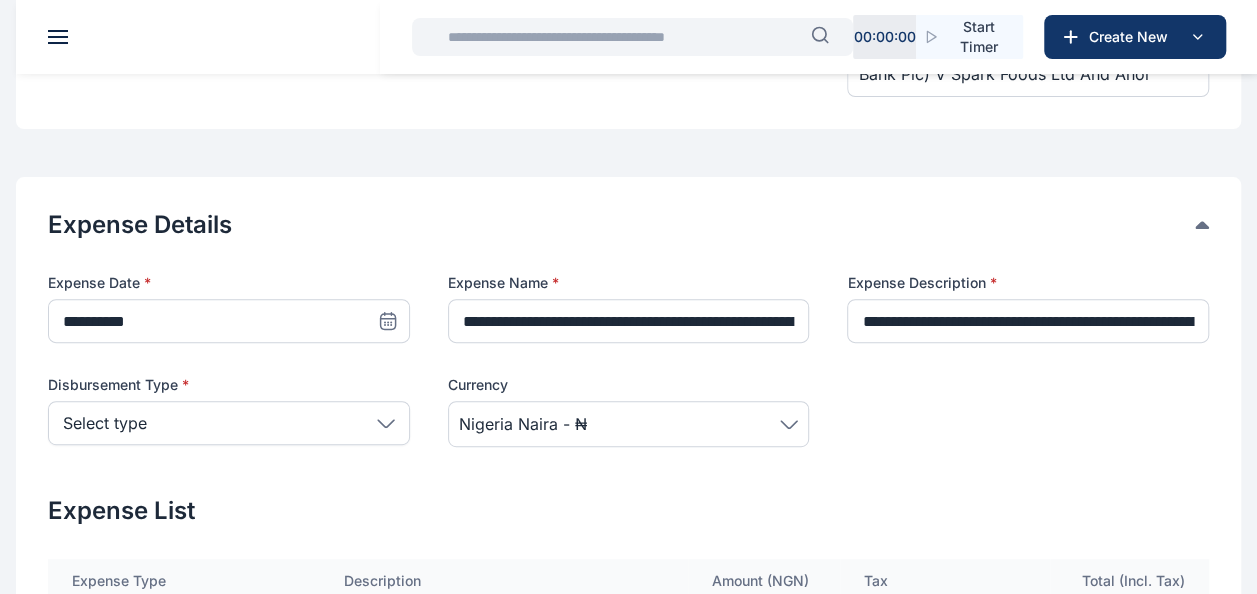 click on "Select type" at bounding box center (229, 423) 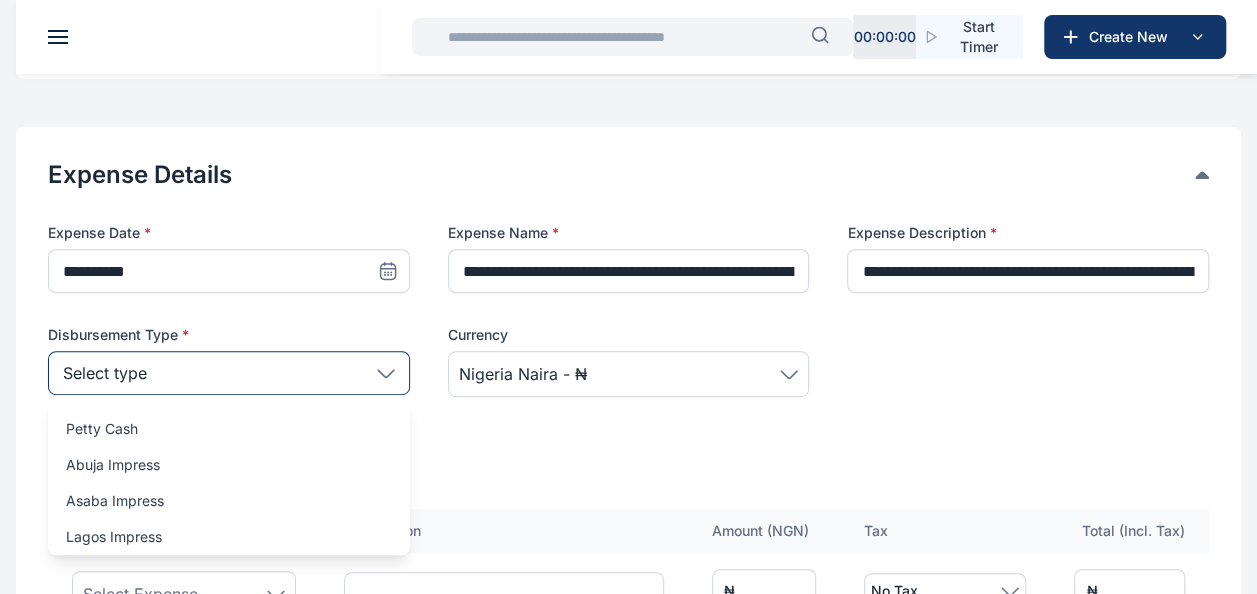 scroll, scrollTop: 317, scrollLeft: 0, axis: vertical 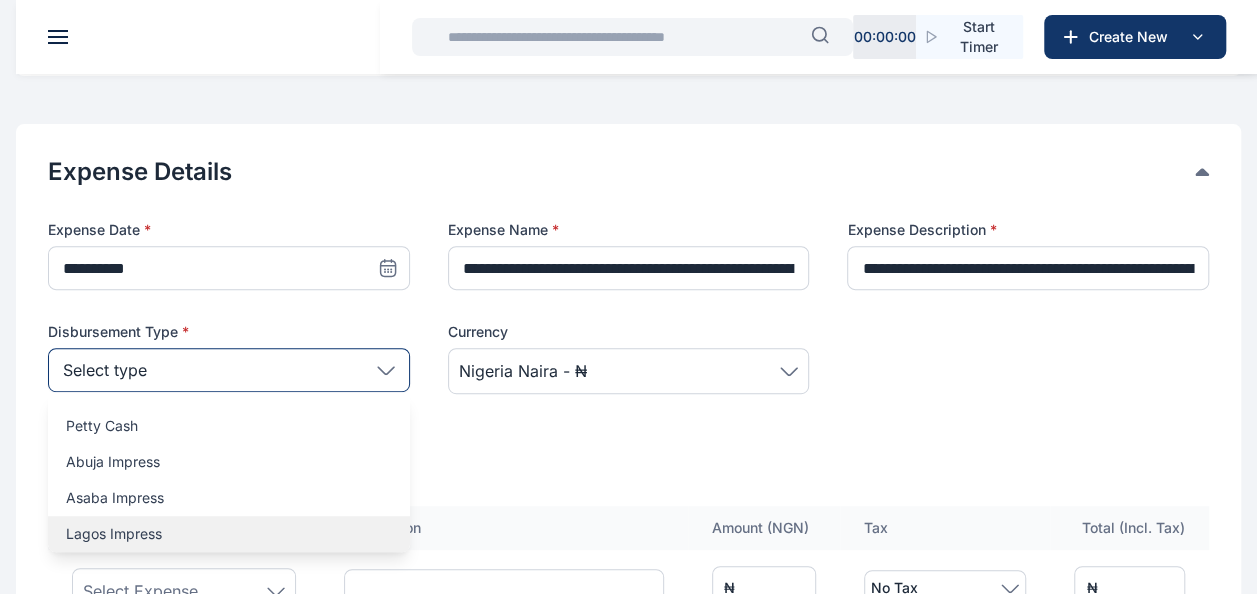 click on "Lagos Impress" at bounding box center [229, 534] 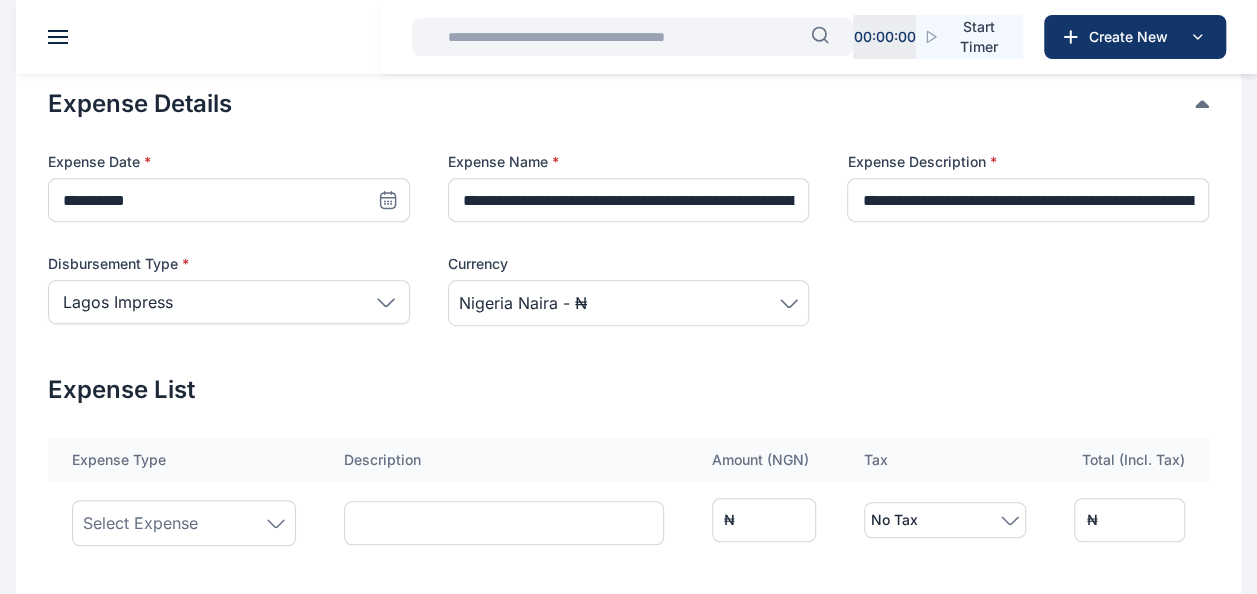 scroll, scrollTop: 417, scrollLeft: 0, axis: vertical 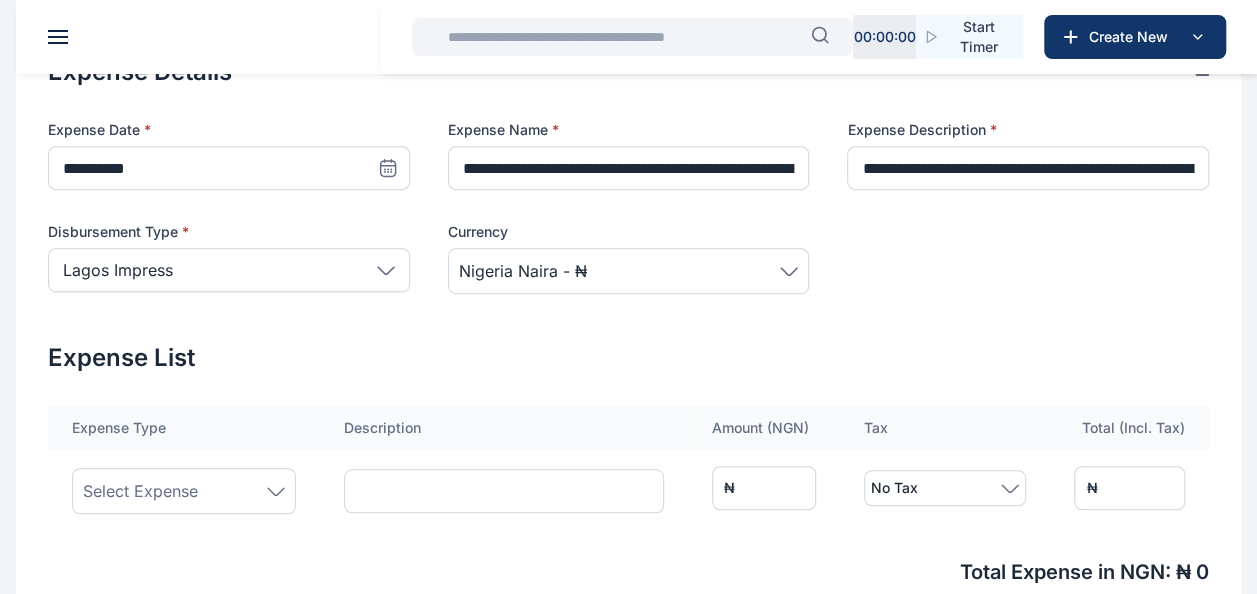click 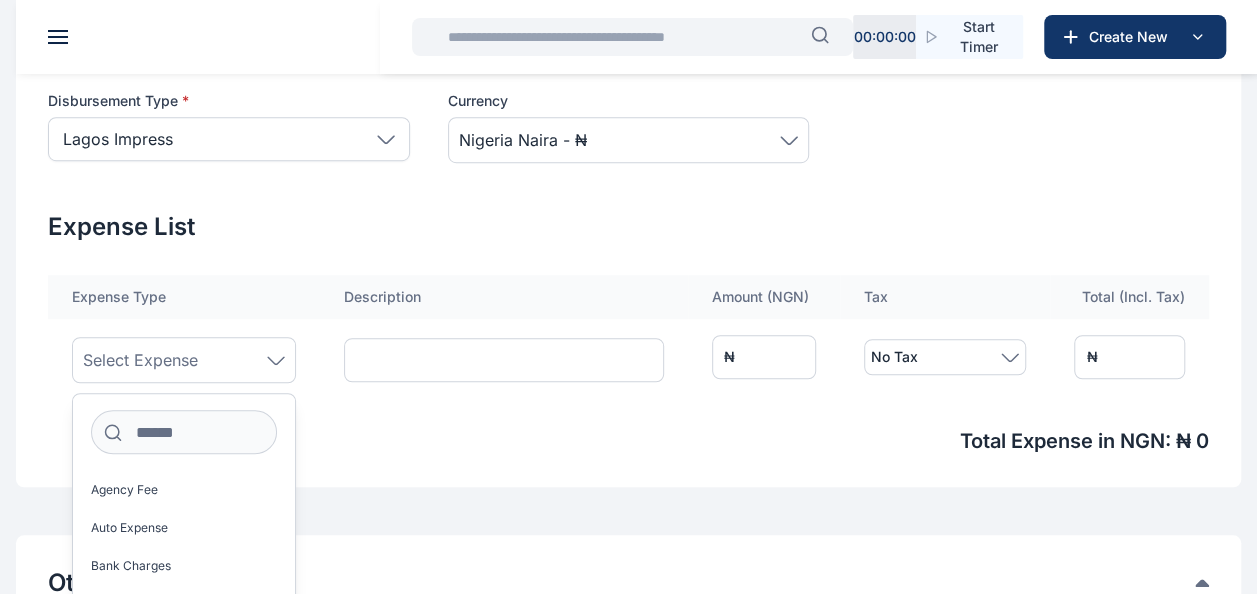 scroll, scrollTop: 549, scrollLeft: 0, axis: vertical 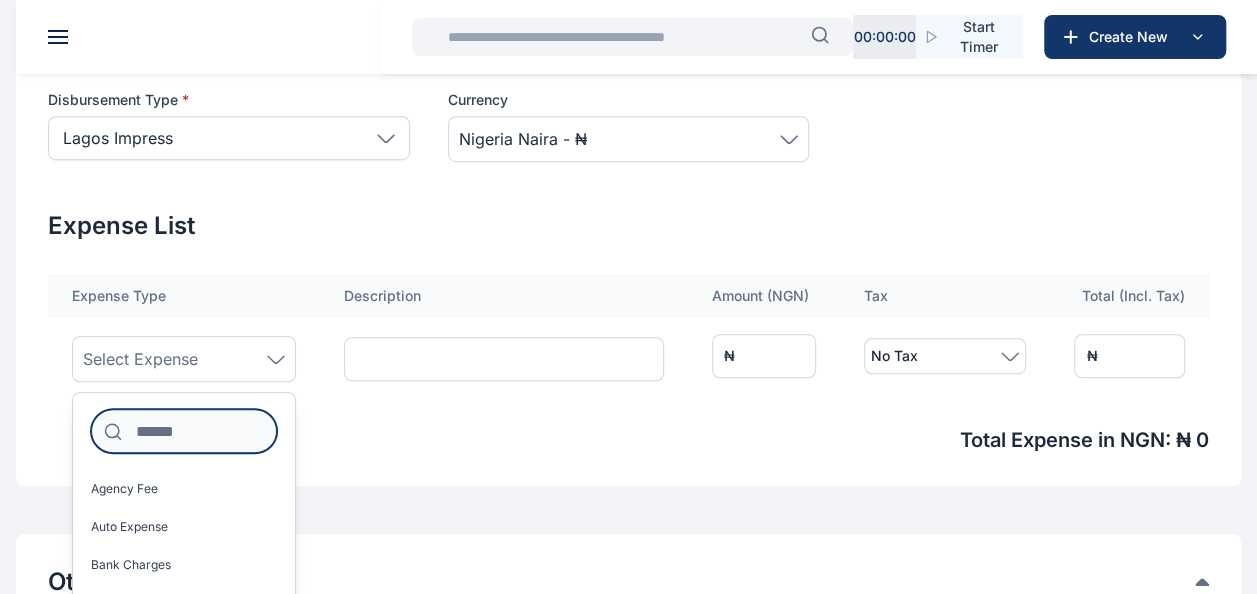 click at bounding box center [184, 431] 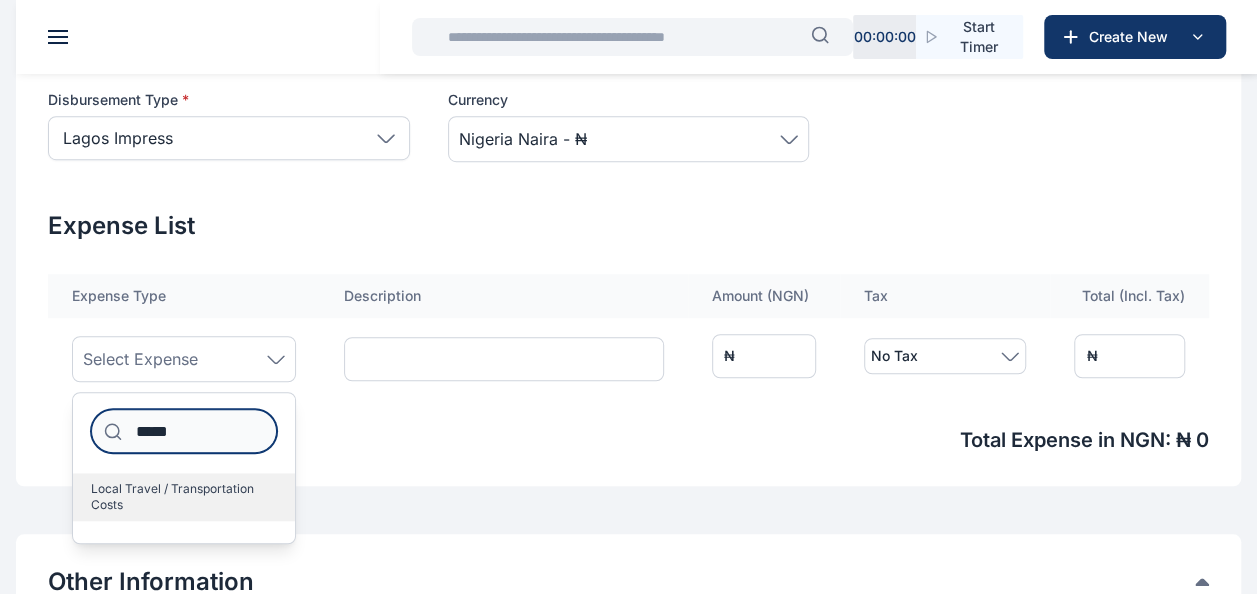 type on "*****" 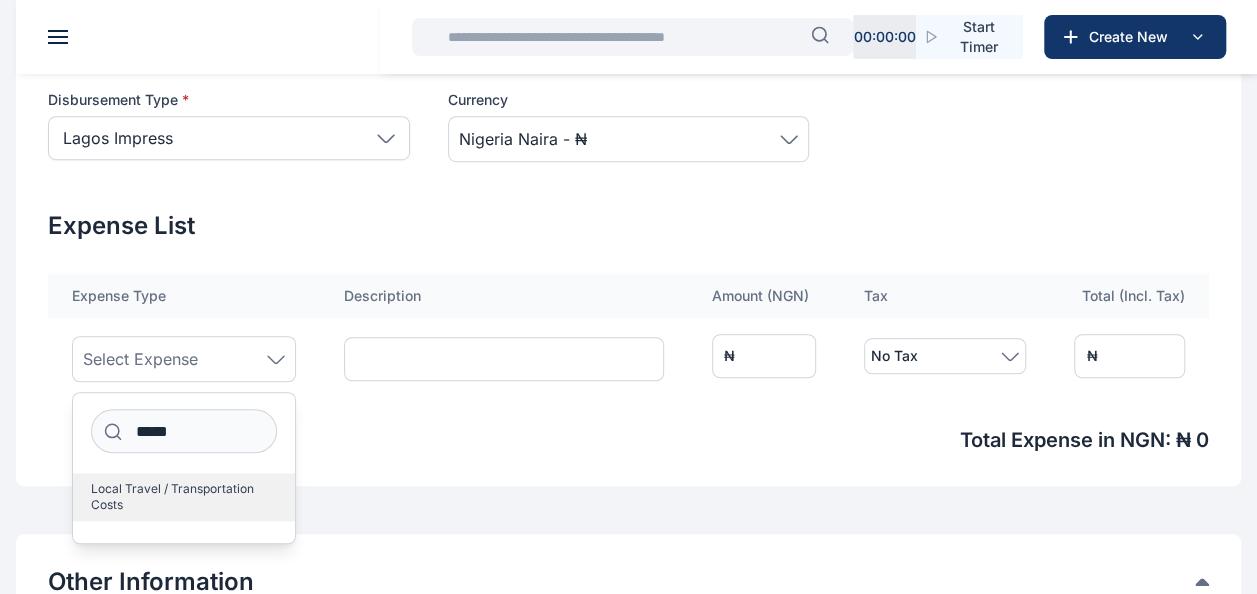 click on "Local Travel / Transportation Costs" at bounding box center (176, 497) 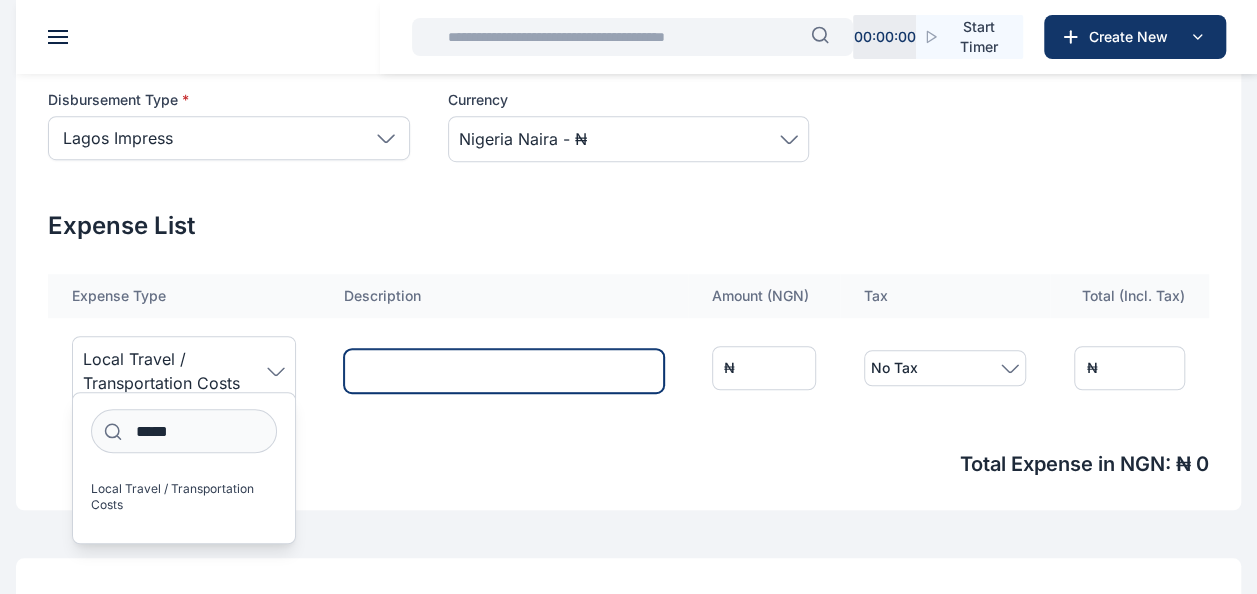 click at bounding box center (504, 371) 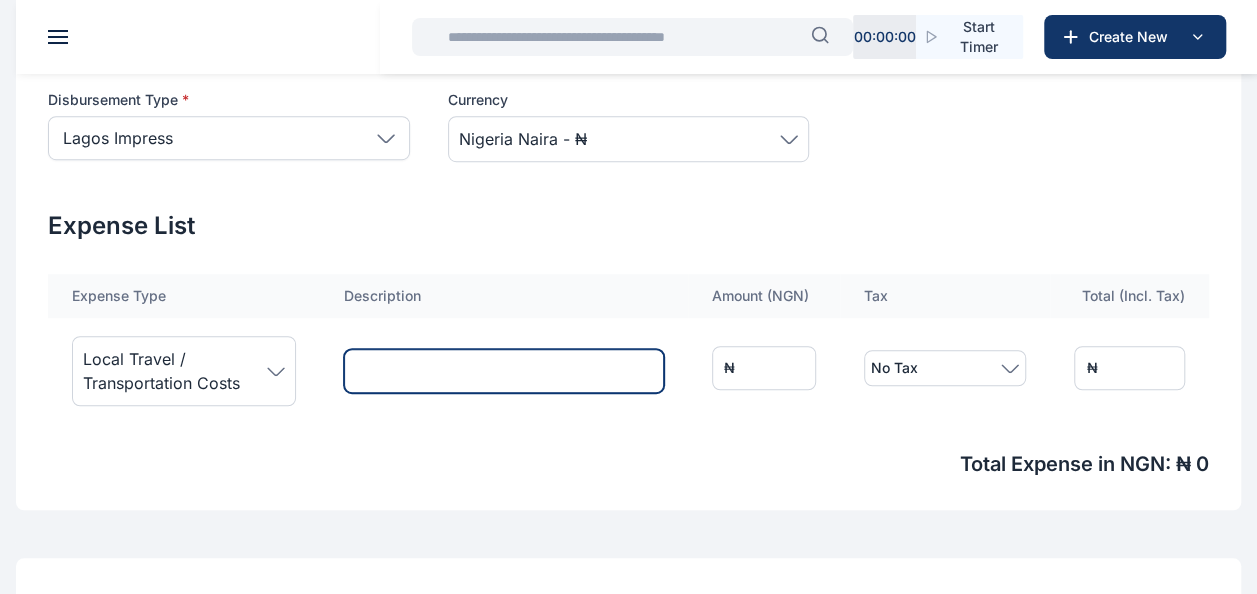 paste on "**********" 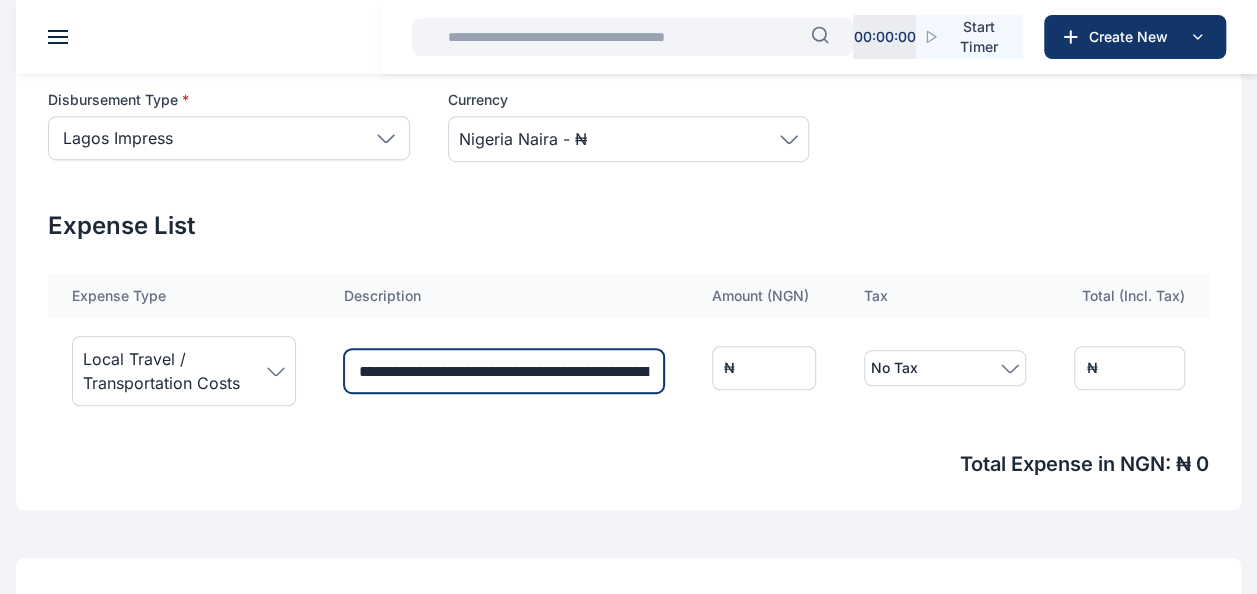 scroll, scrollTop: 0, scrollLeft: 177, axis: horizontal 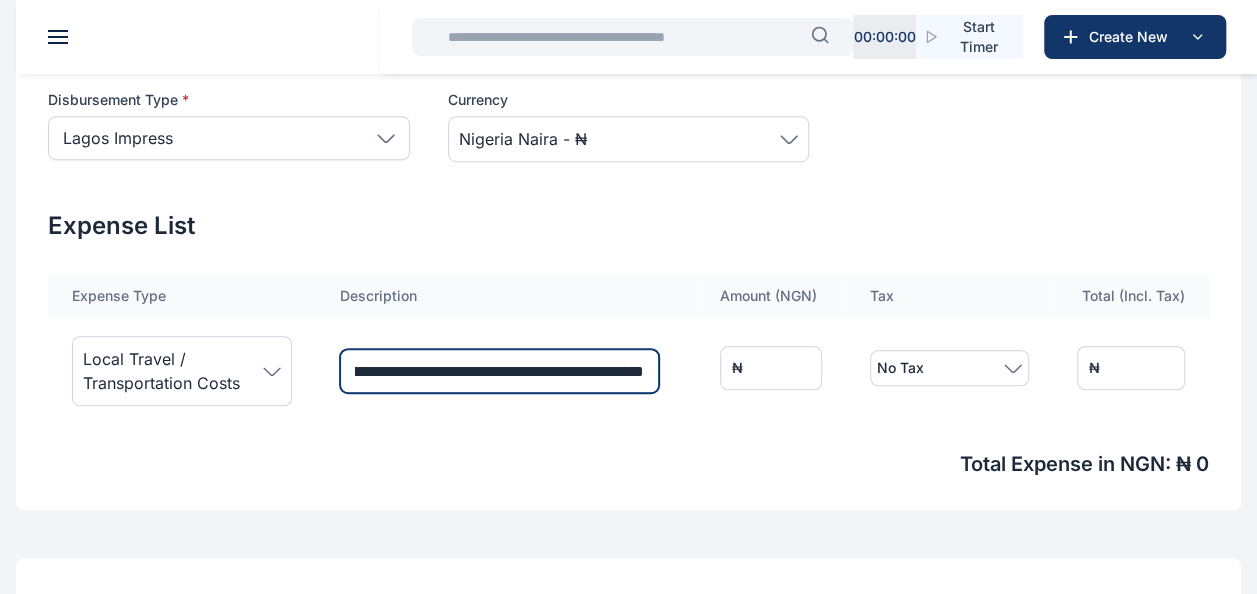 type on "**********" 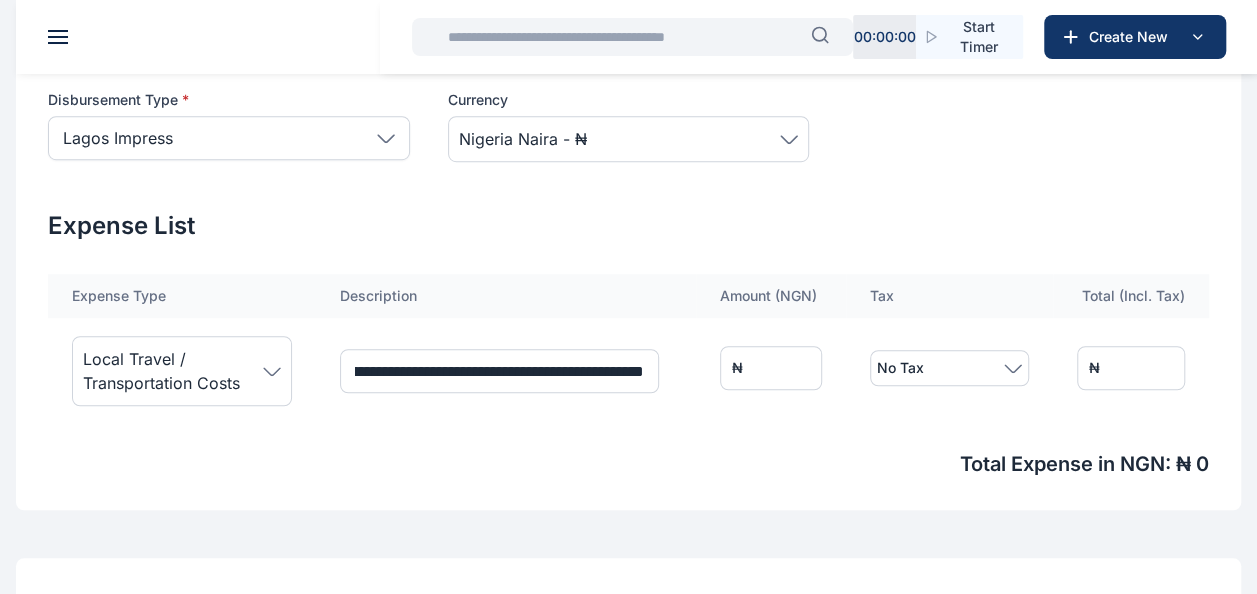 scroll, scrollTop: 0, scrollLeft: 0, axis: both 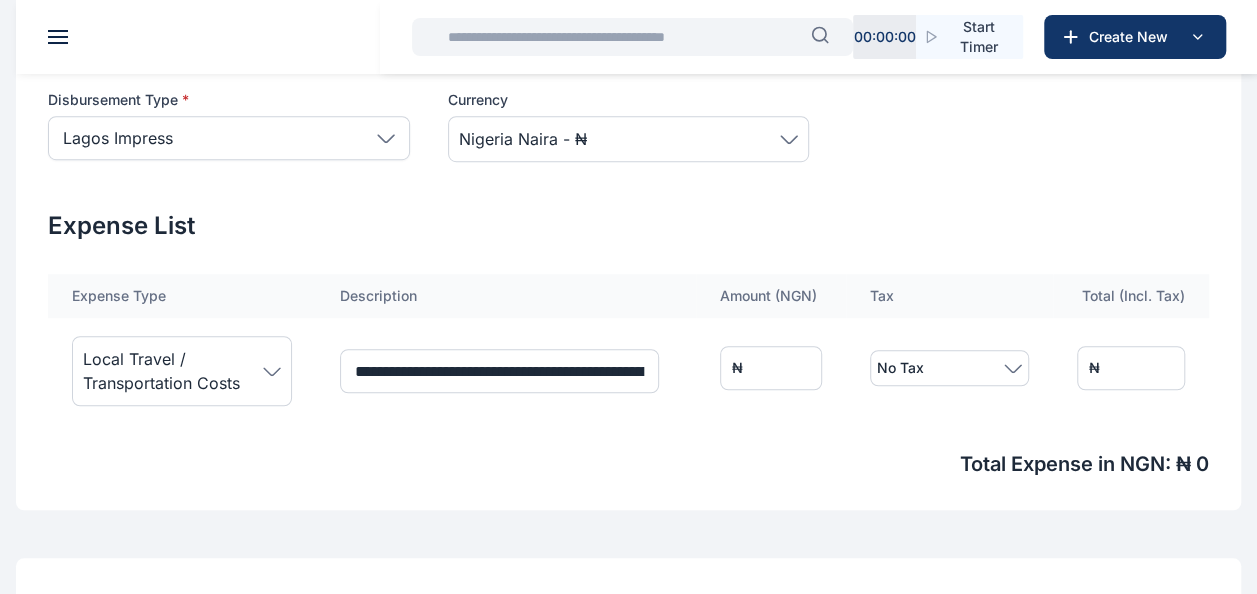click on "*" at bounding box center (771, 368) 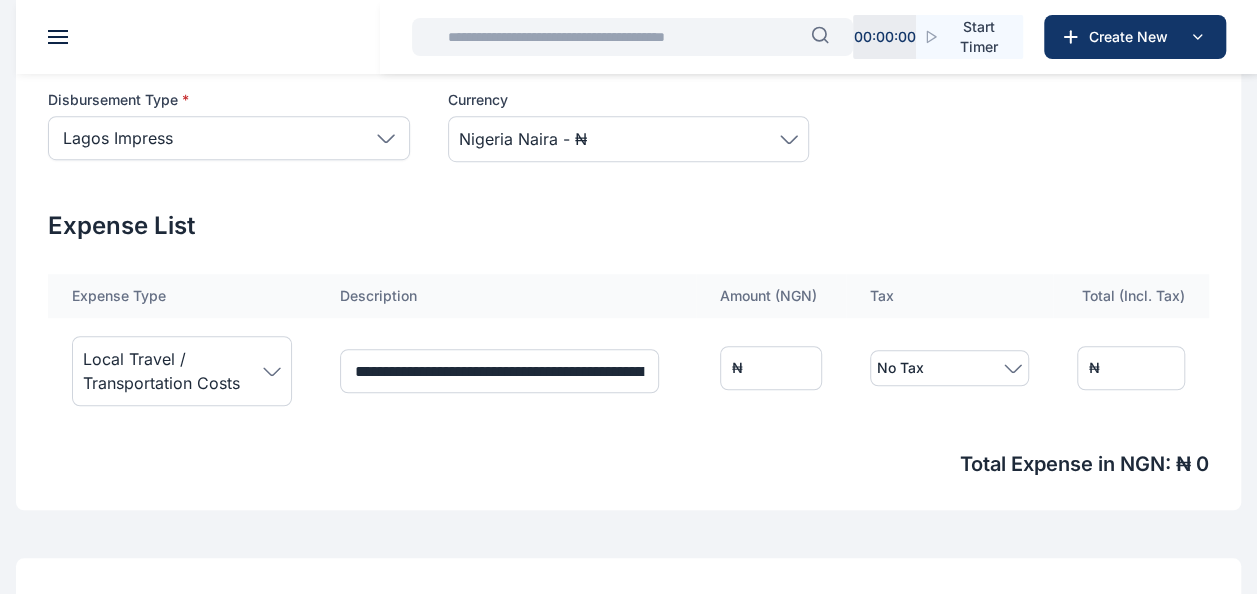 type on "**" 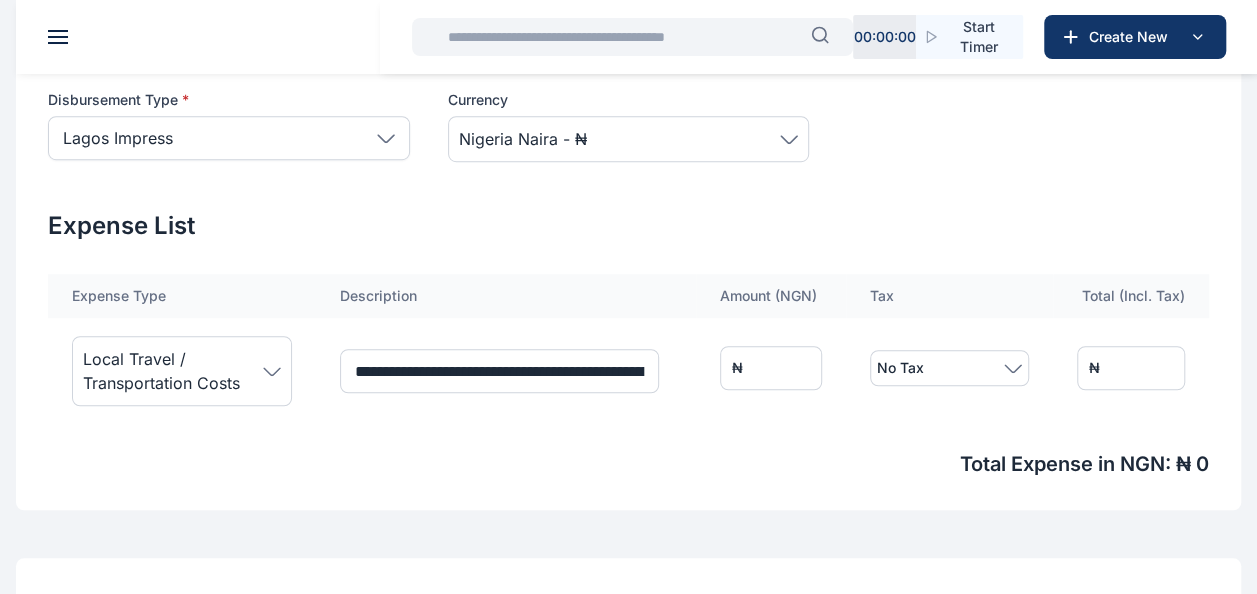 type on "**" 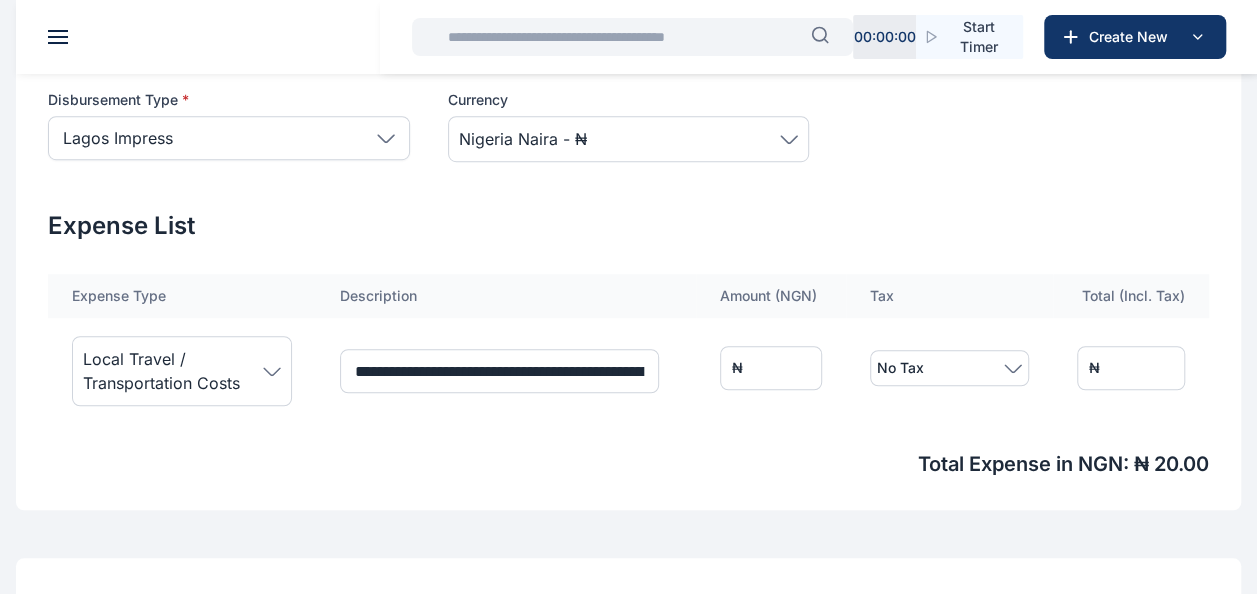 type on "***" 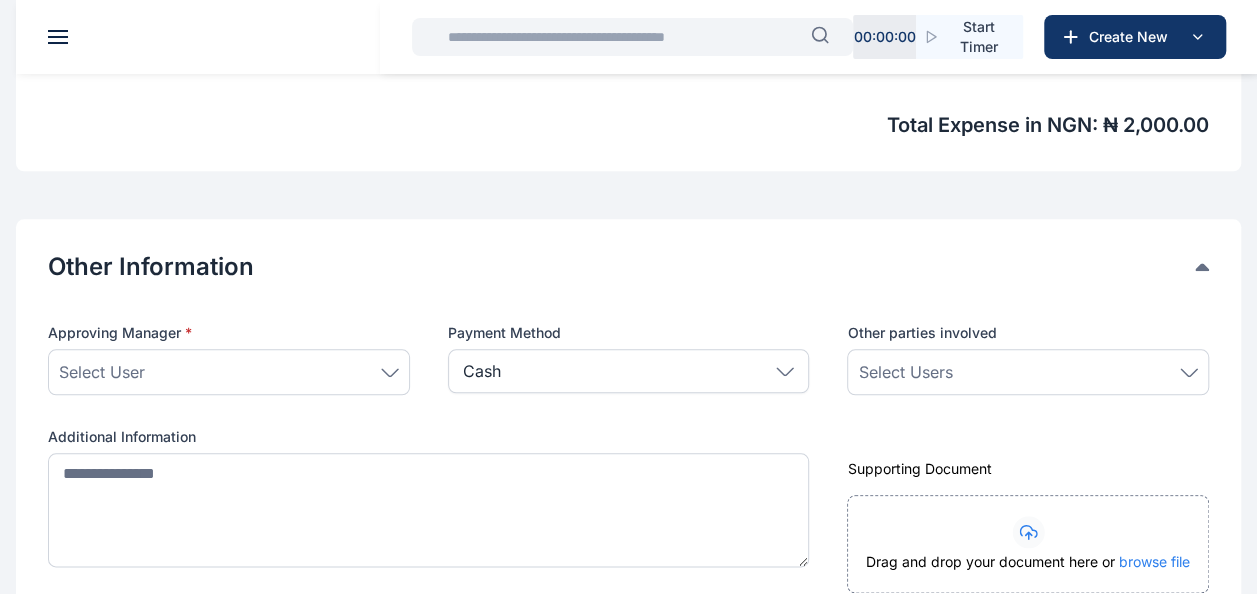 scroll, scrollTop: 889, scrollLeft: 0, axis: vertical 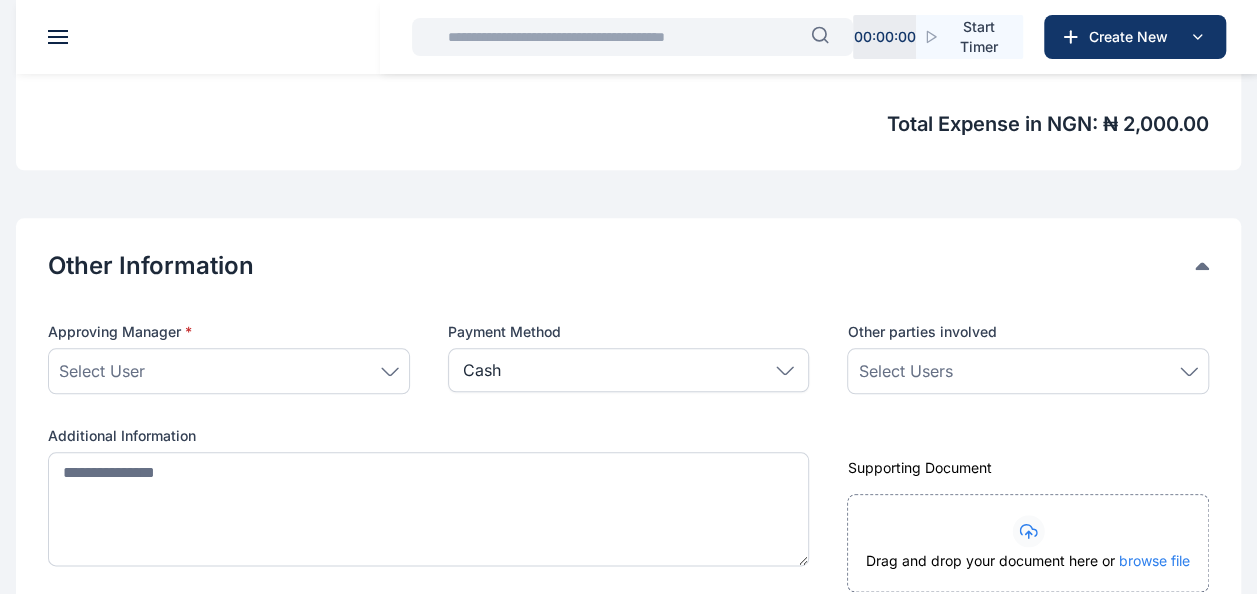 type on "****" 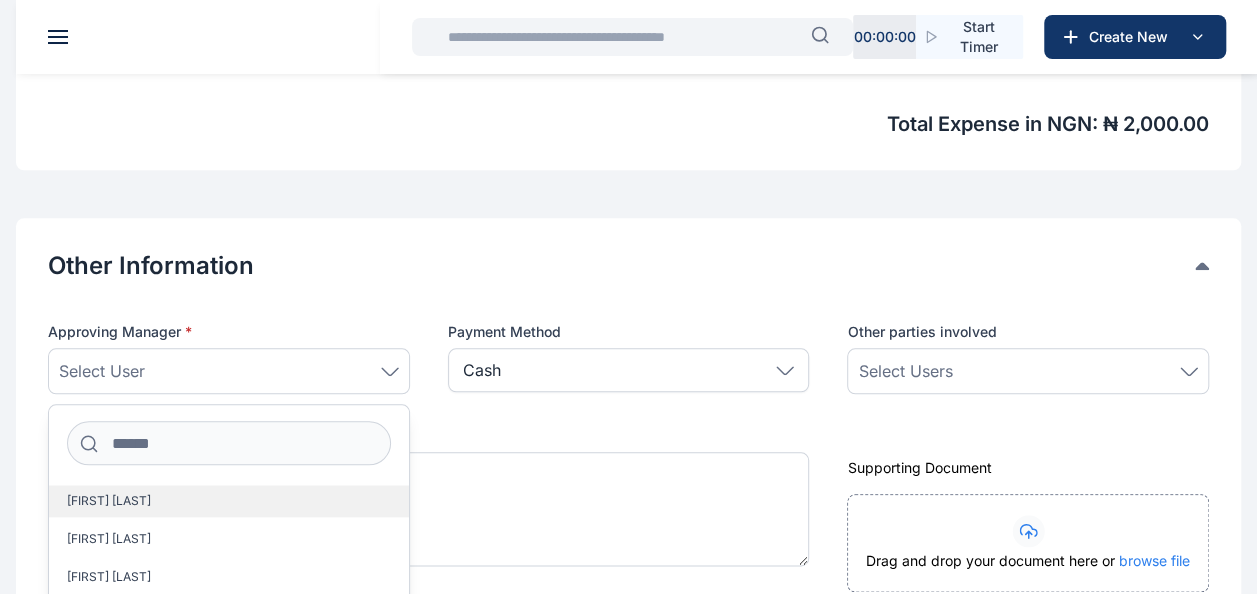 click on "[FIRST] [LAST]" at bounding box center [229, 501] 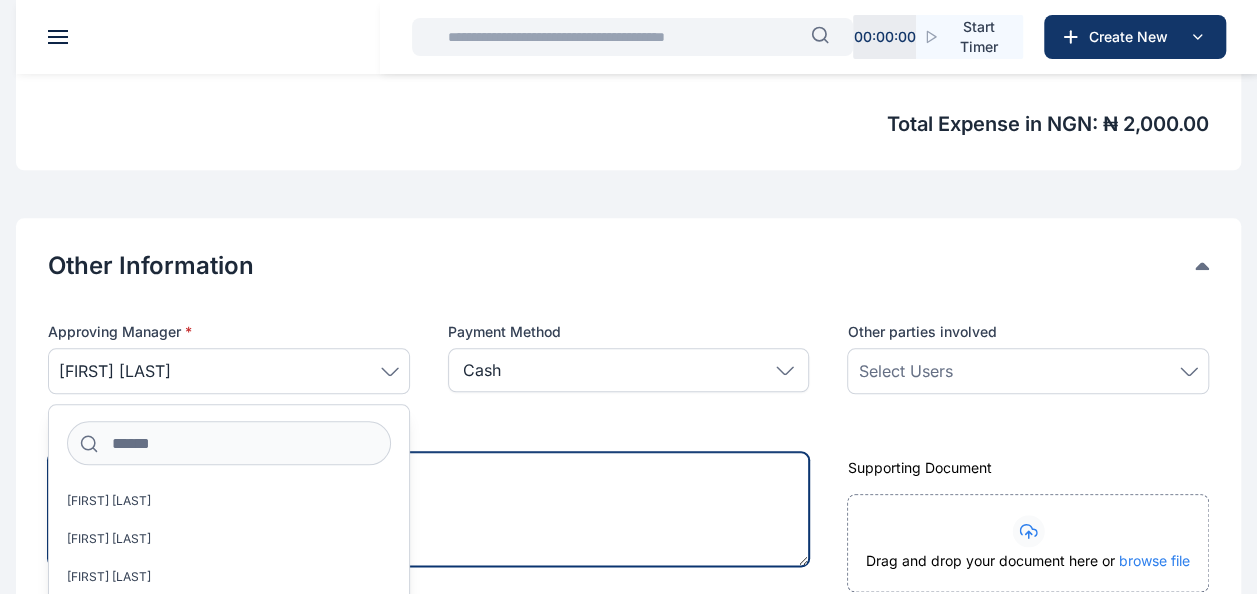 click at bounding box center [428, 509] 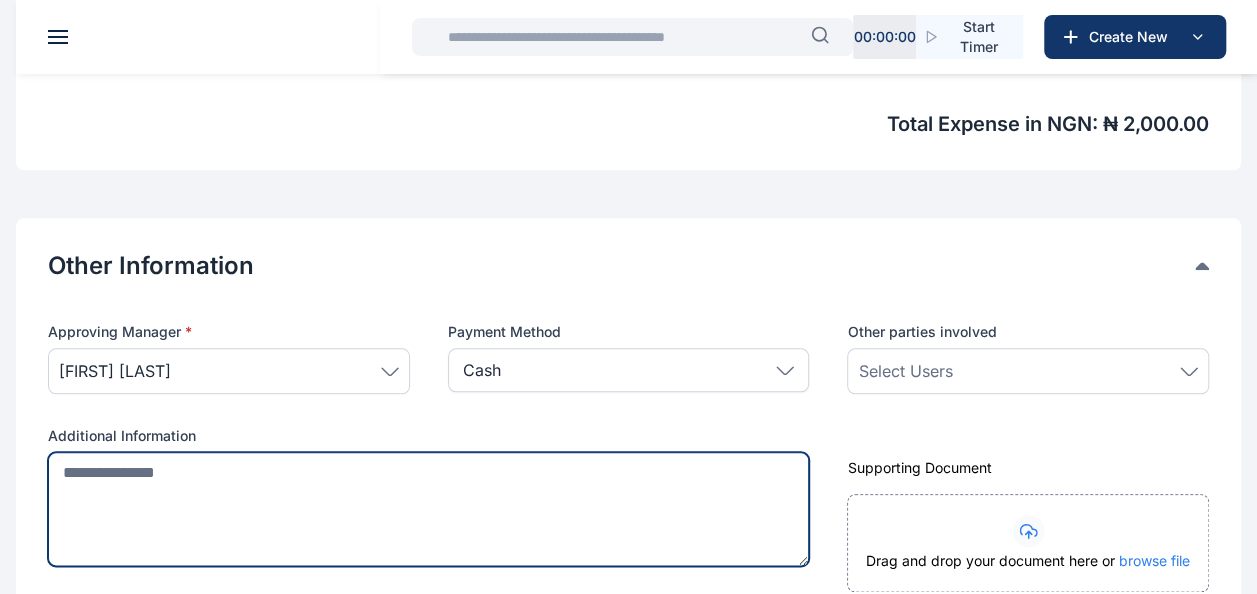 paste on "**********" 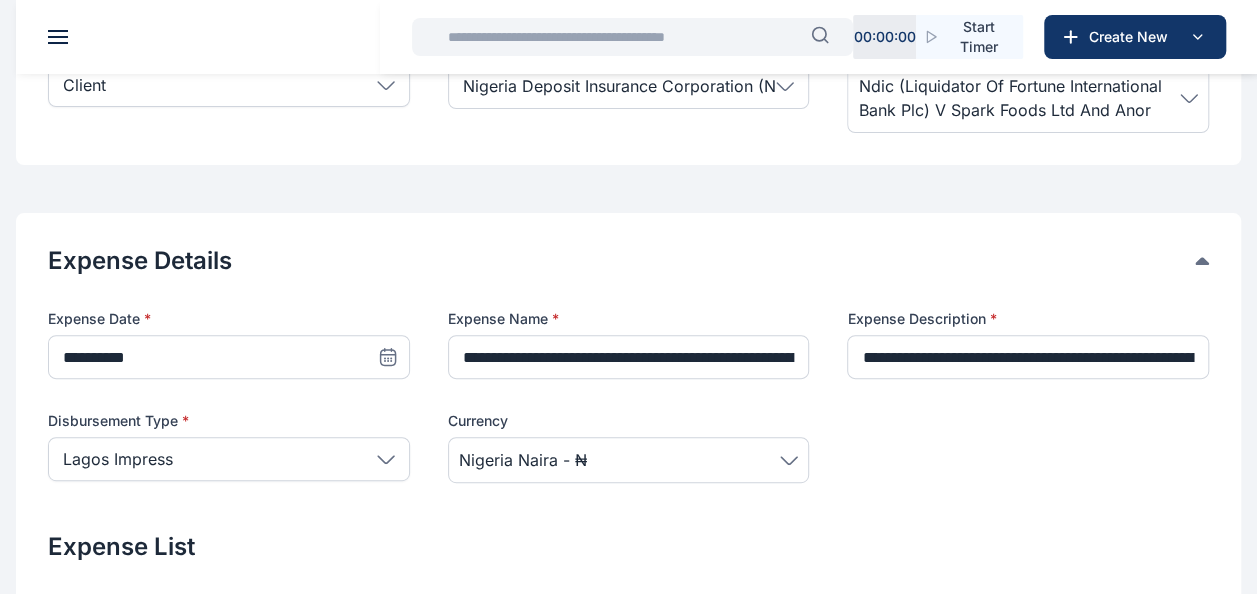 scroll, scrollTop: 215, scrollLeft: 0, axis: vertical 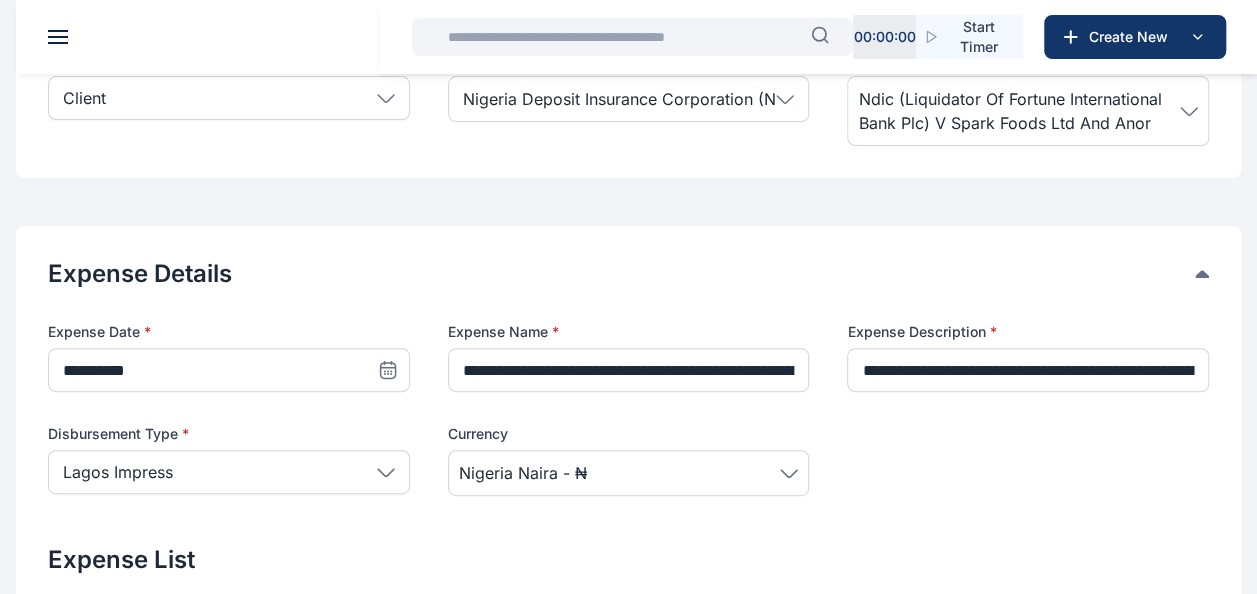 click 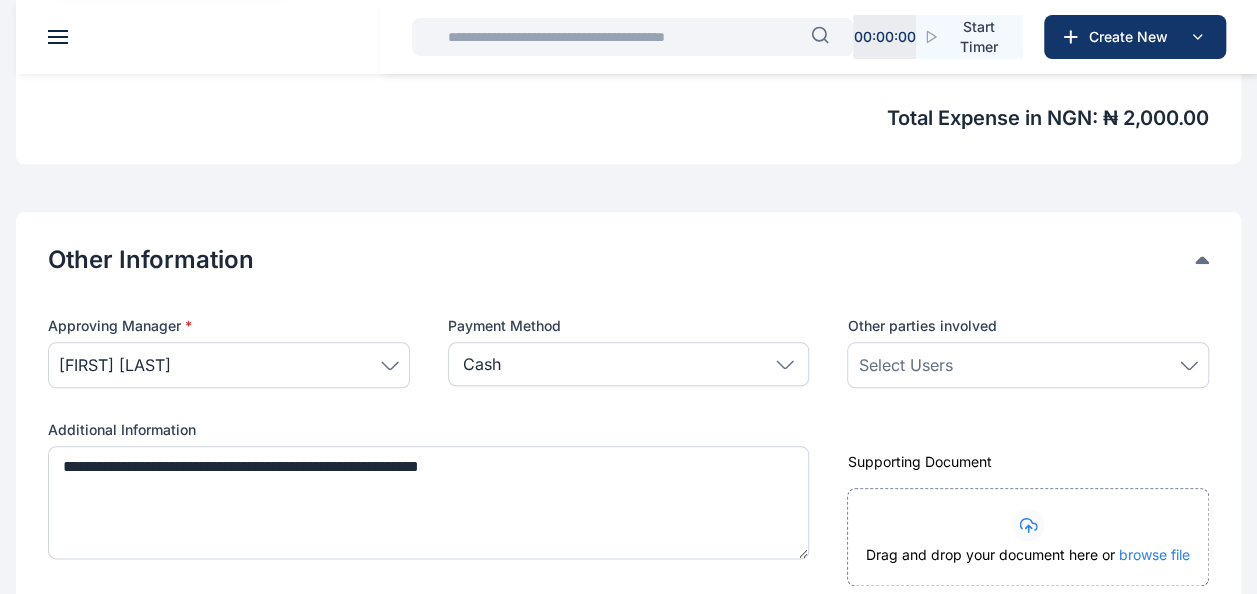 scroll, scrollTop: 900, scrollLeft: 0, axis: vertical 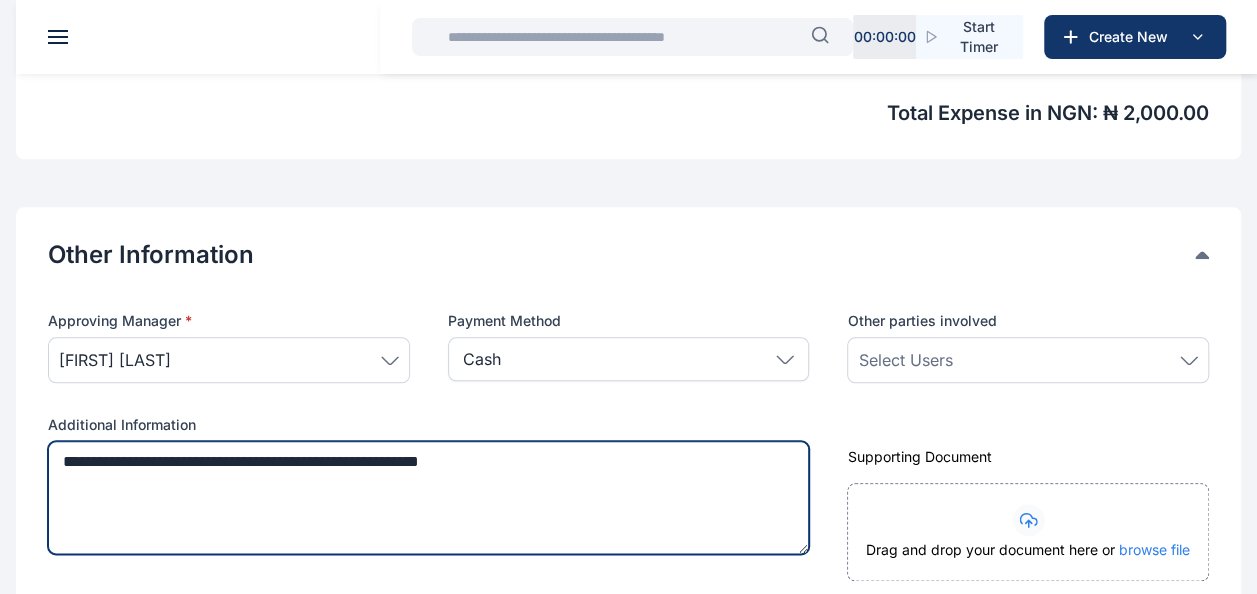 click on "**********" at bounding box center (428, 497) 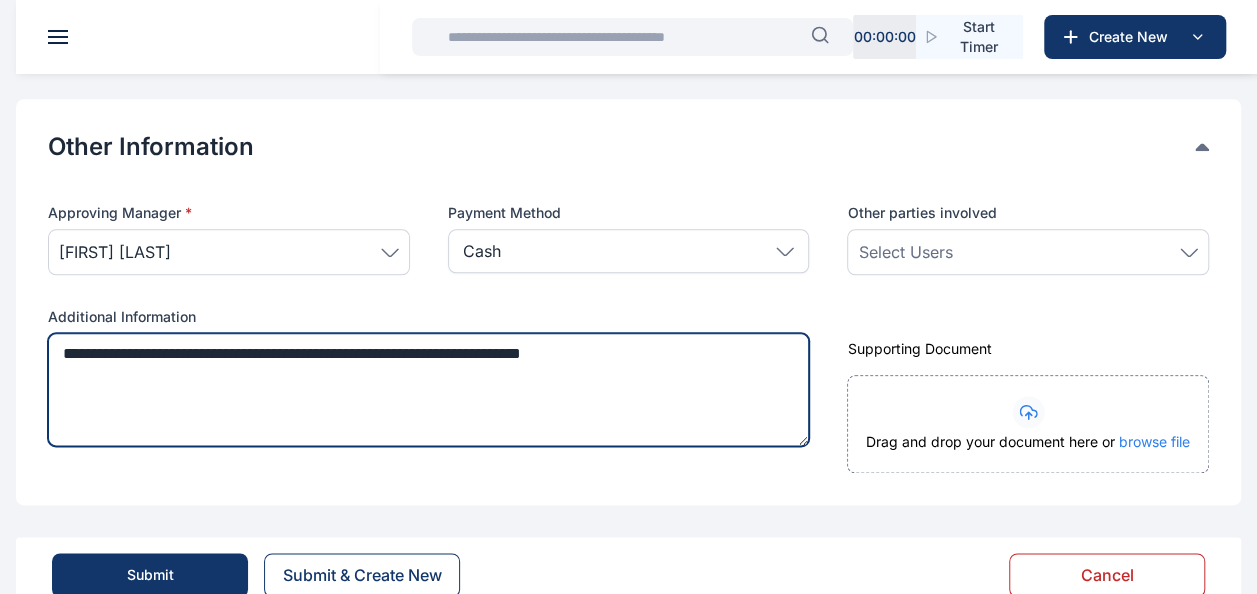 scroll, scrollTop: 1056, scrollLeft: 0, axis: vertical 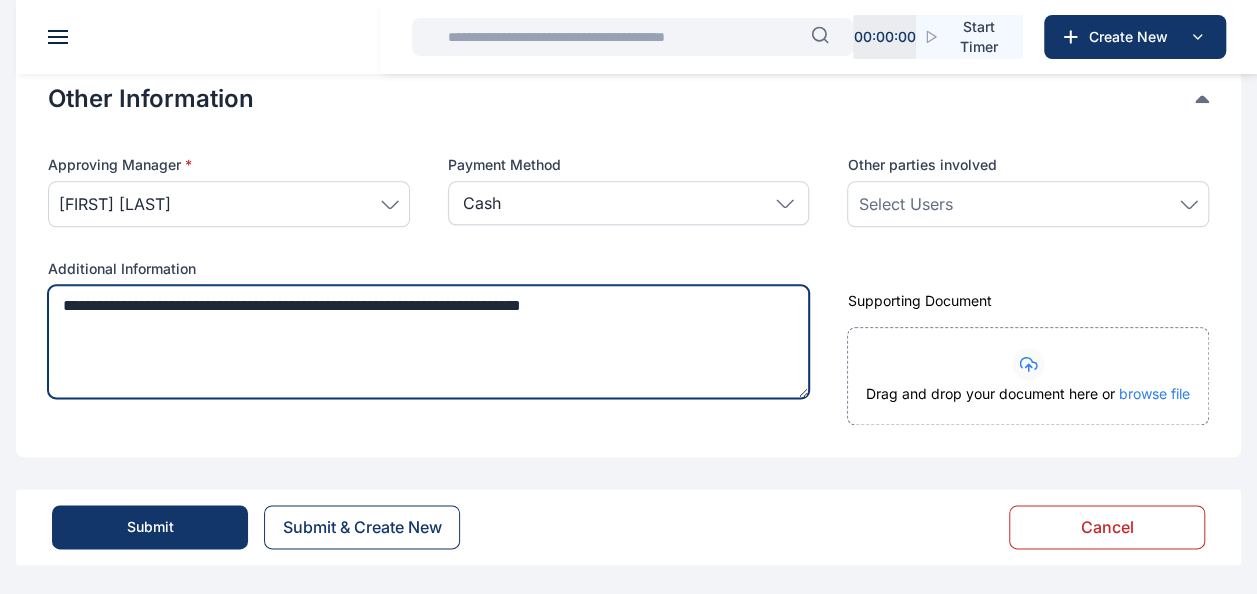 type on "**********" 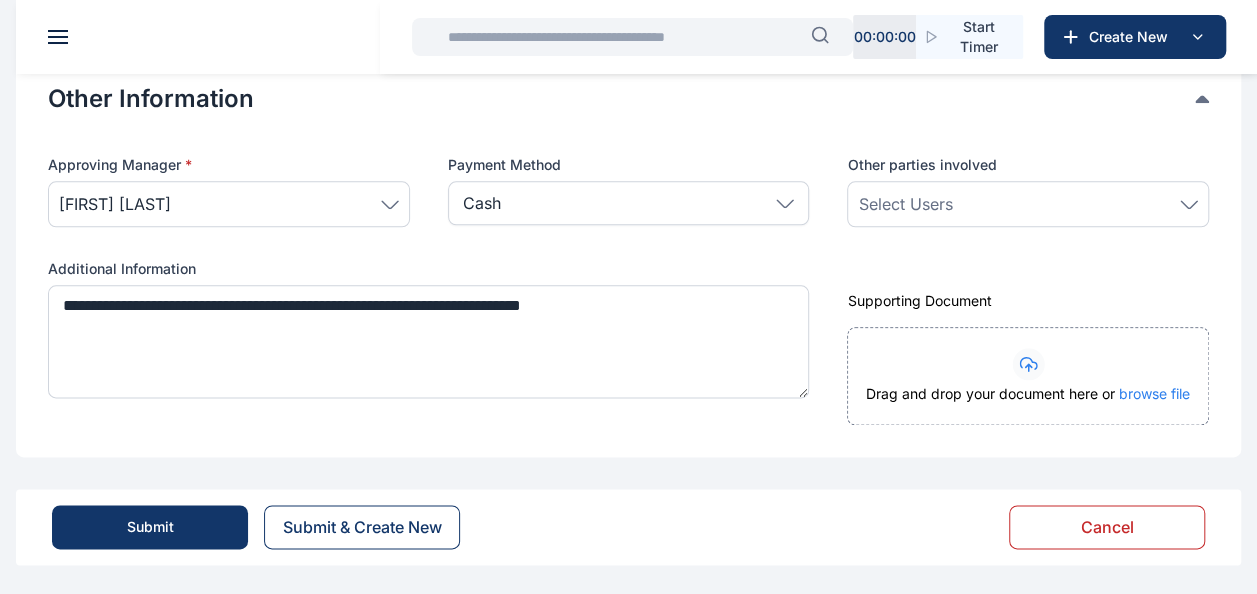 click on "Submit" at bounding box center (150, 527) 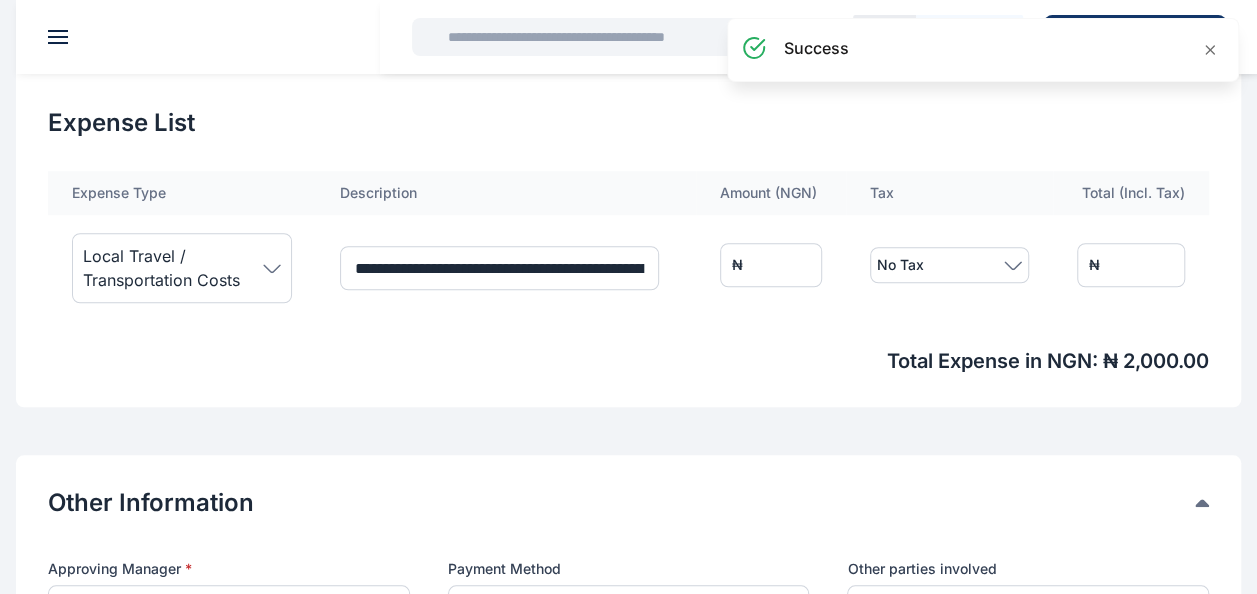 scroll, scrollTop: 583, scrollLeft: 0, axis: vertical 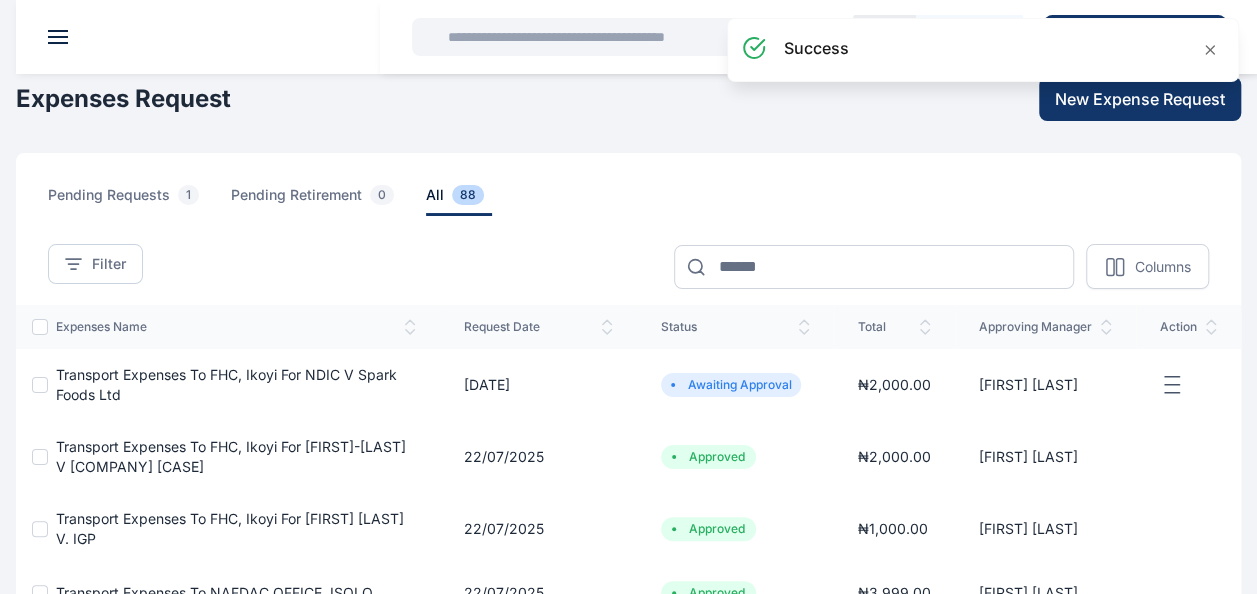 click on "success" at bounding box center [983, 58] 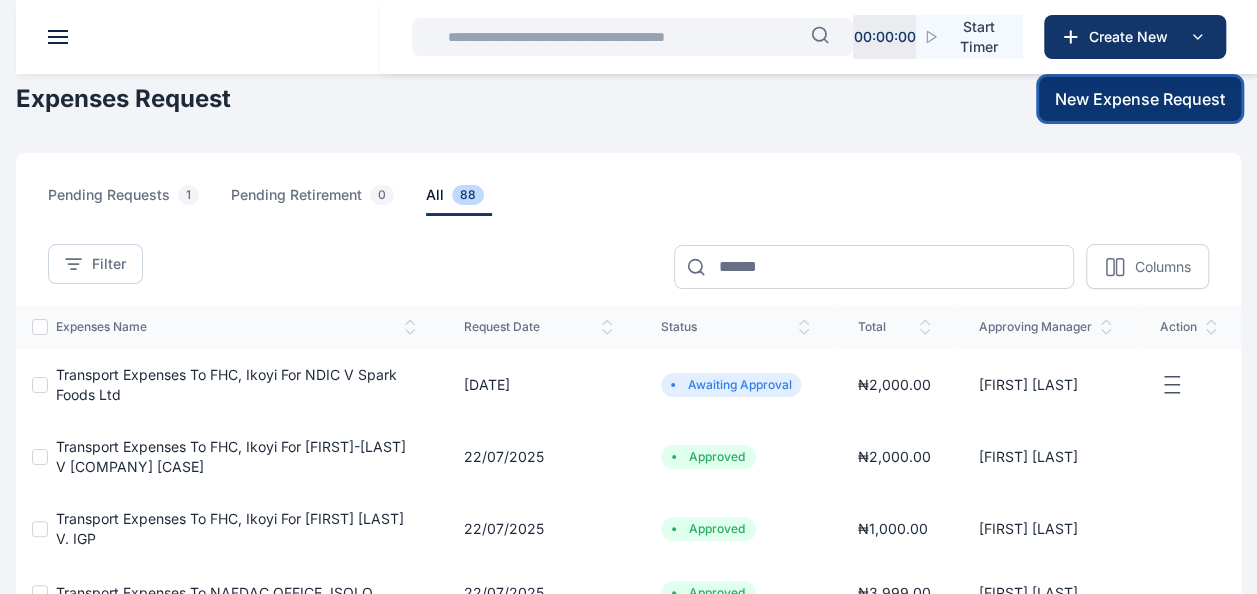 click on "New Expense Request" at bounding box center [1140, 99] 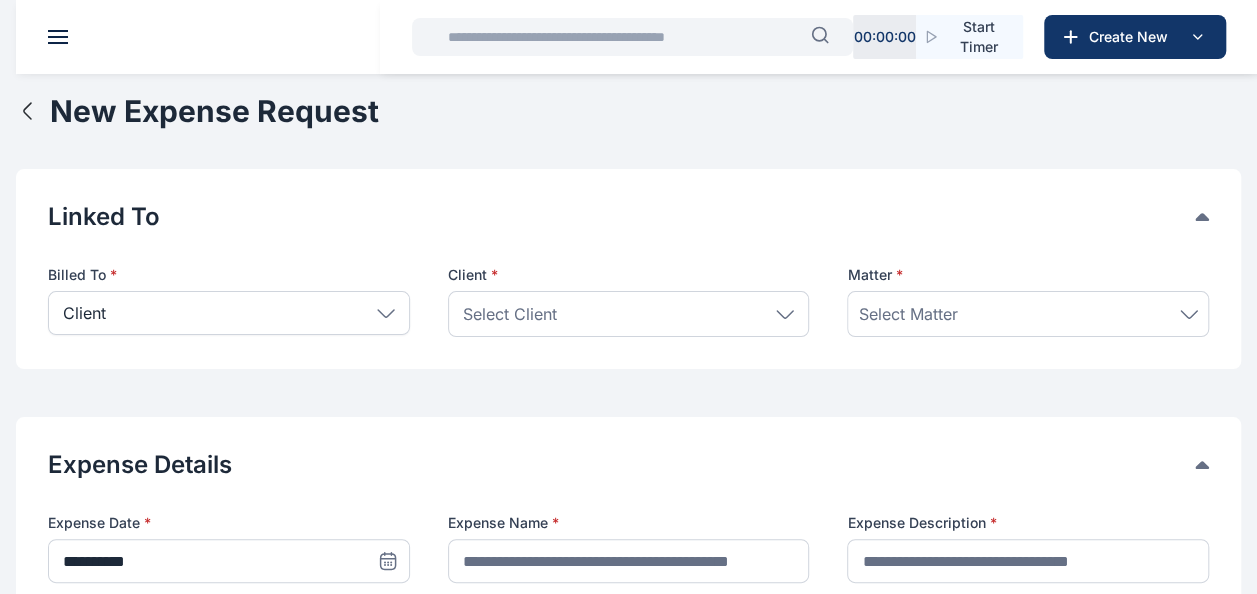 click on "Select Client" at bounding box center (510, 314) 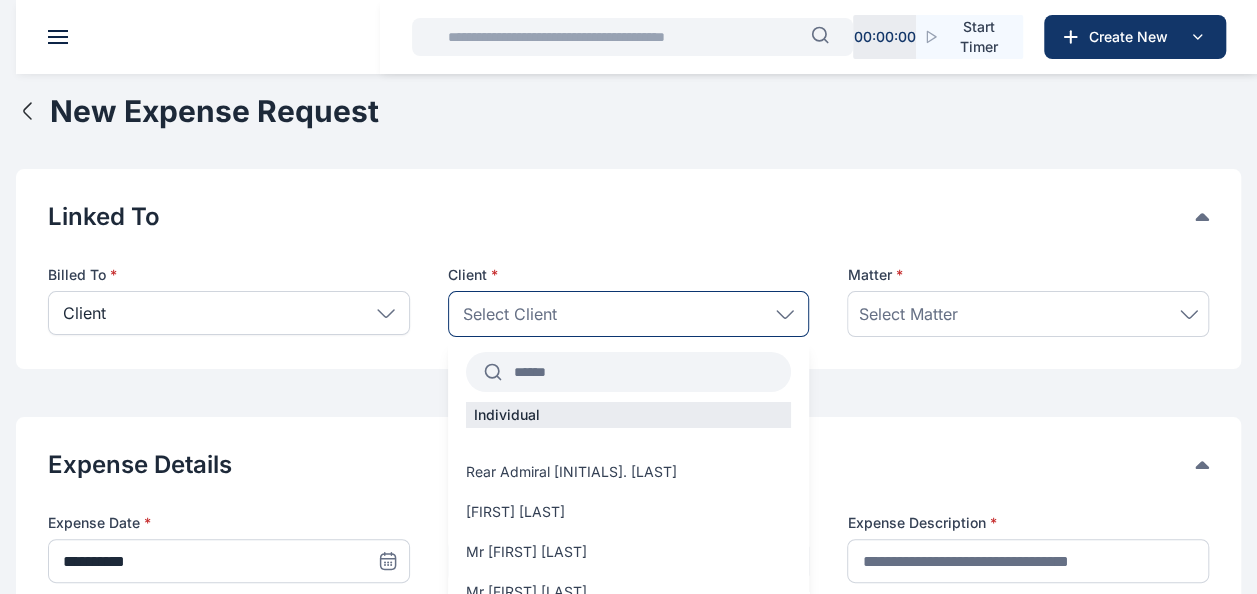 click at bounding box center [647, 372] 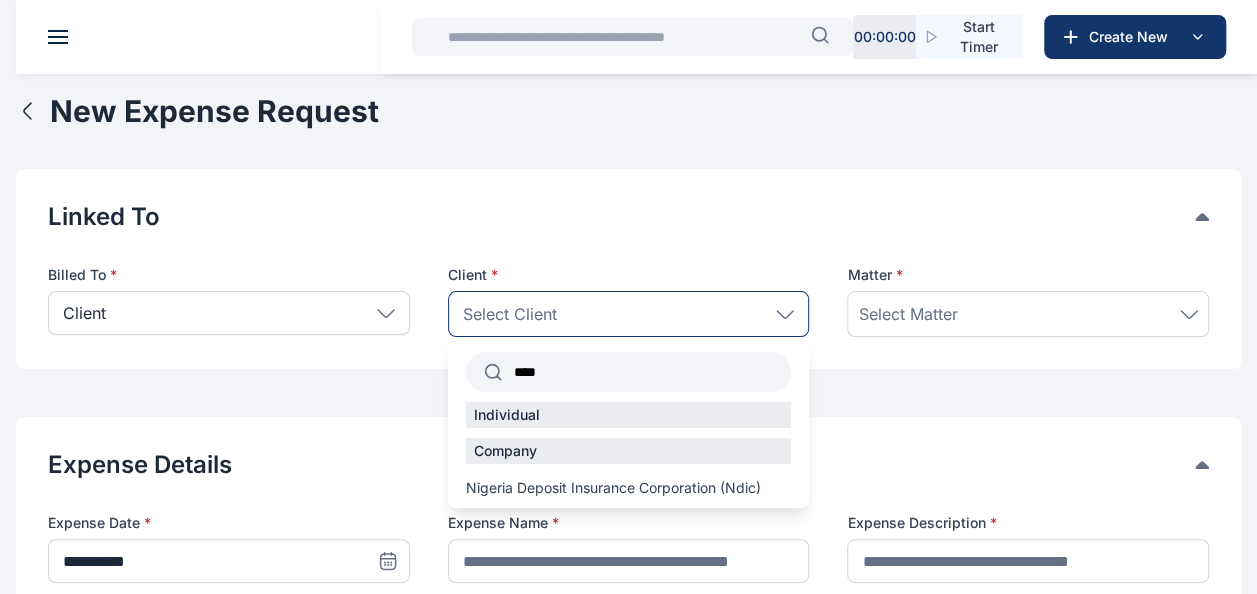 type on "****" 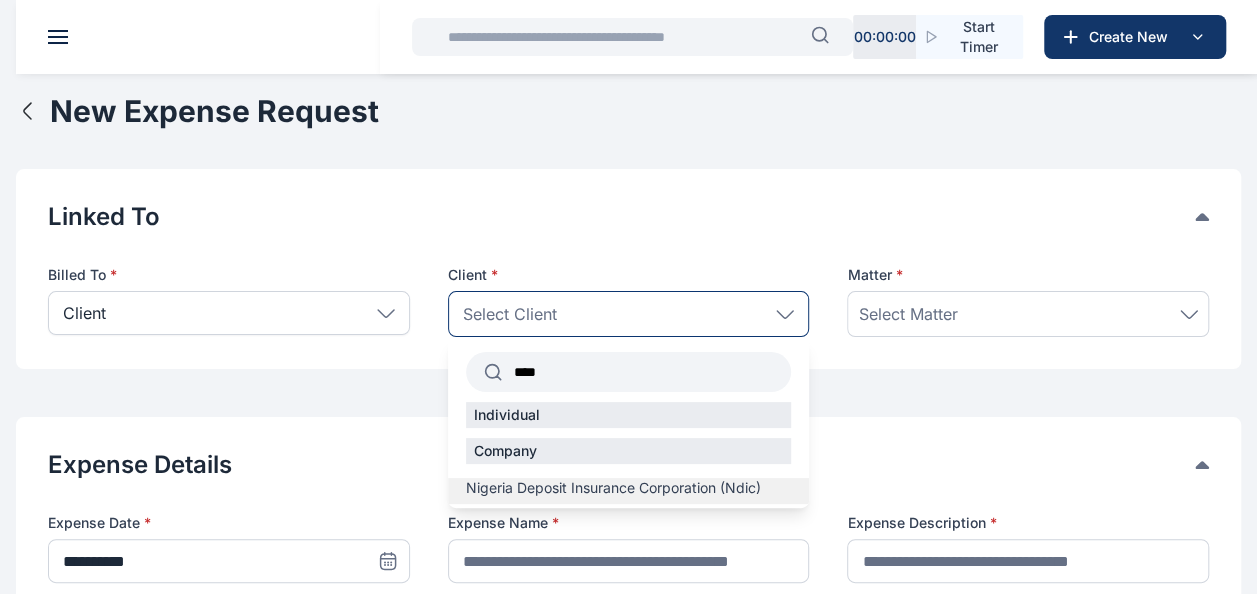 click on "Nigeria Deposit Insurance Corporation (Ndic)" at bounding box center (613, 488) 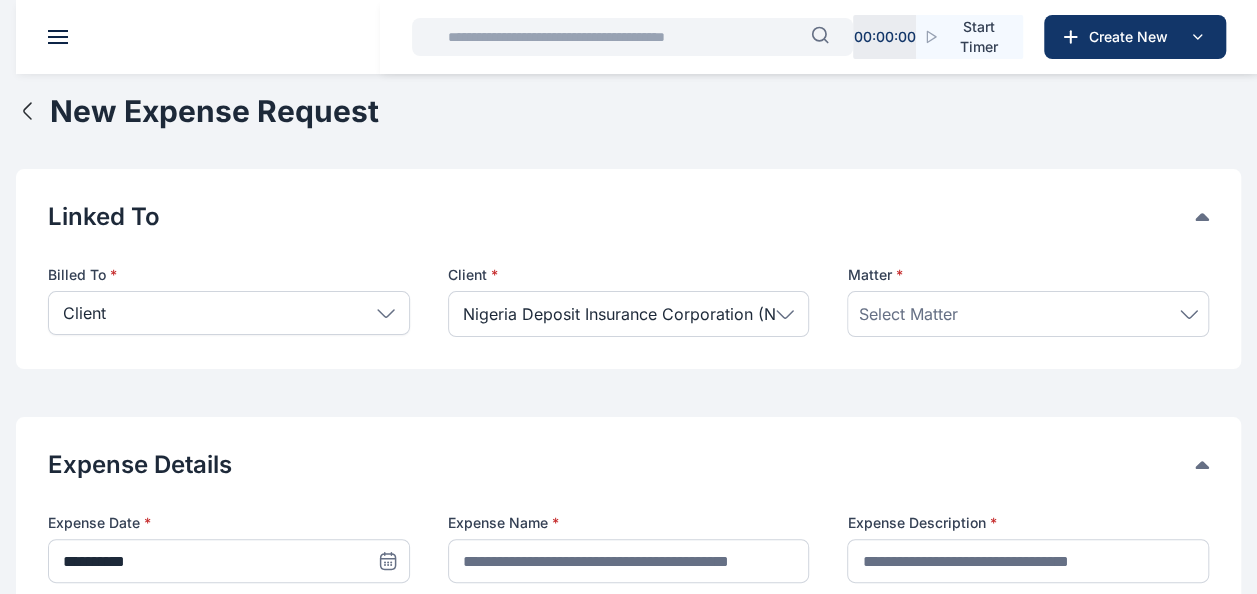 click on "Select Matter" at bounding box center (907, 314) 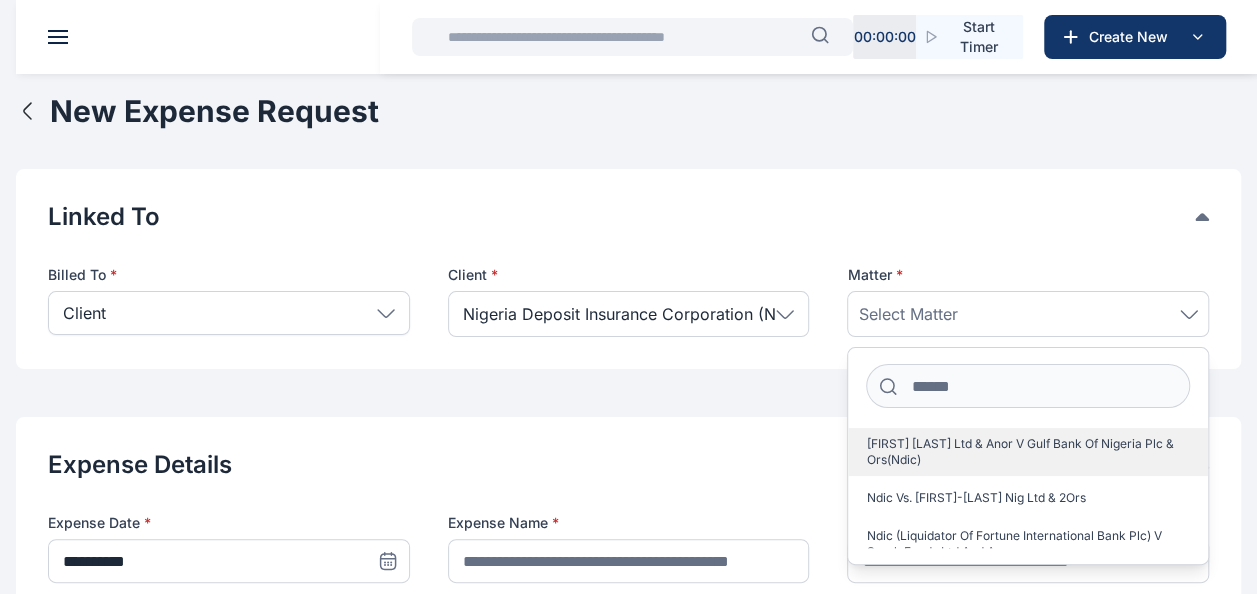 scroll, scrollTop: 26, scrollLeft: 0, axis: vertical 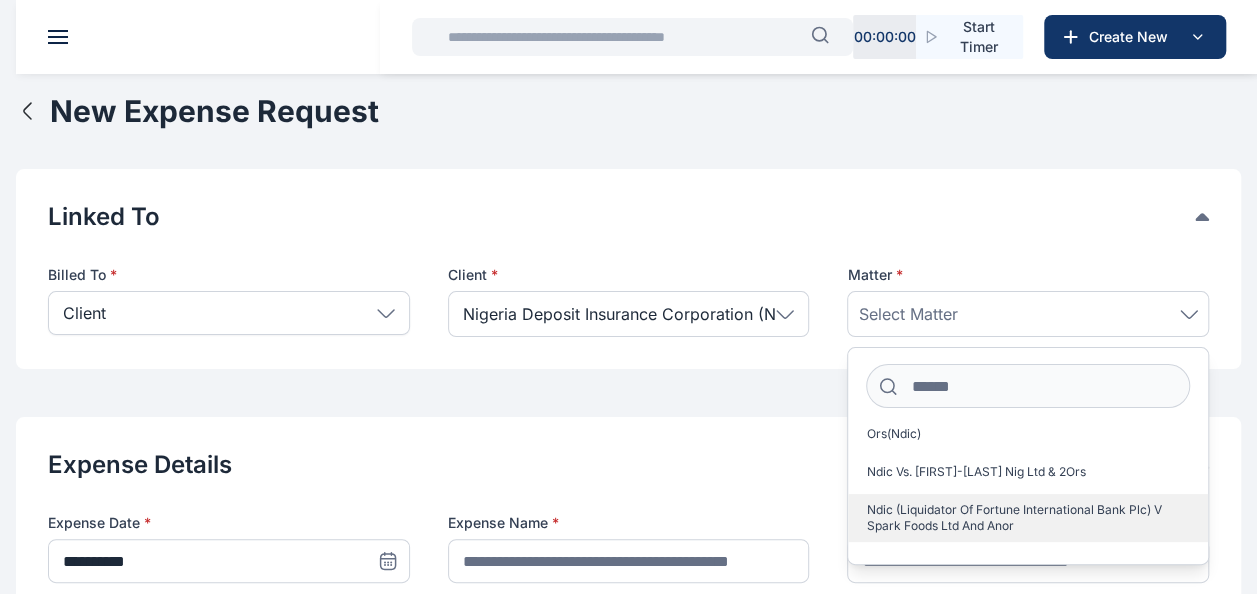 click on "Ndic (Liquidator Of Fortune International Bank Plc) V Spark Foods Ltd And Anor" at bounding box center [1020, 518] 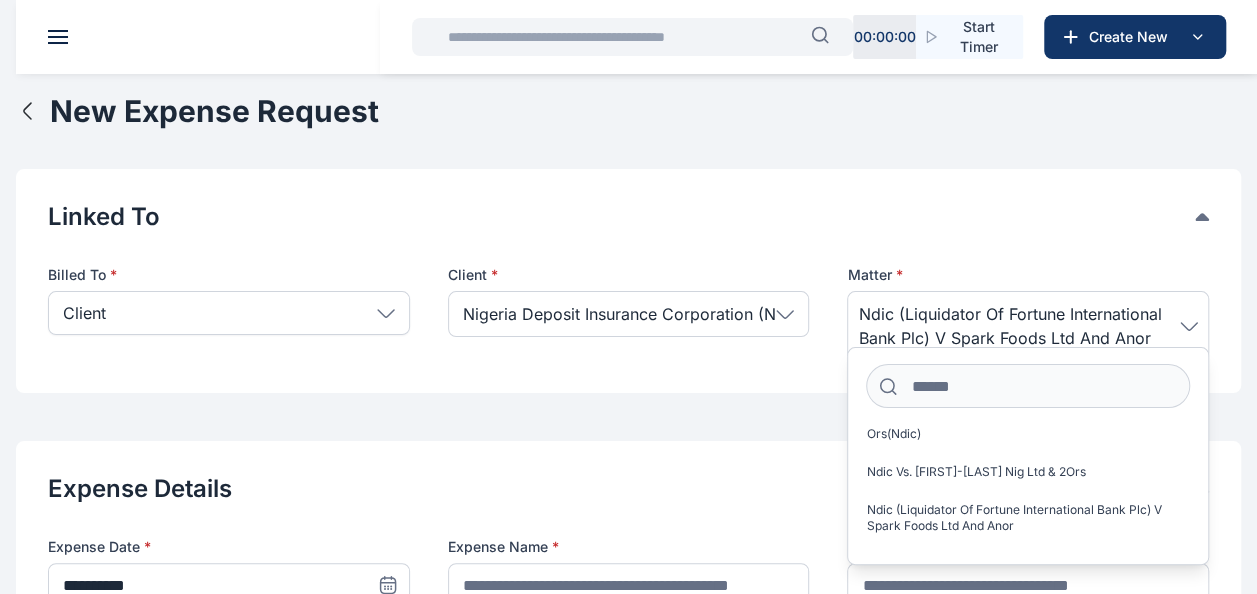 scroll, scrollTop: 150, scrollLeft: 0, axis: vertical 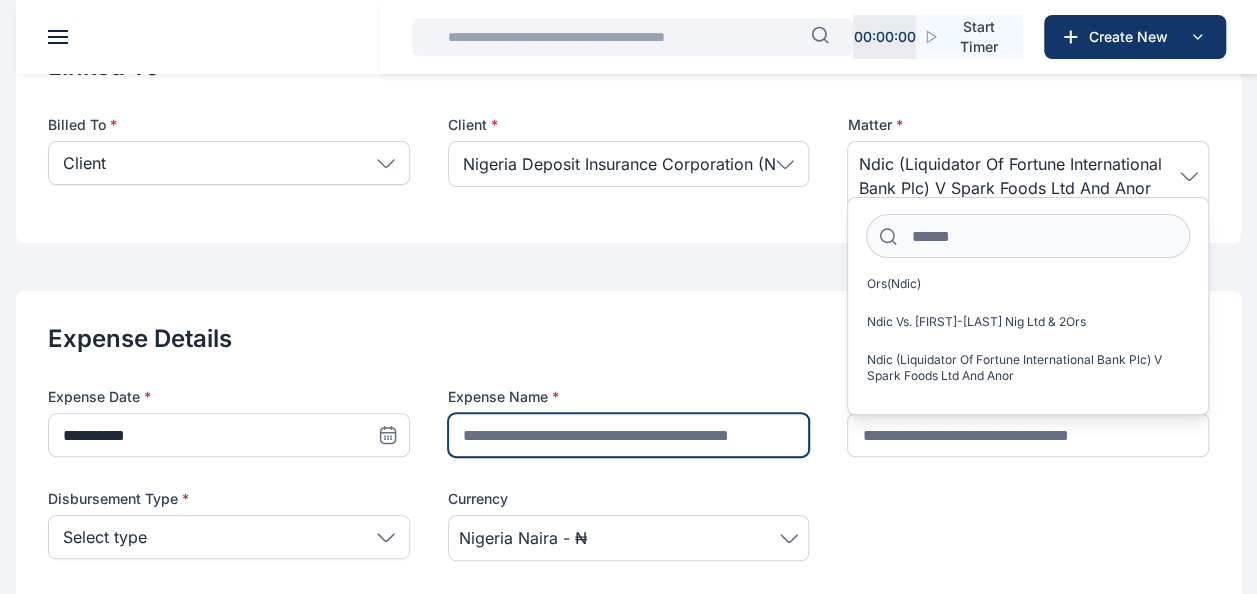 click at bounding box center (629, 435) 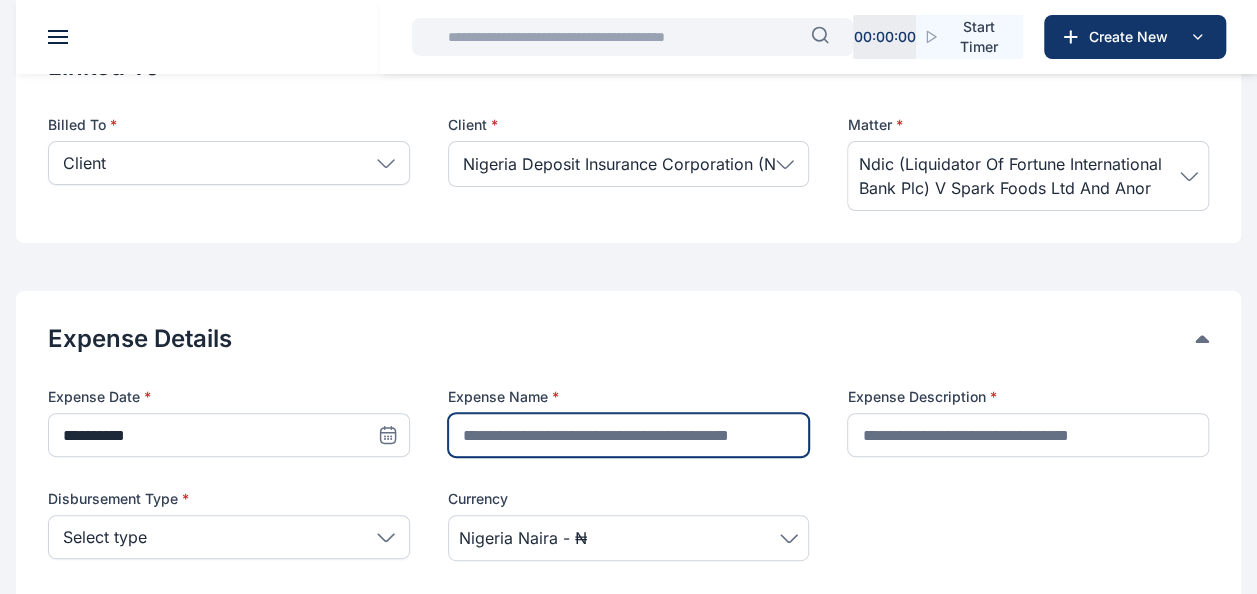 paste on "**********" 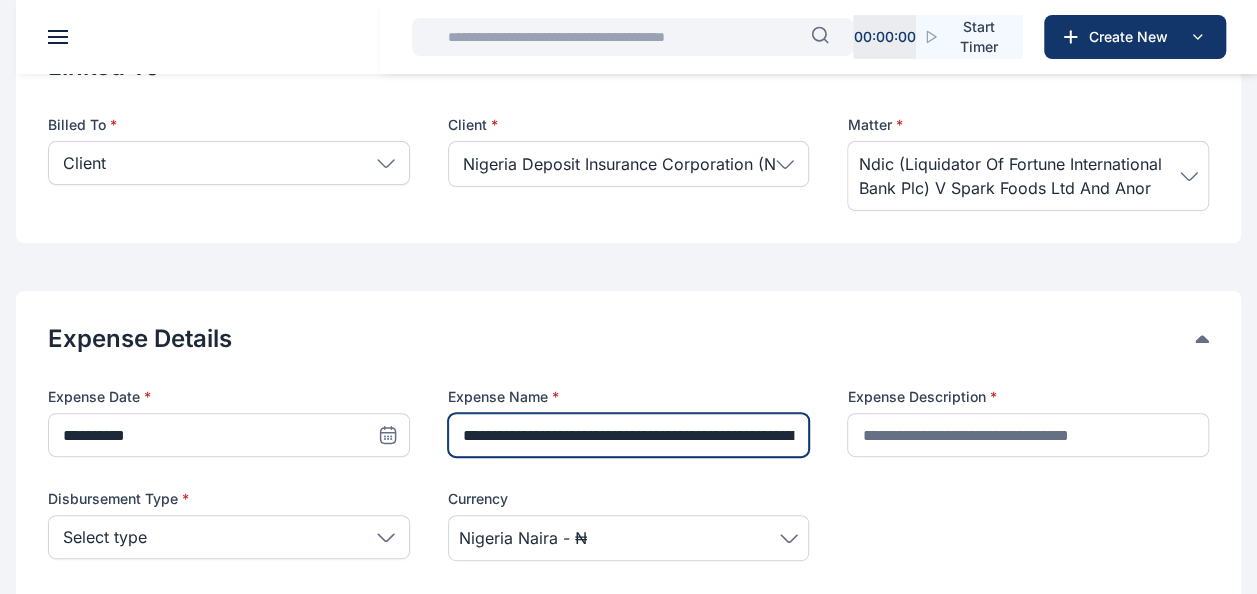 scroll, scrollTop: 0, scrollLeft: 131, axis: horizontal 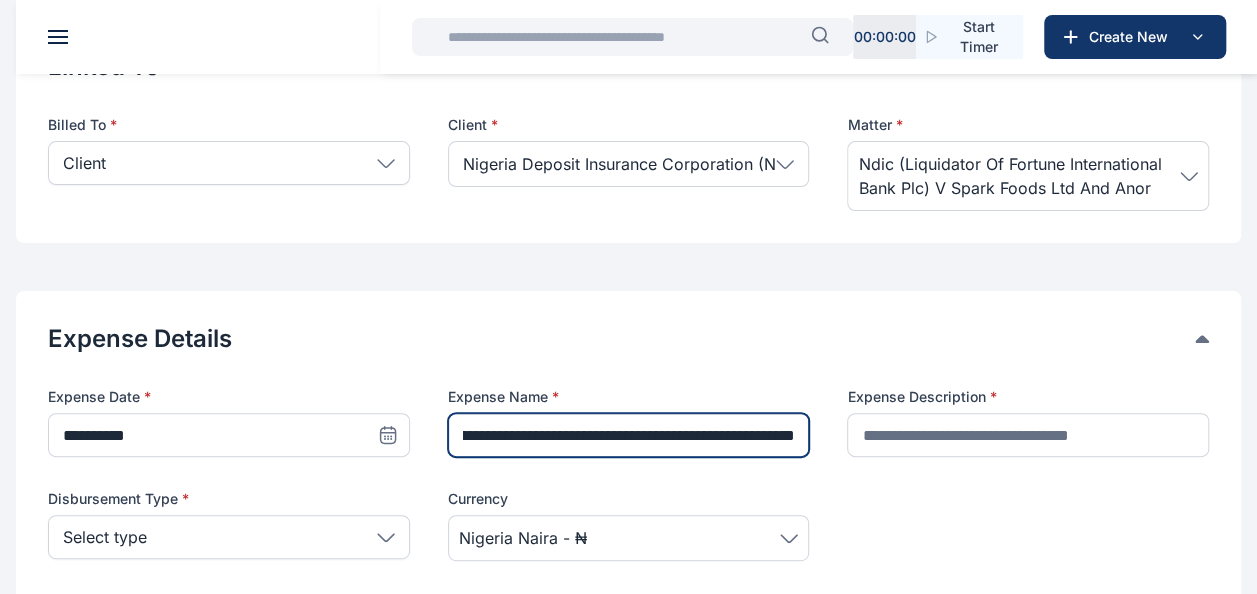 type on "**********" 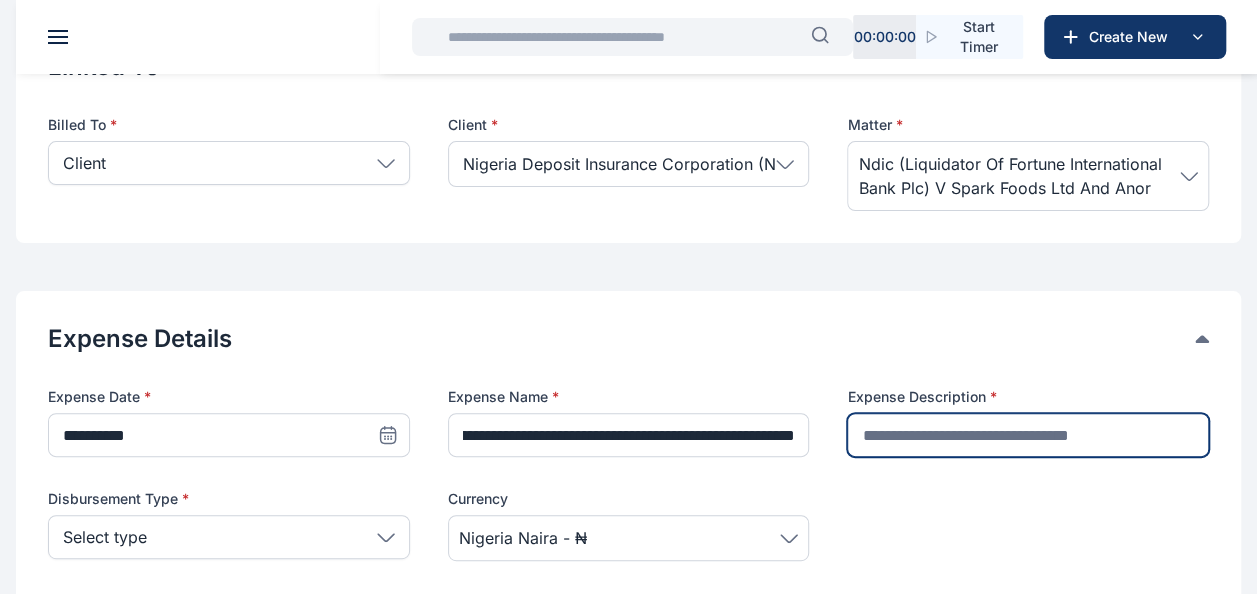 scroll, scrollTop: 0, scrollLeft: 0, axis: both 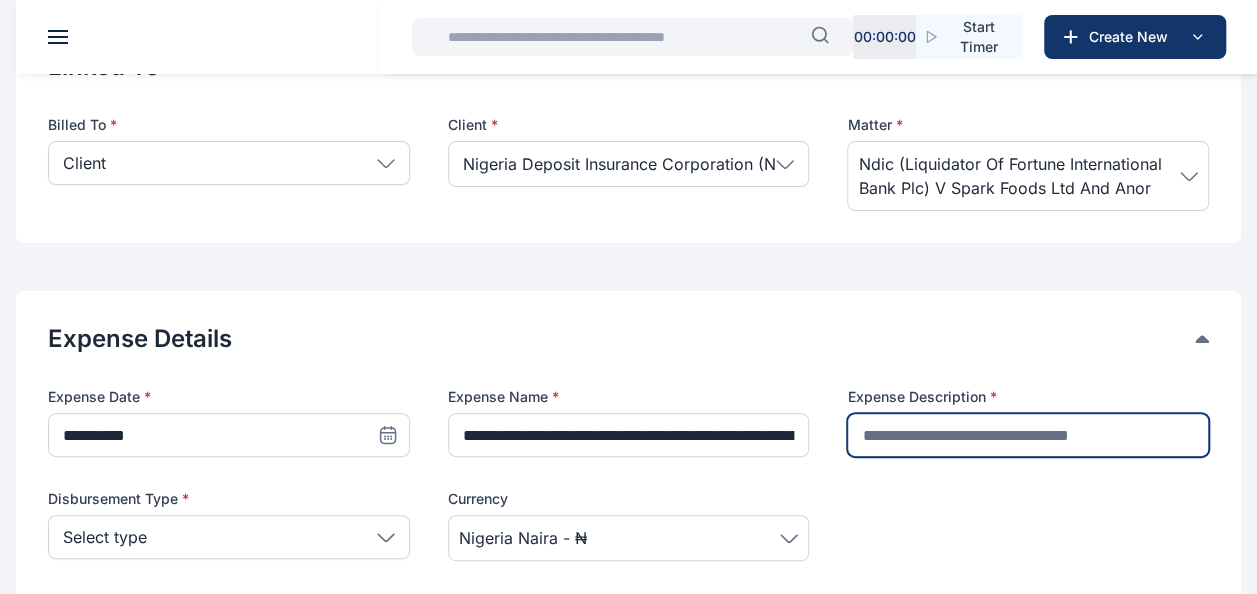 click at bounding box center (1028, 435) 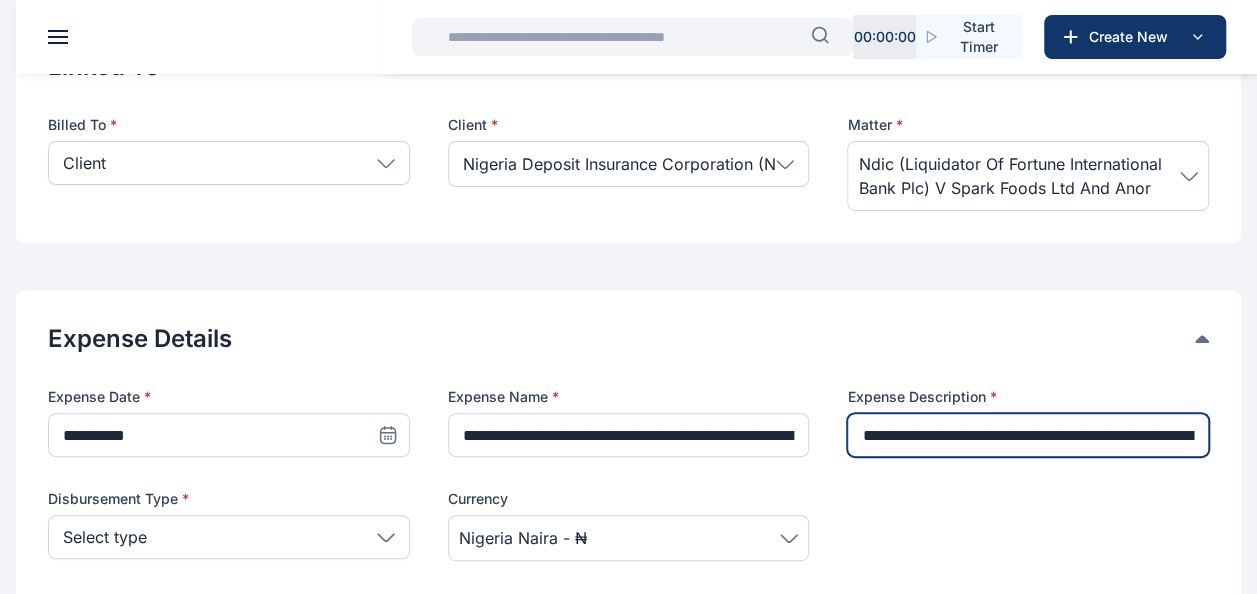 scroll, scrollTop: 0, scrollLeft: 132, axis: horizontal 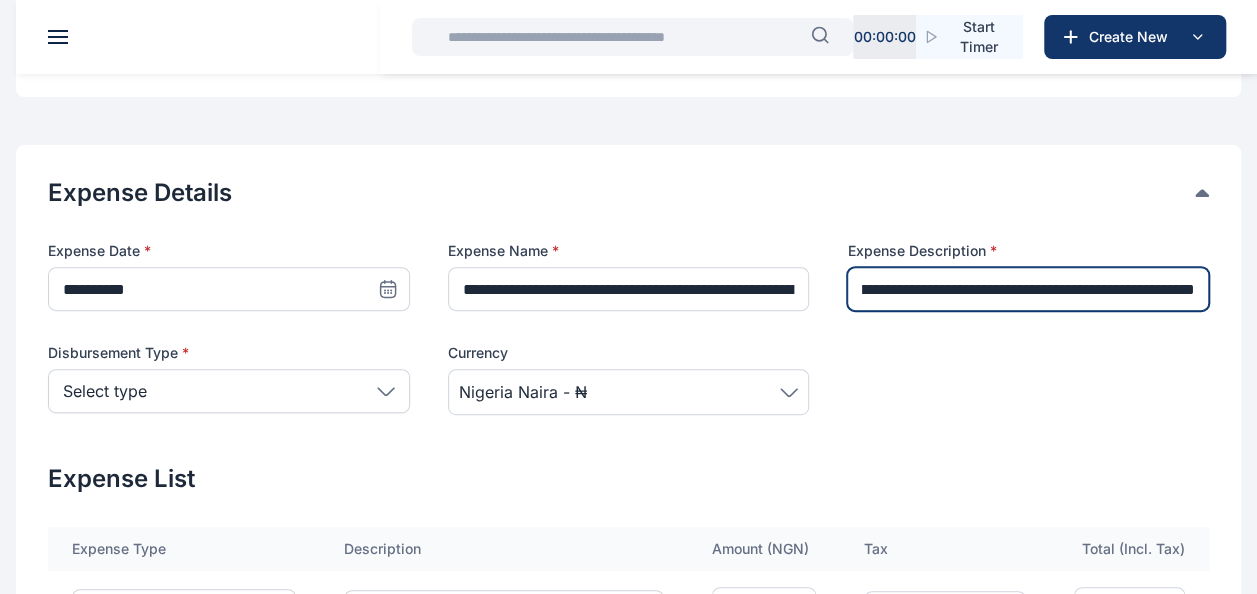 type on "**********" 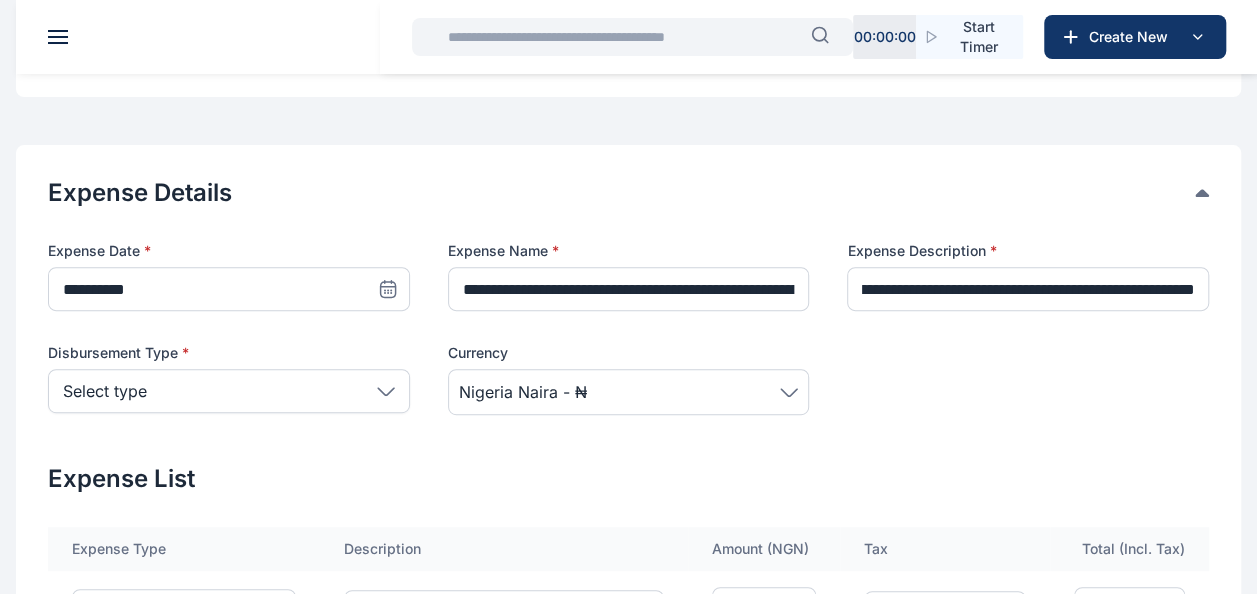 scroll, scrollTop: 0, scrollLeft: 0, axis: both 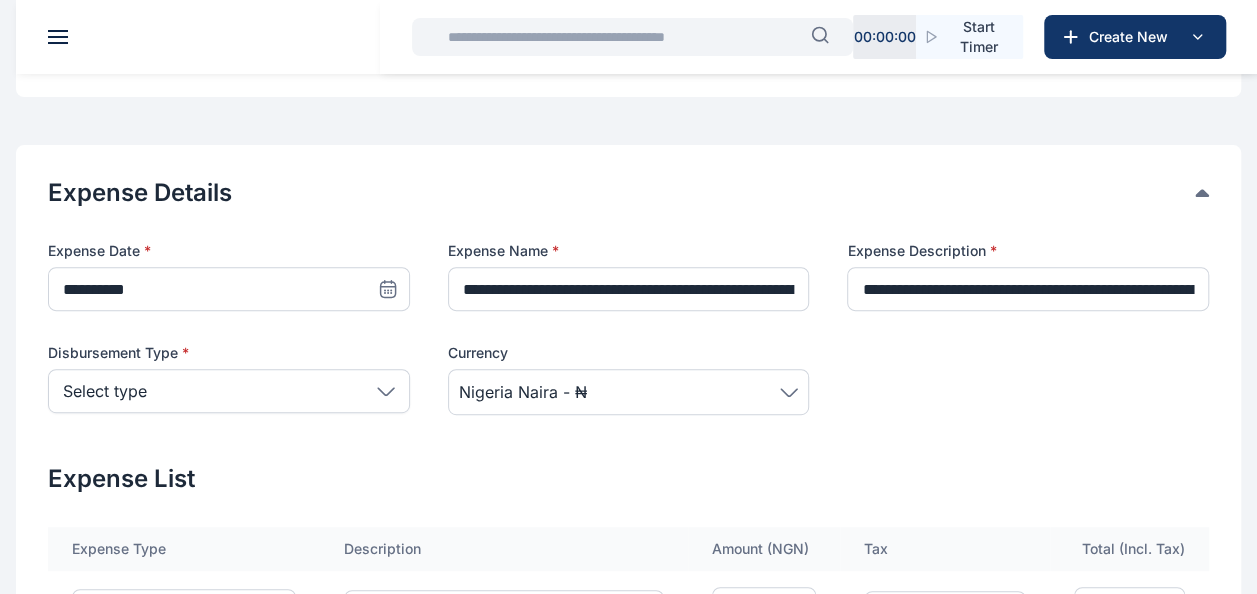 click on "Select type" at bounding box center (229, 391) 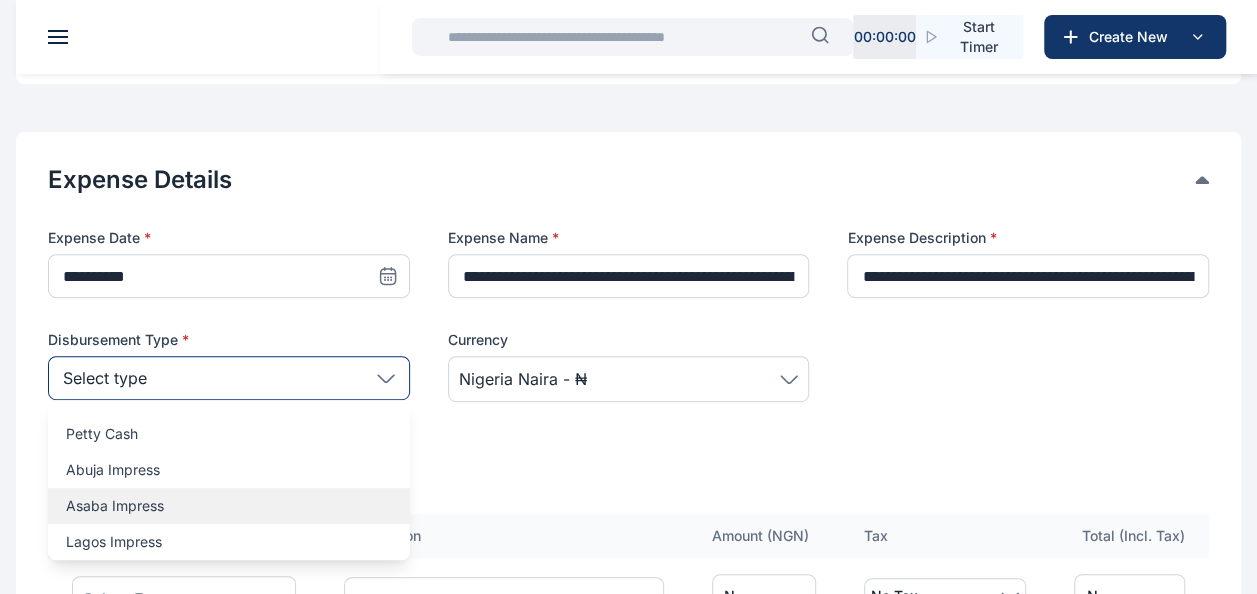 scroll, scrollTop: 313, scrollLeft: 0, axis: vertical 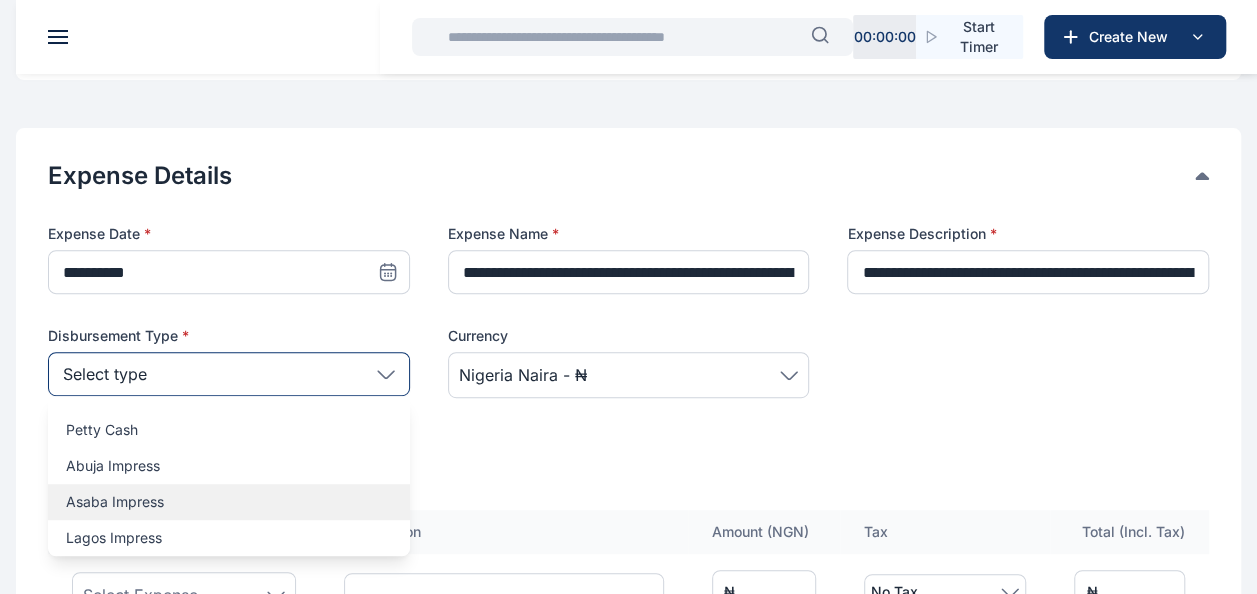 click on "Lagos Impress" at bounding box center (229, 538) 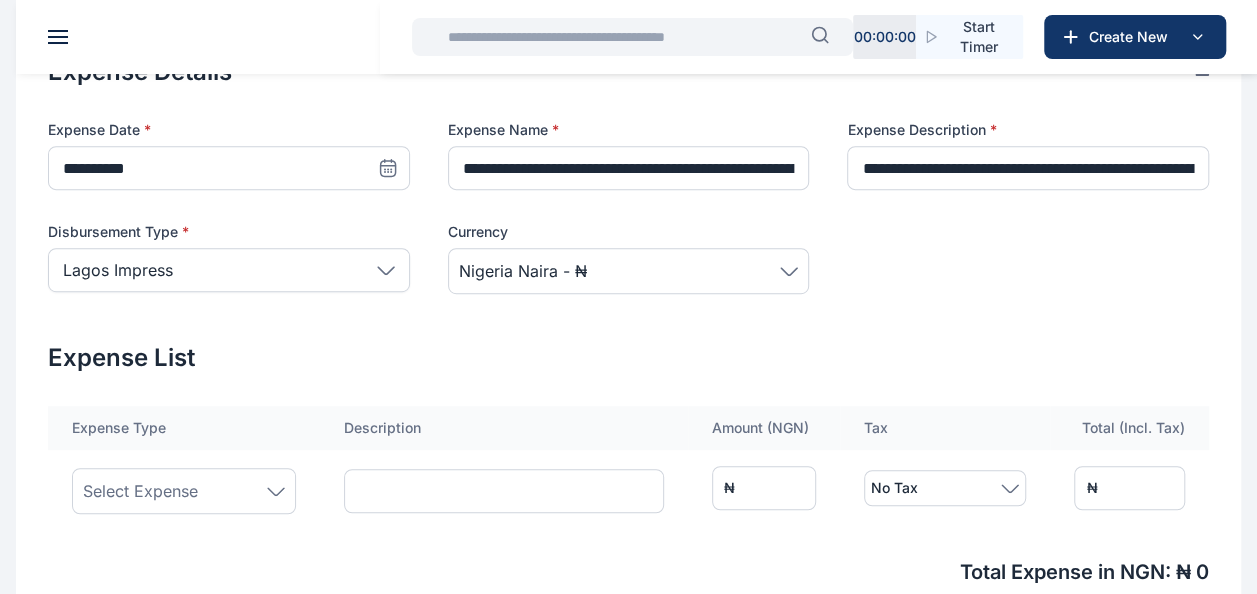 scroll, scrollTop: 419, scrollLeft: 0, axis: vertical 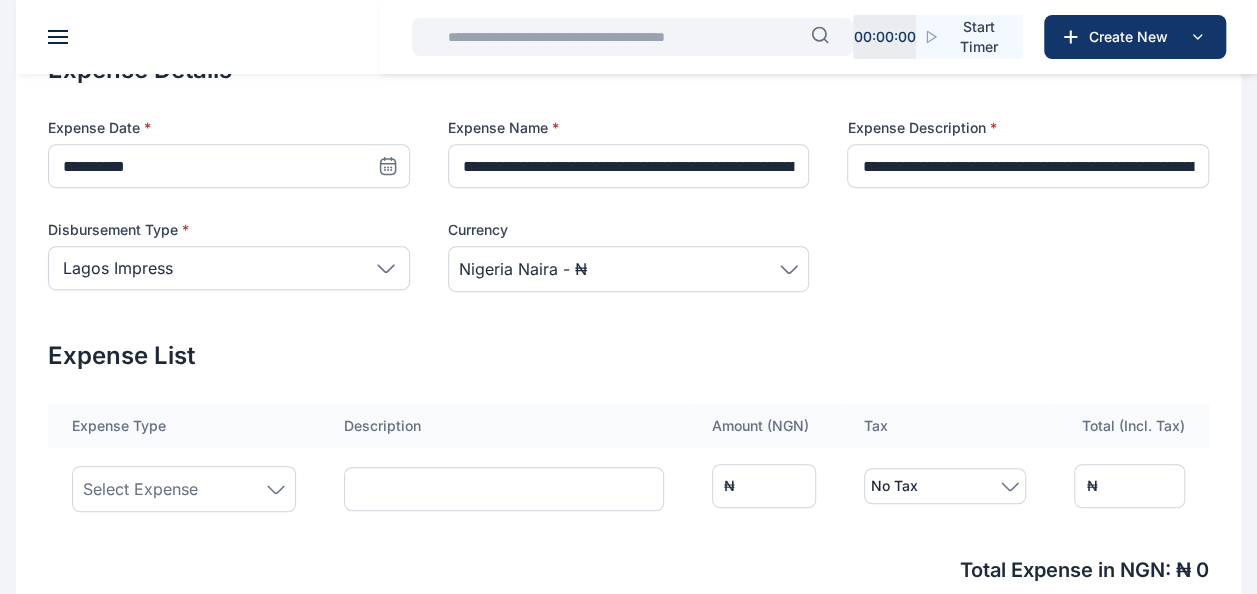 click on "Select Expense" at bounding box center [184, 489] 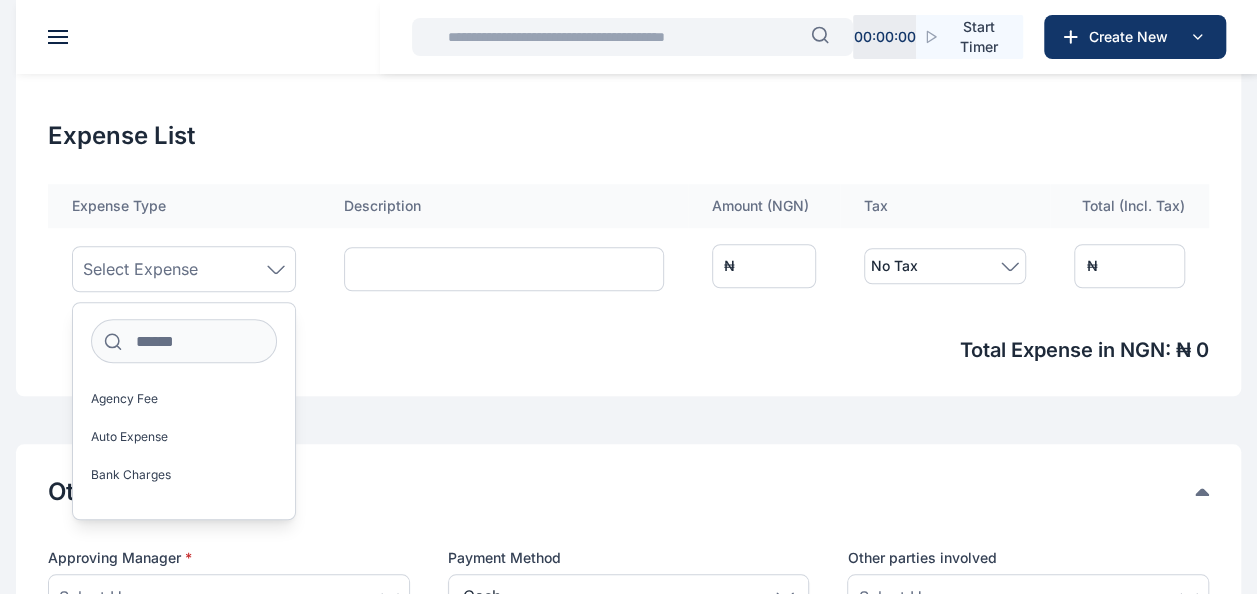 scroll, scrollTop: 645, scrollLeft: 0, axis: vertical 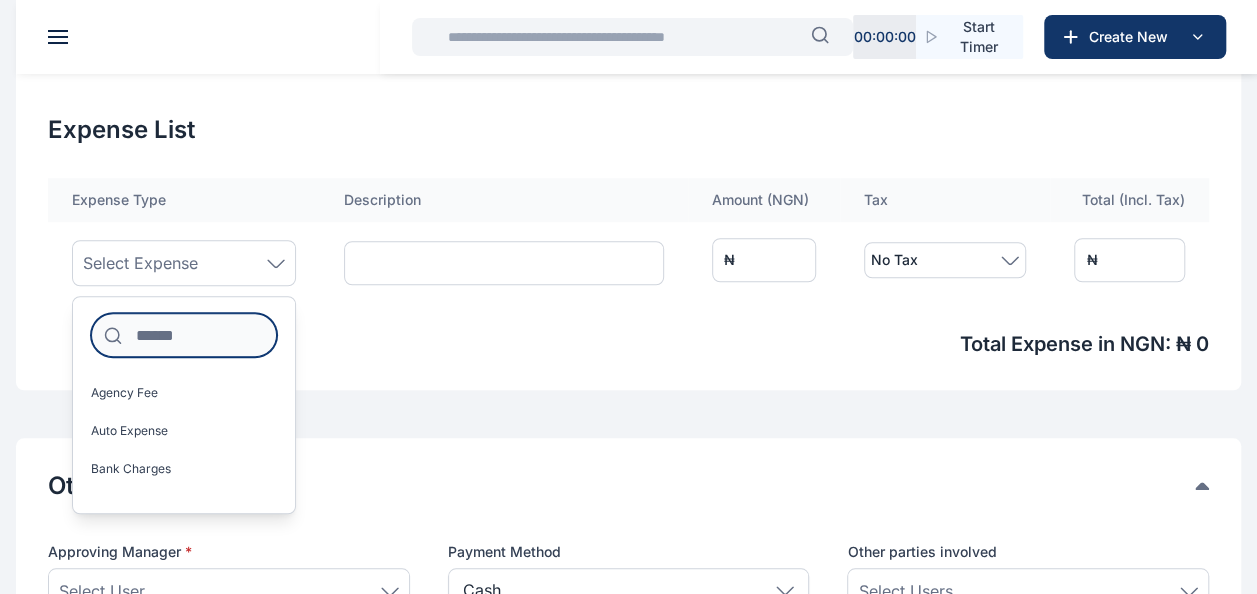 click at bounding box center [184, 335] 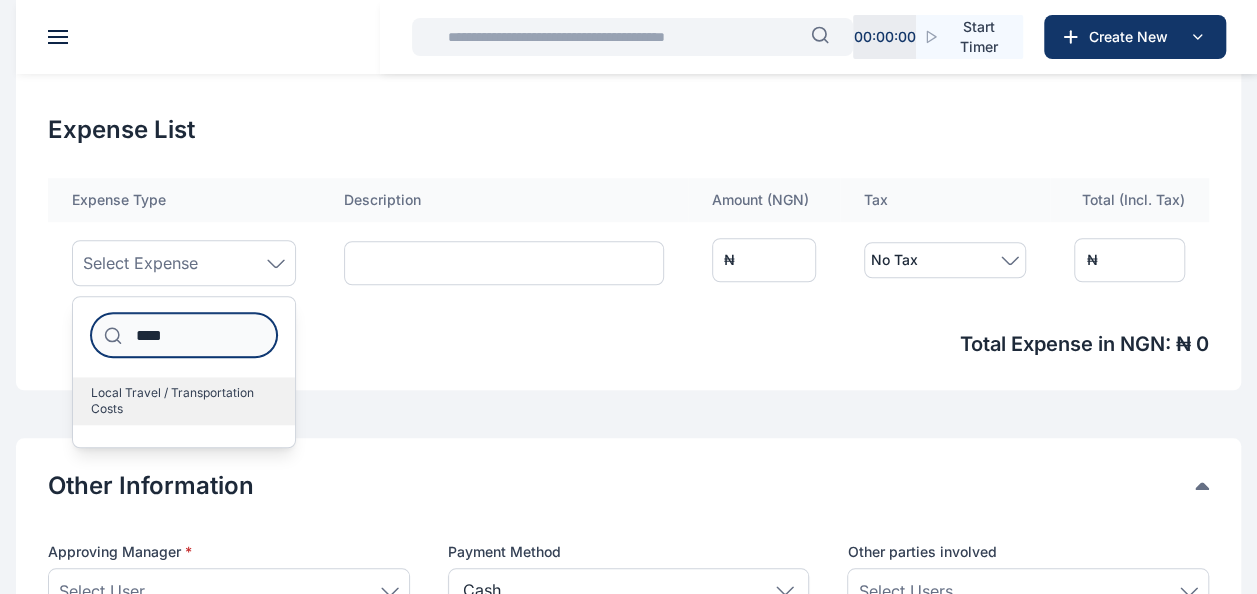type on "****" 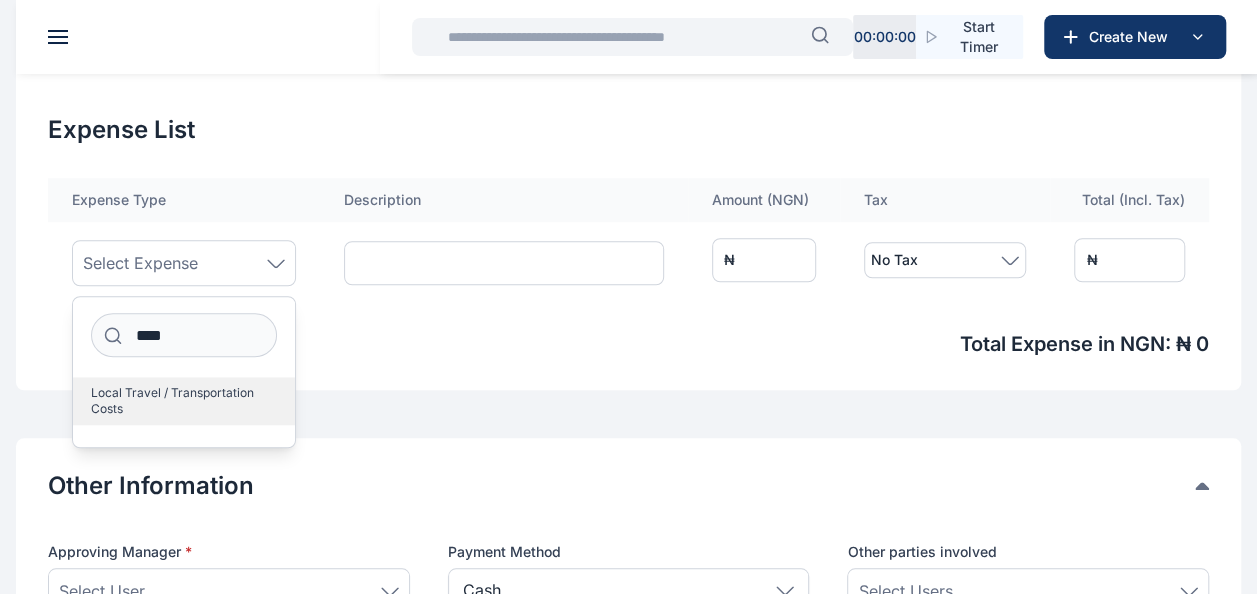 click on "Local Travel / Transportation Costs" at bounding box center [176, 401] 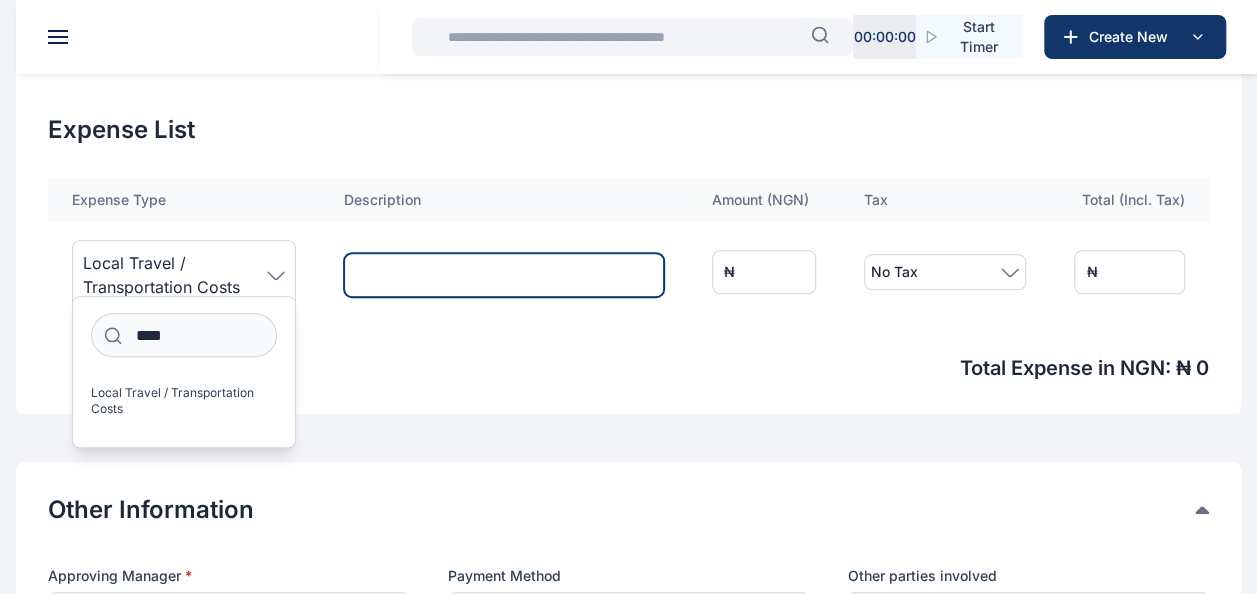 click at bounding box center (504, 275) 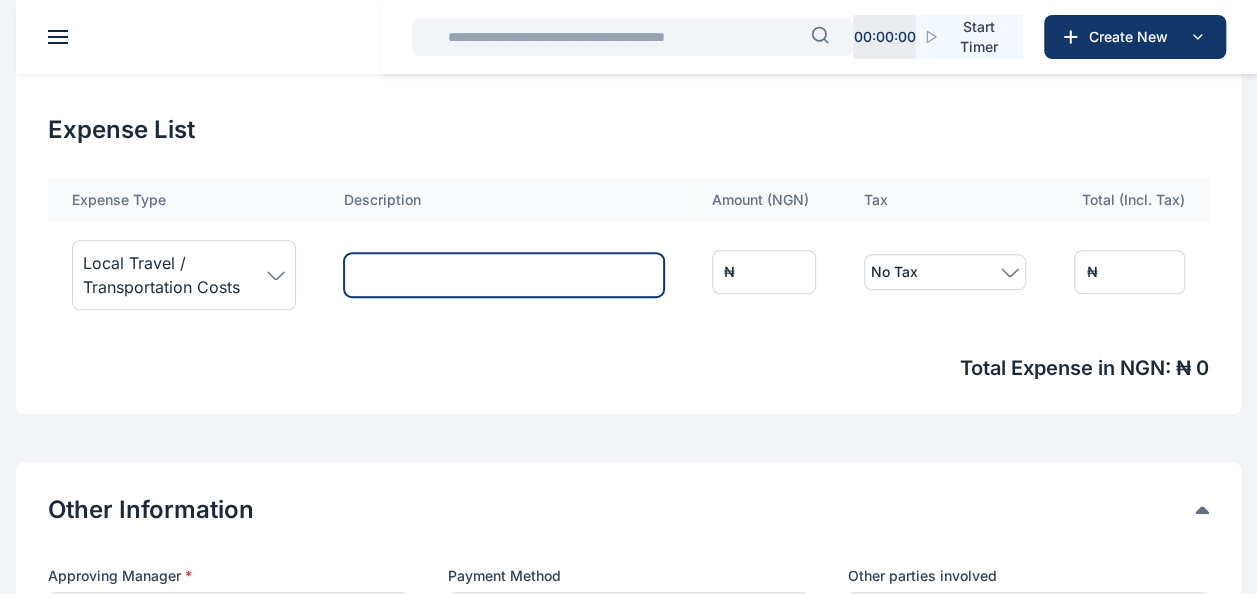 paste on "**********" 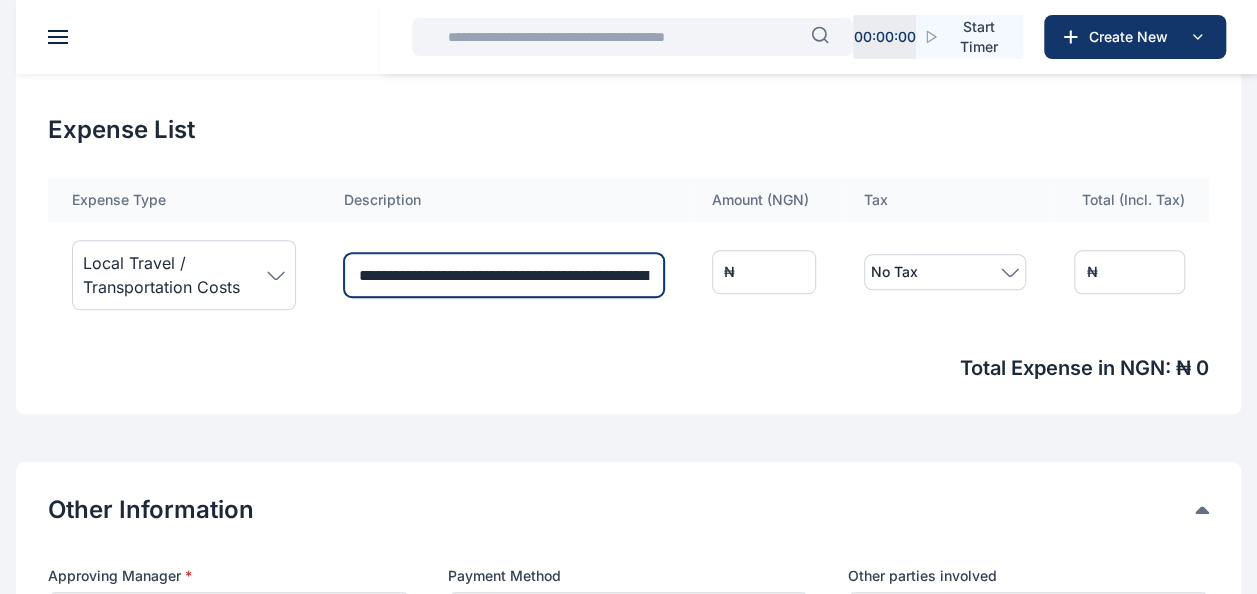scroll, scrollTop: 0, scrollLeft: 177, axis: horizontal 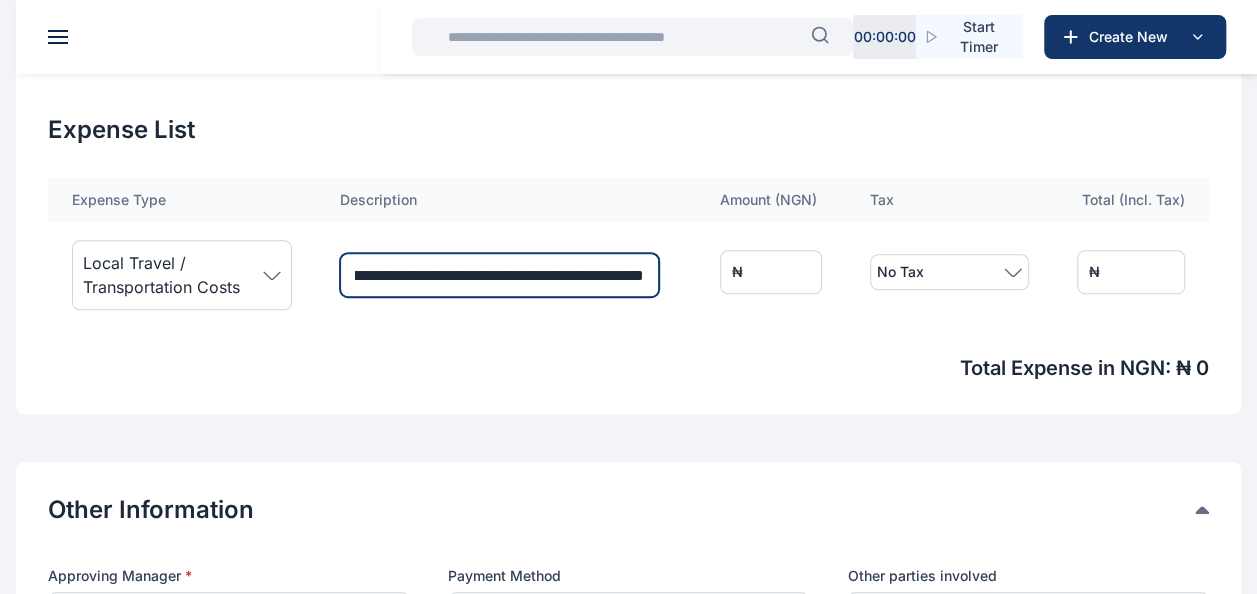 type on "**********" 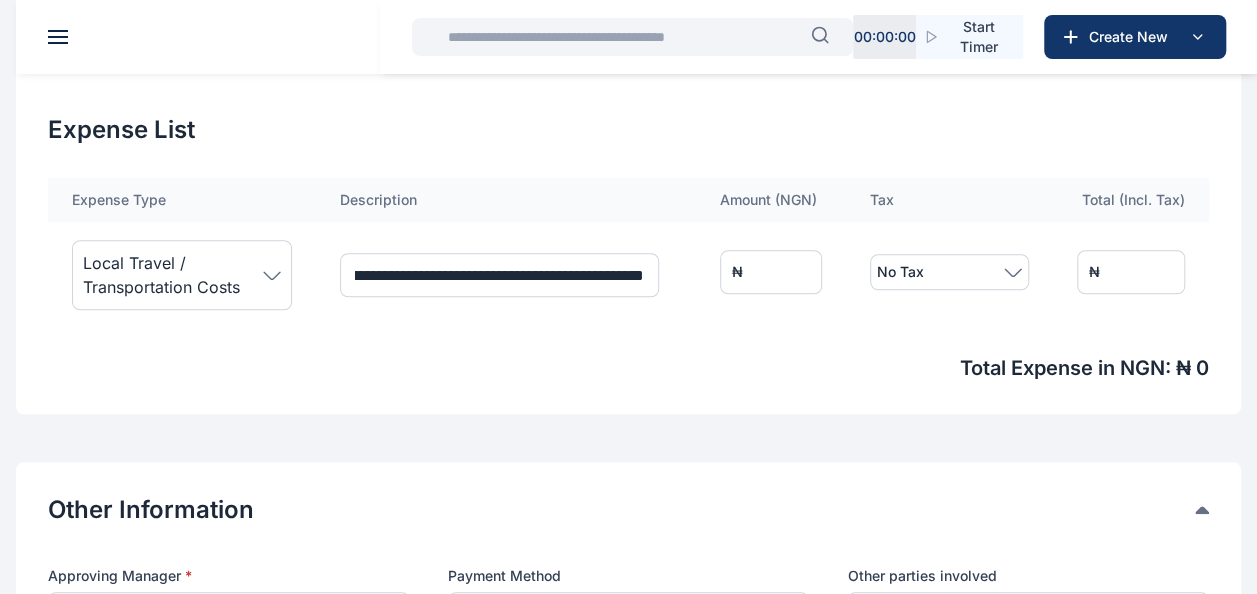 scroll, scrollTop: 0, scrollLeft: 0, axis: both 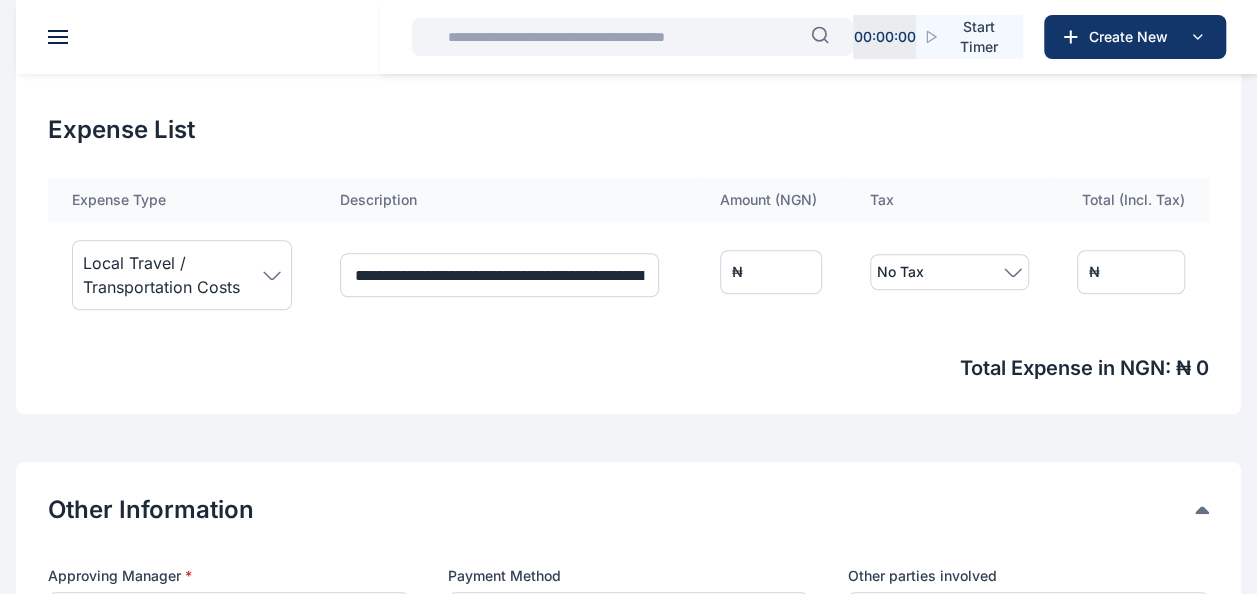 click on "*" at bounding box center (771, 272) 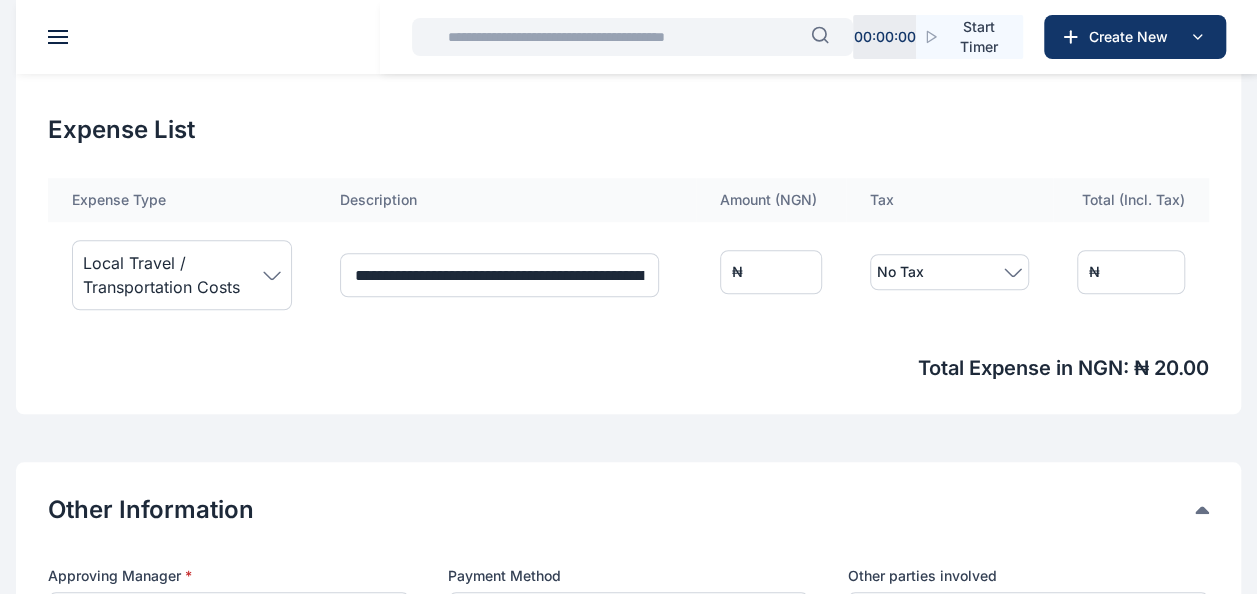 type on "***" 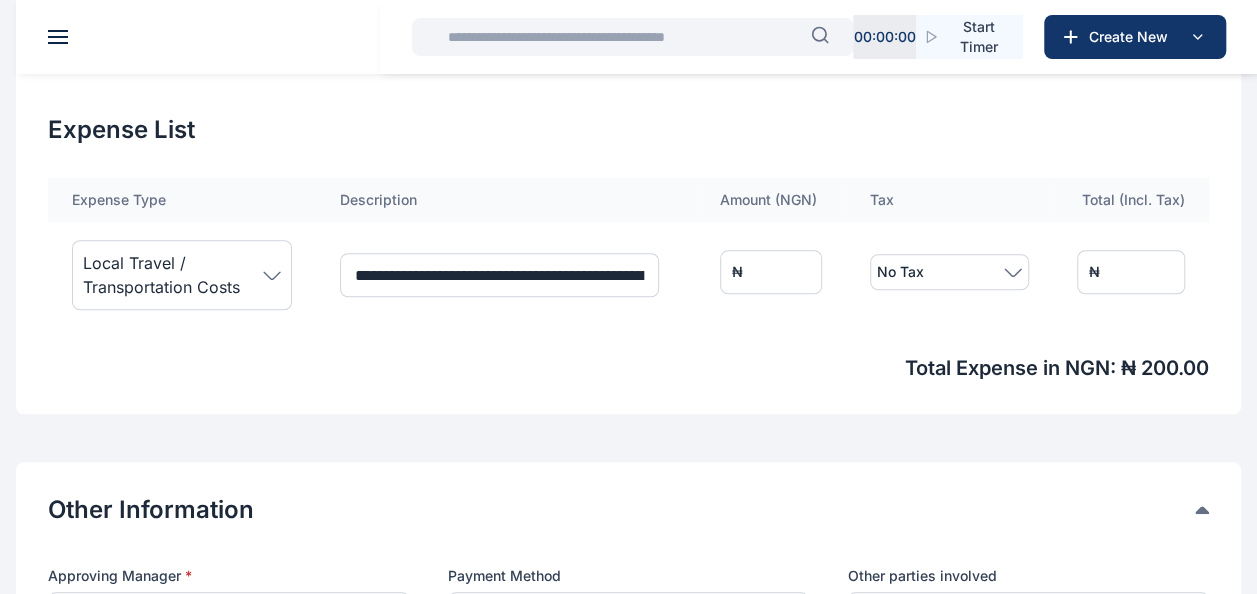 type on "****" 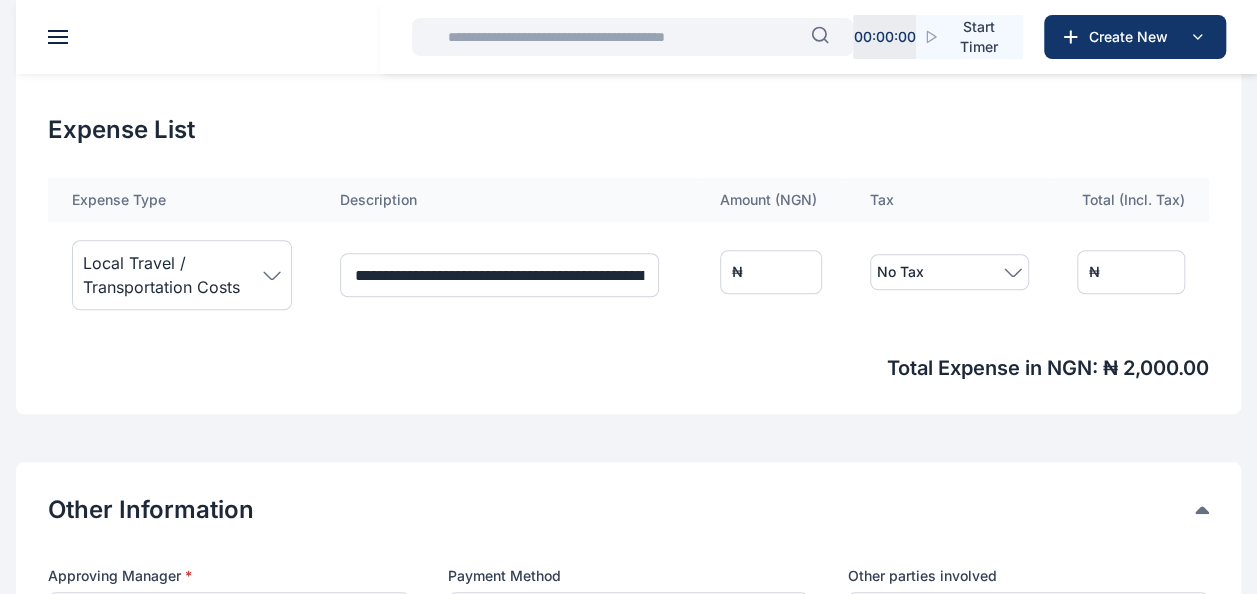 type on "***" 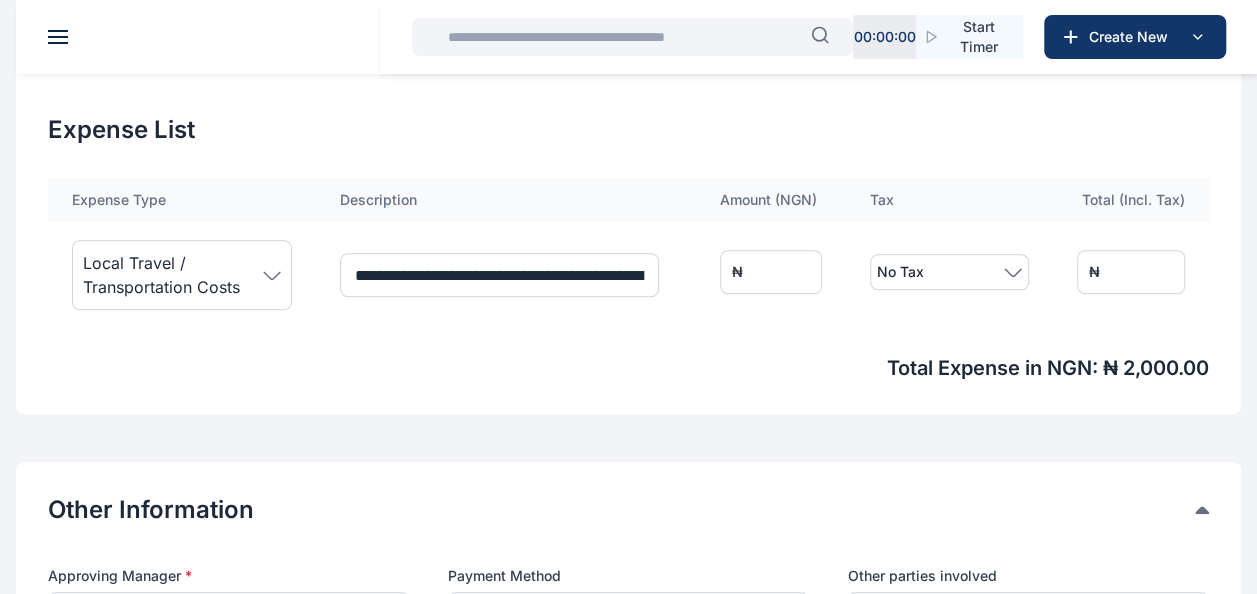 type on "*" 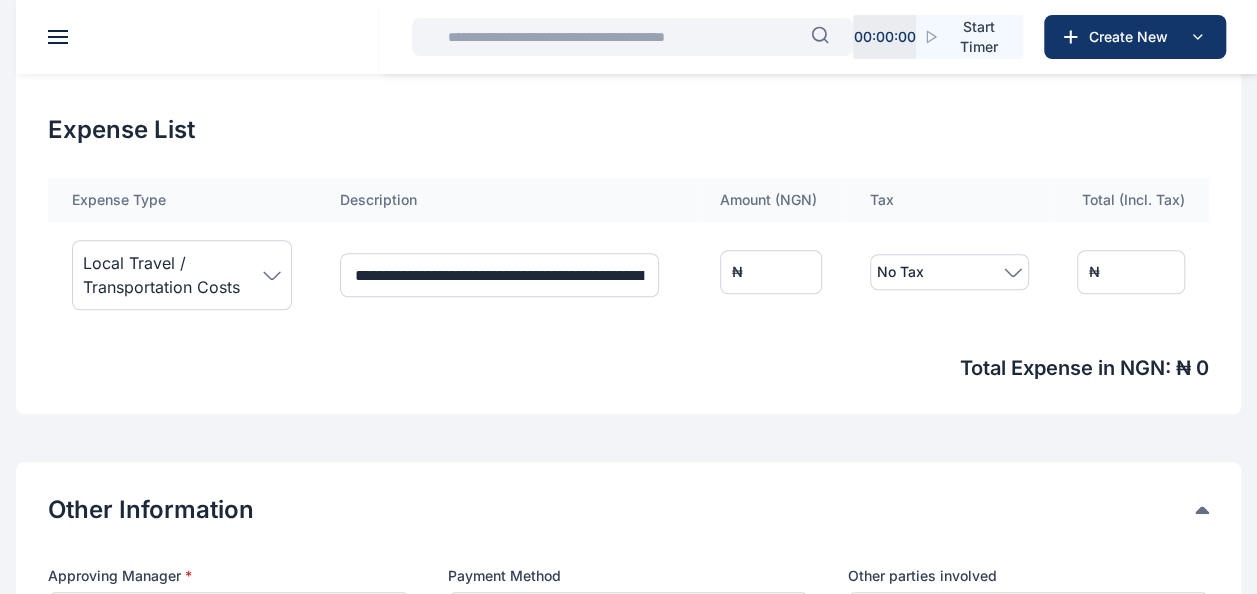 type on "****" 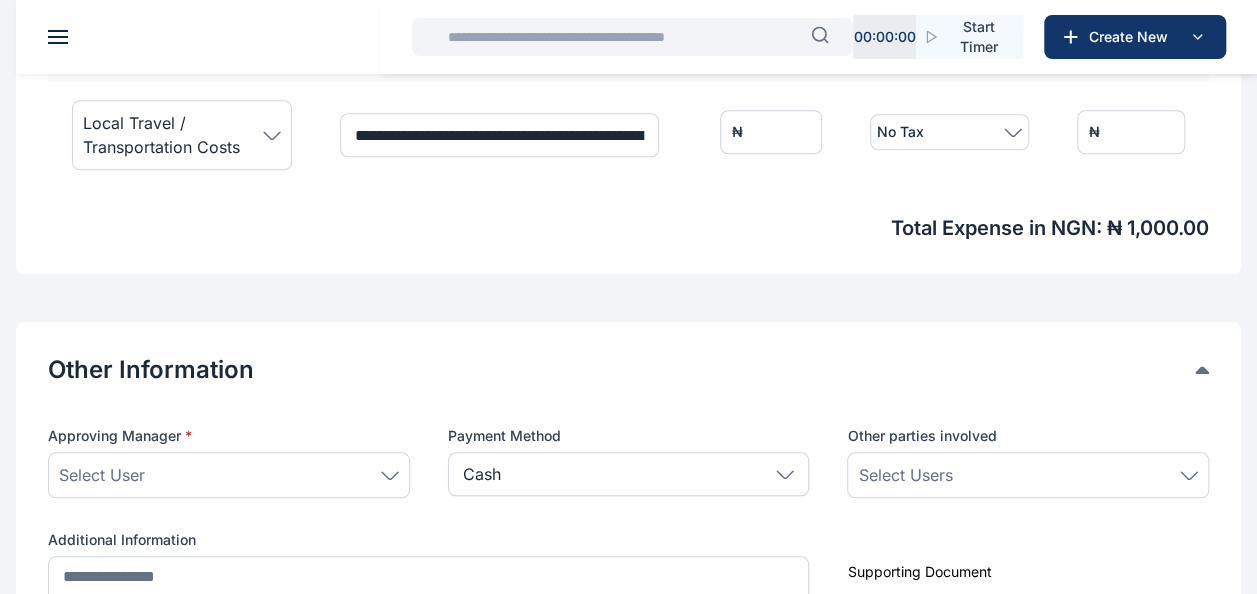 scroll, scrollTop: 787, scrollLeft: 0, axis: vertical 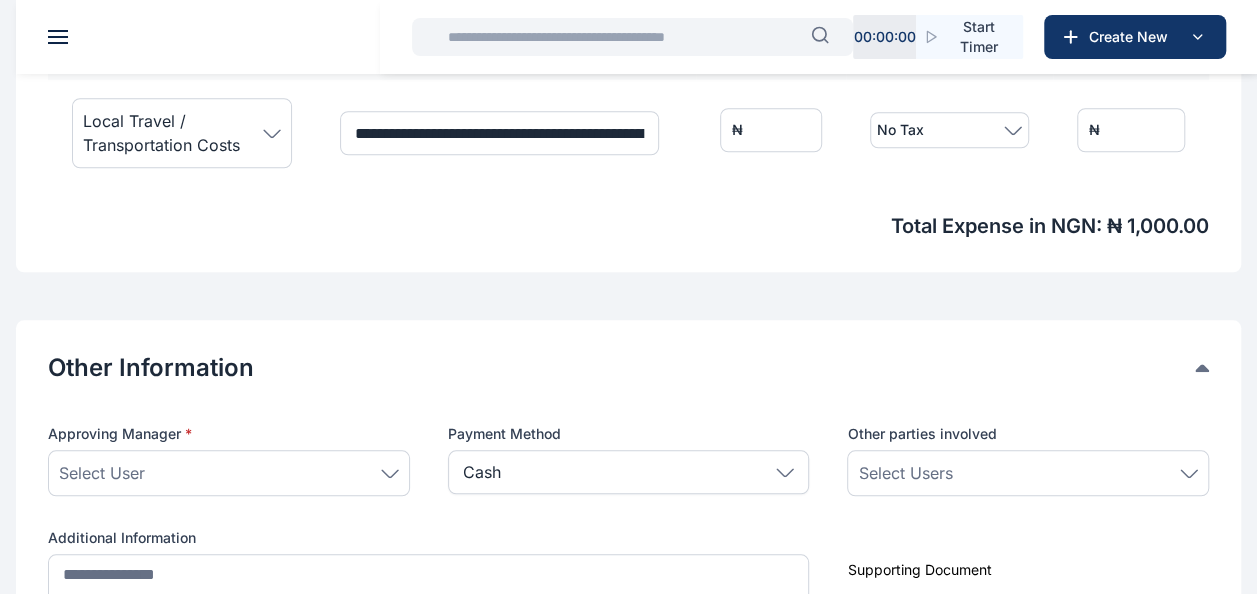 type on "****" 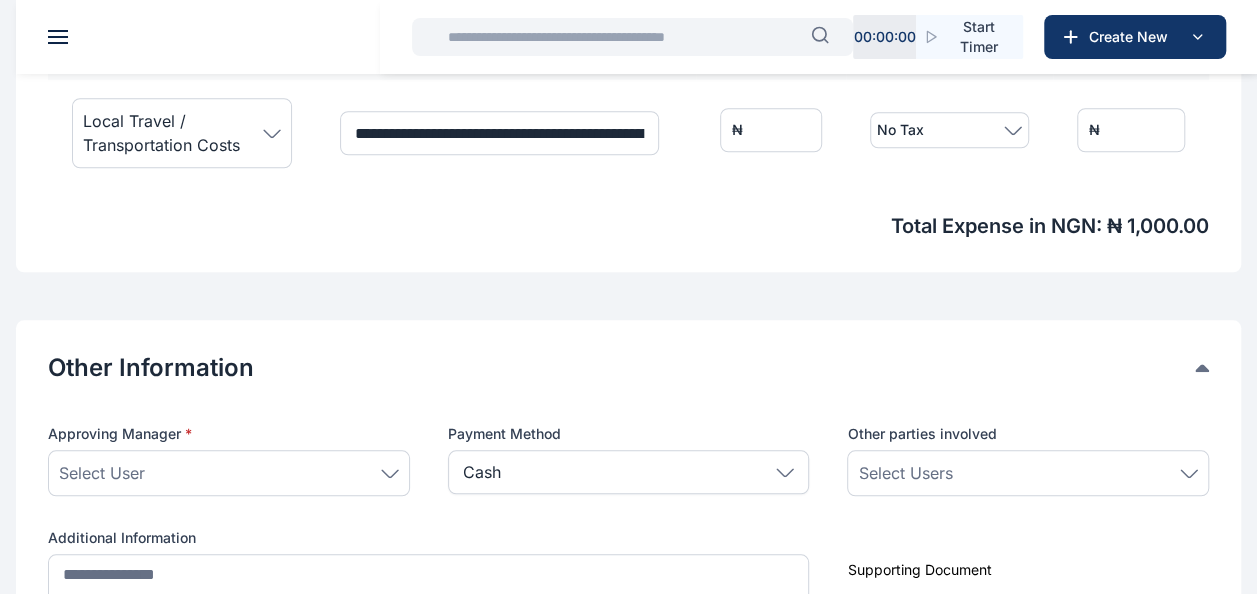 click on "Select User" at bounding box center [229, 473] 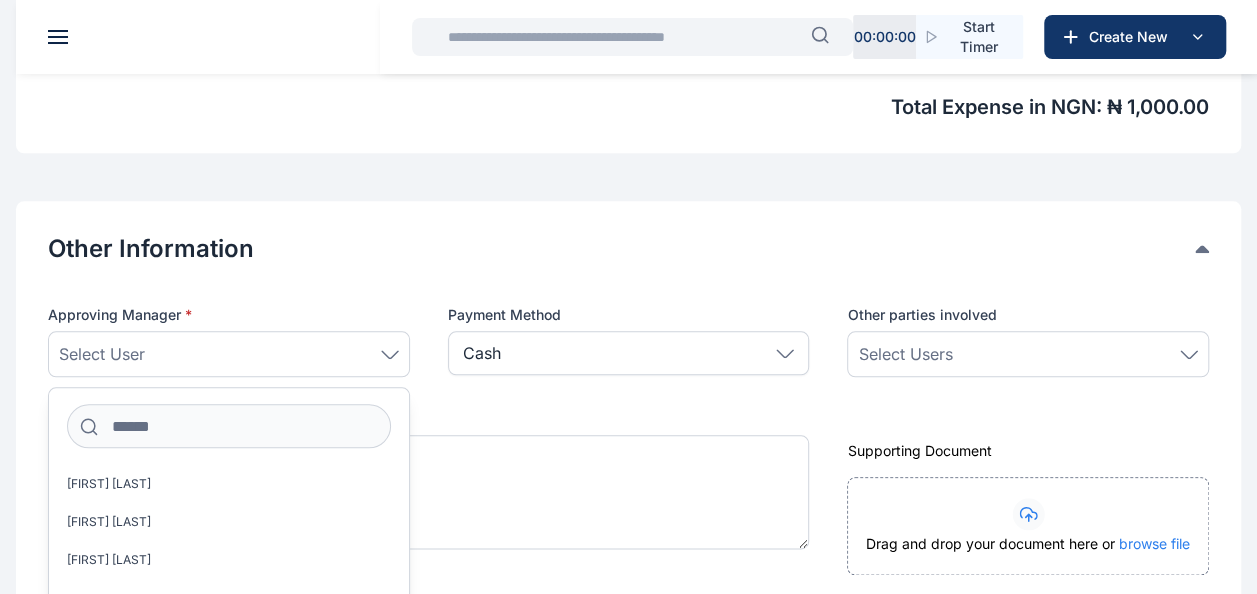 scroll, scrollTop: 917, scrollLeft: 0, axis: vertical 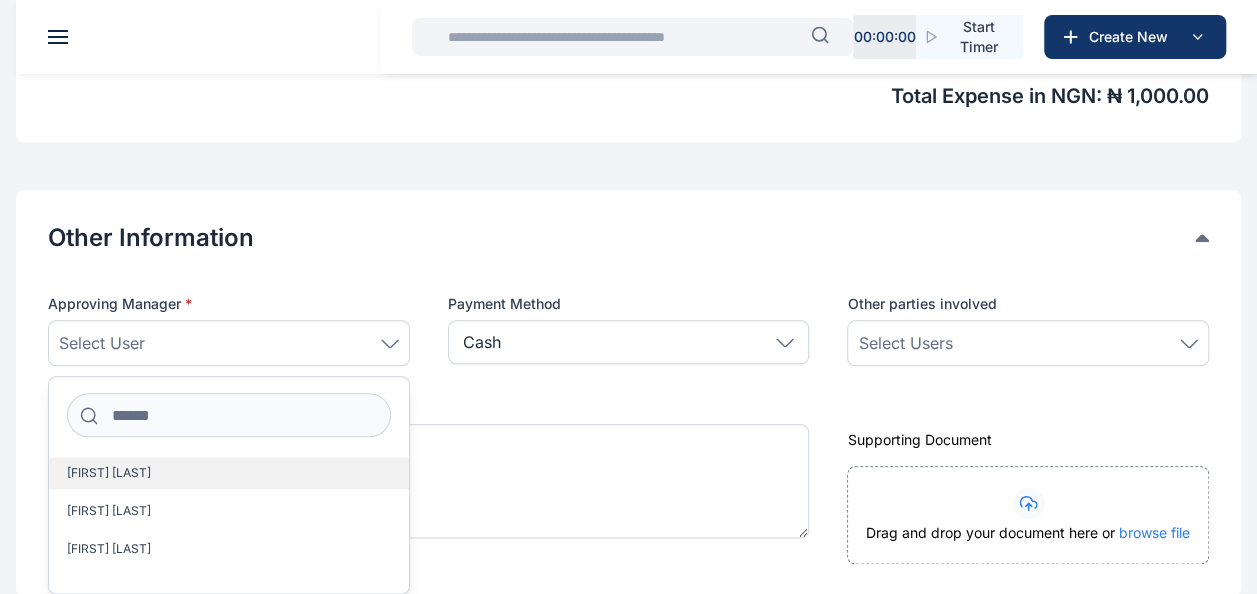 click on "[FIRST] [LAST]" at bounding box center [109, 473] 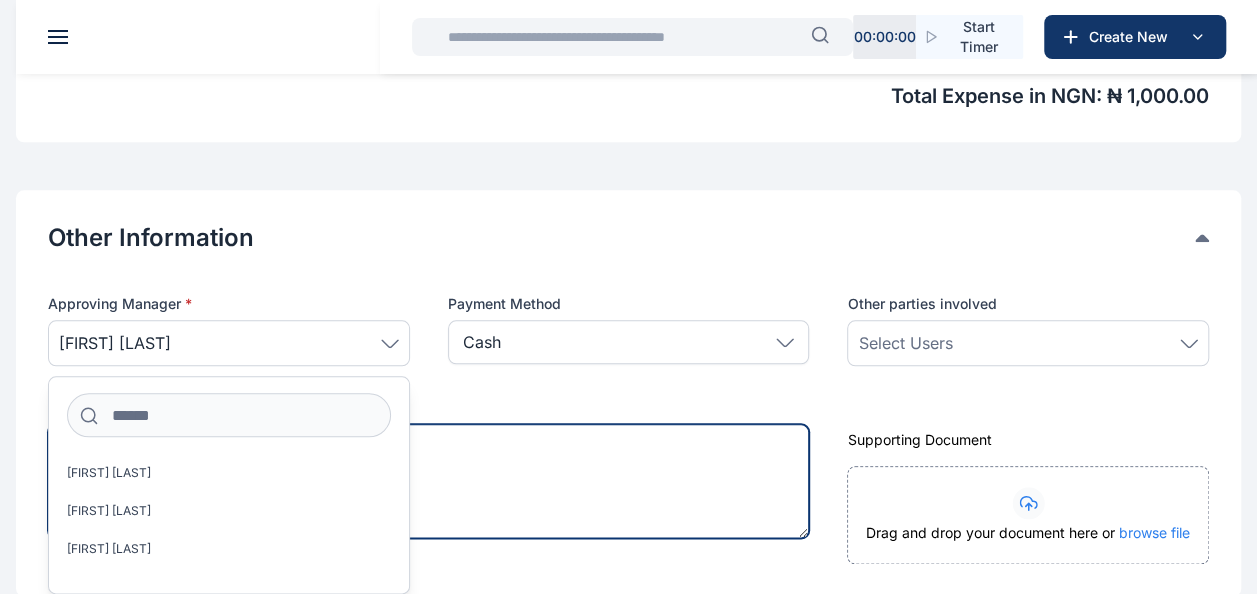 click at bounding box center [428, 481] 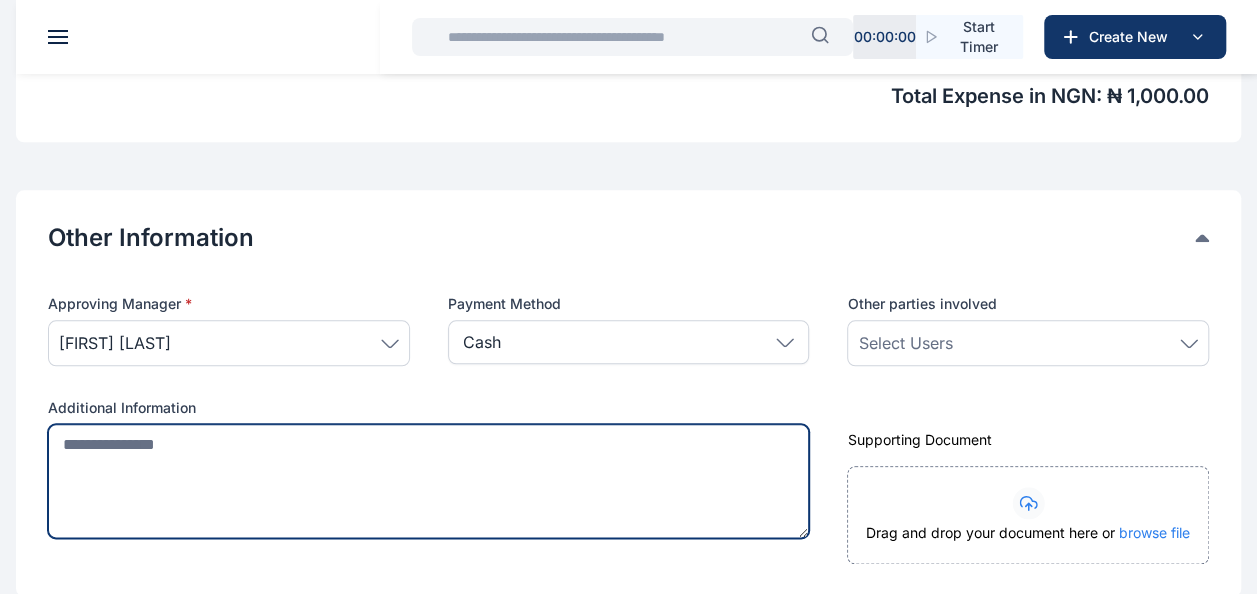 paste on "**********" 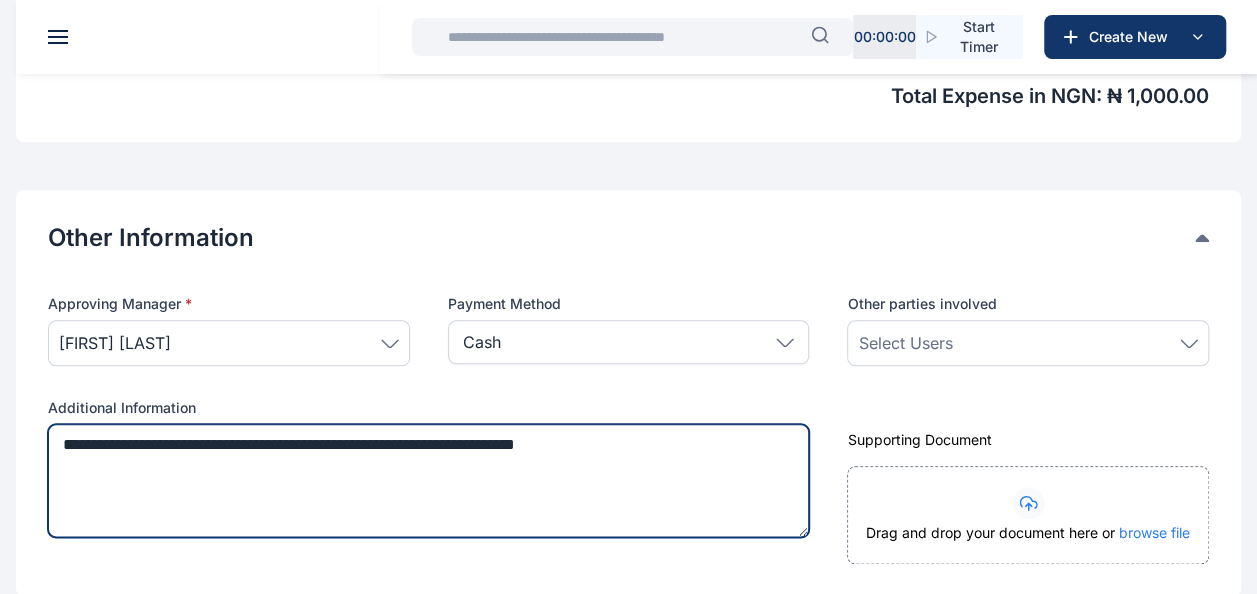 scroll, scrollTop: 1056, scrollLeft: 0, axis: vertical 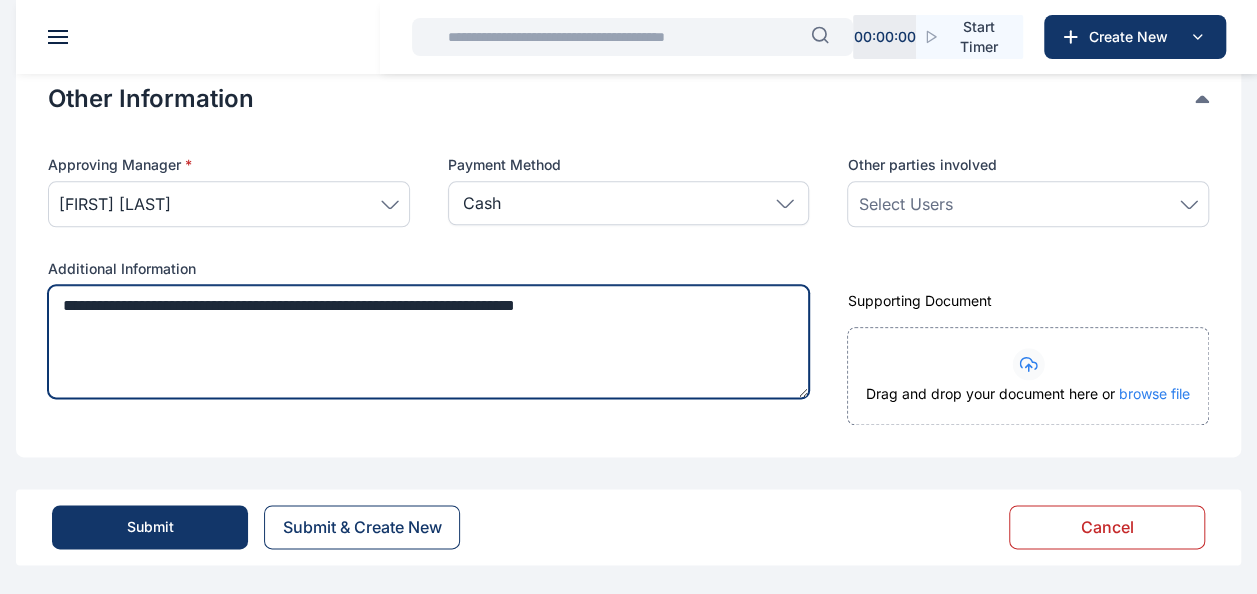 type on "**********" 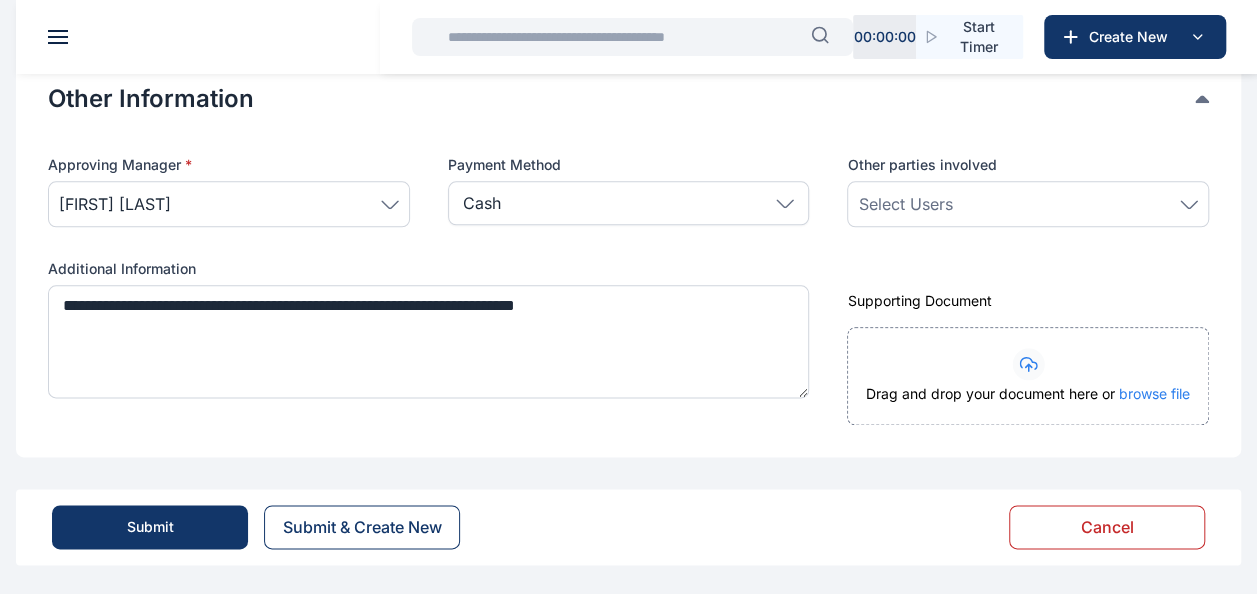 click on "Submit" at bounding box center [150, 527] 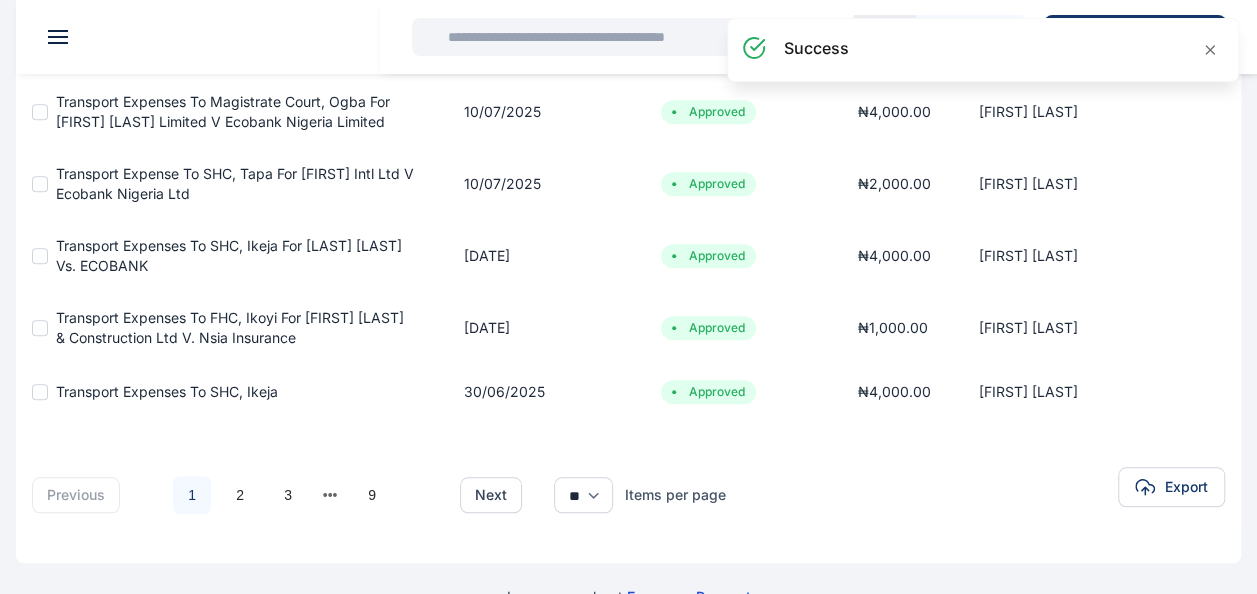 scroll, scrollTop: 662, scrollLeft: 0, axis: vertical 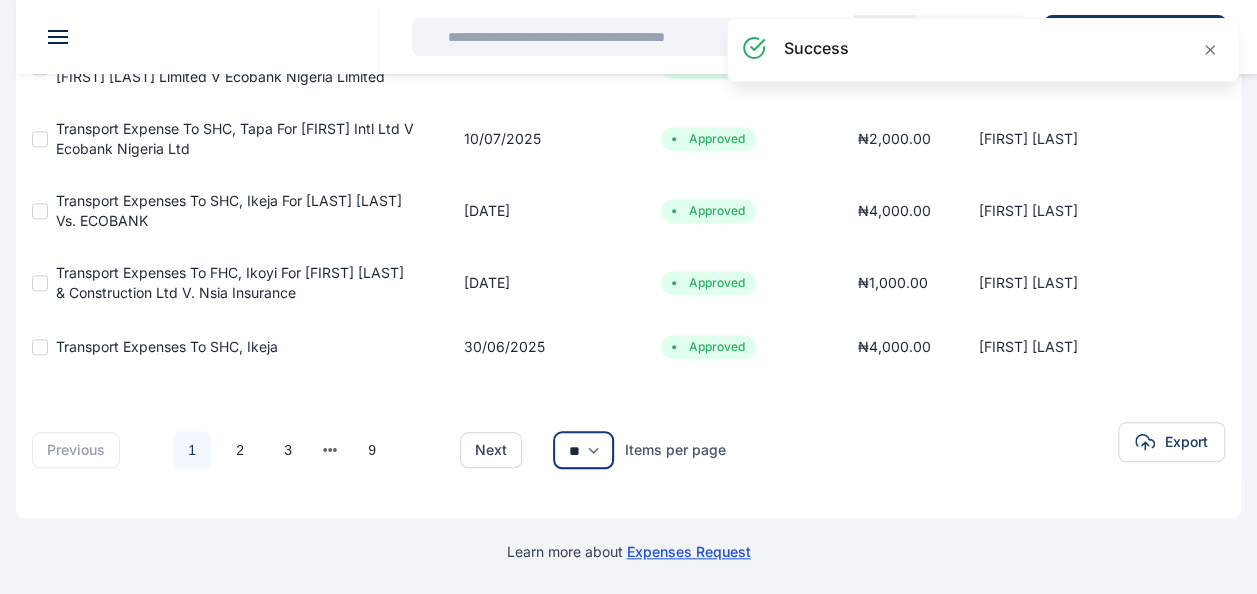 click on "** ** **" at bounding box center [583, 450] 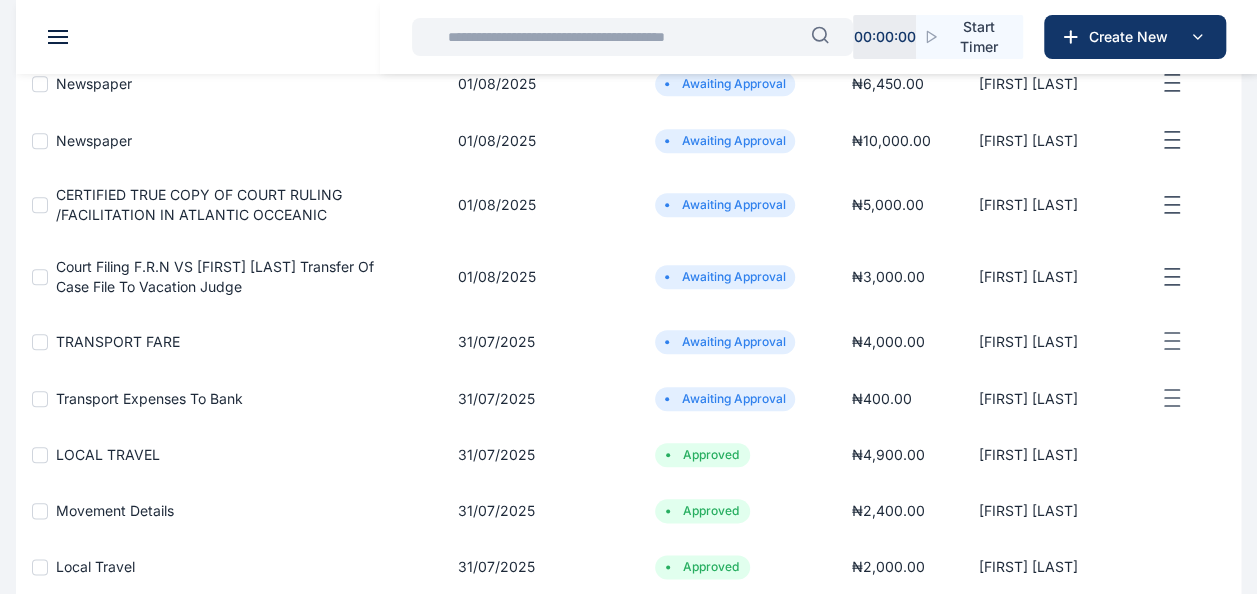 scroll, scrollTop: 939, scrollLeft: 0, axis: vertical 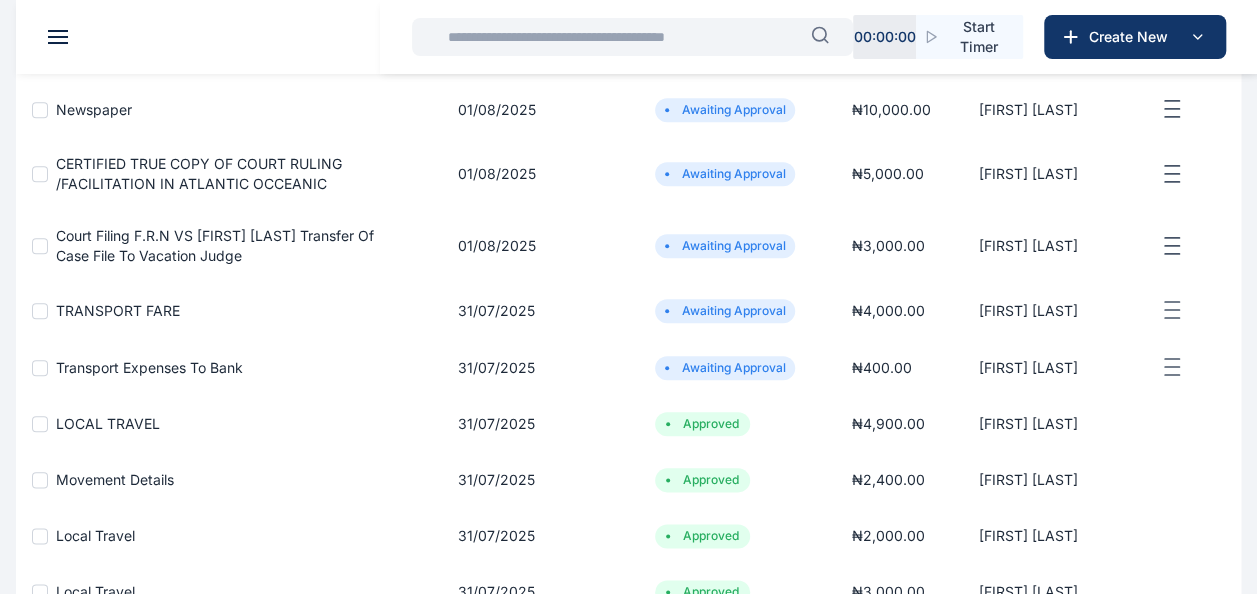 click 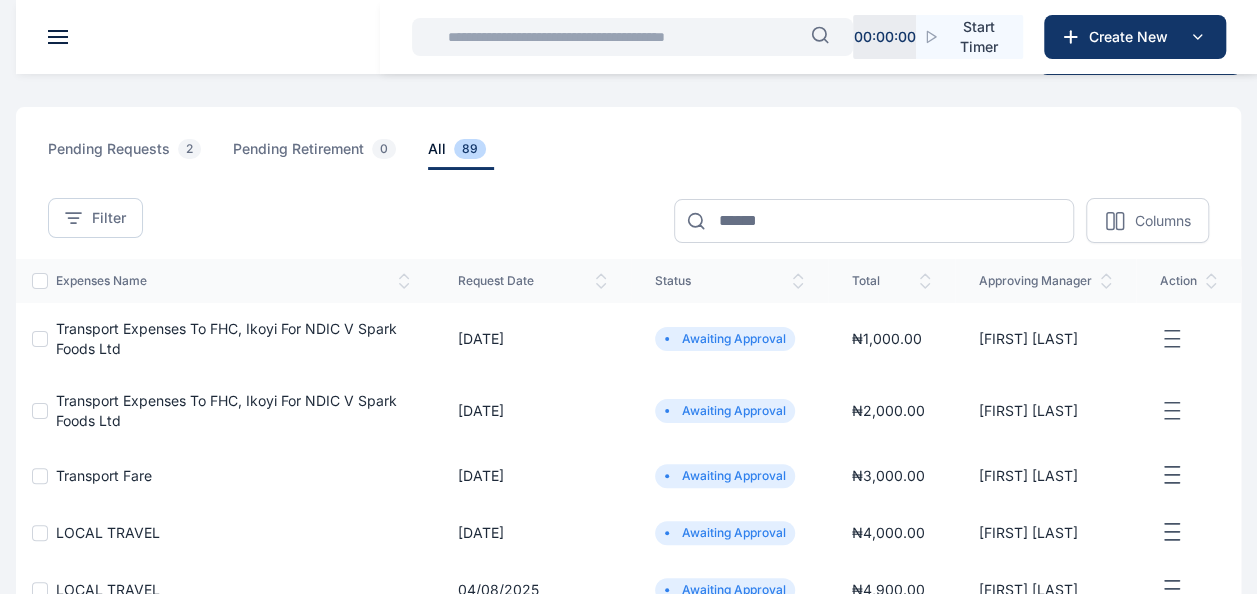 scroll, scrollTop: 0, scrollLeft: 0, axis: both 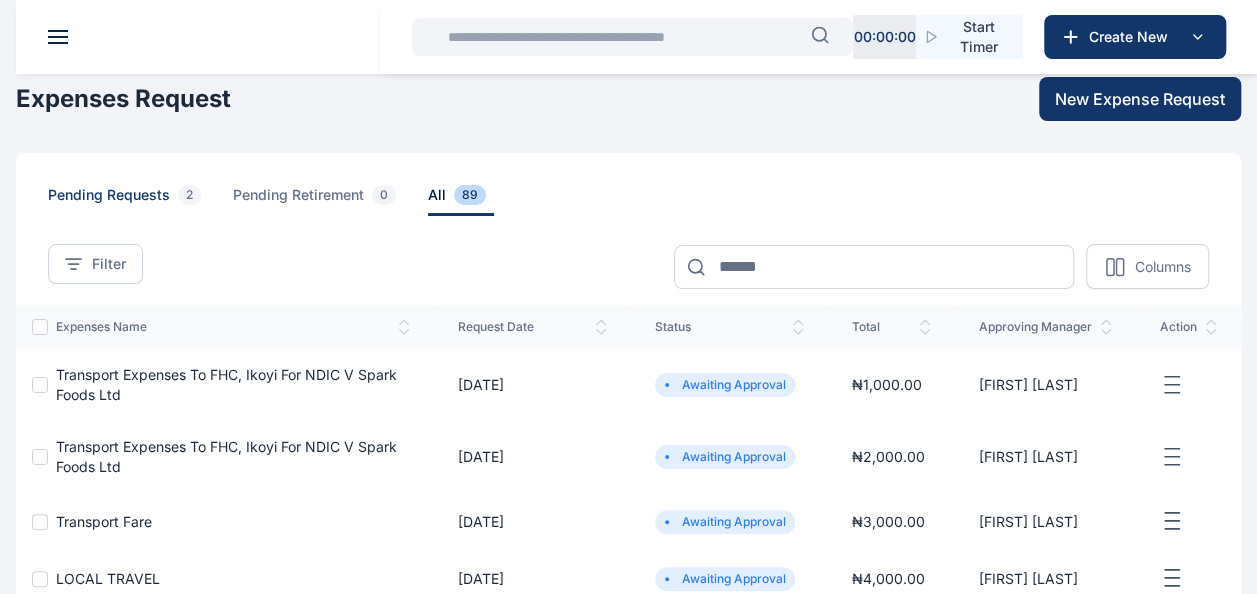click on "pending requests 2" at bounding box center (128, 200) 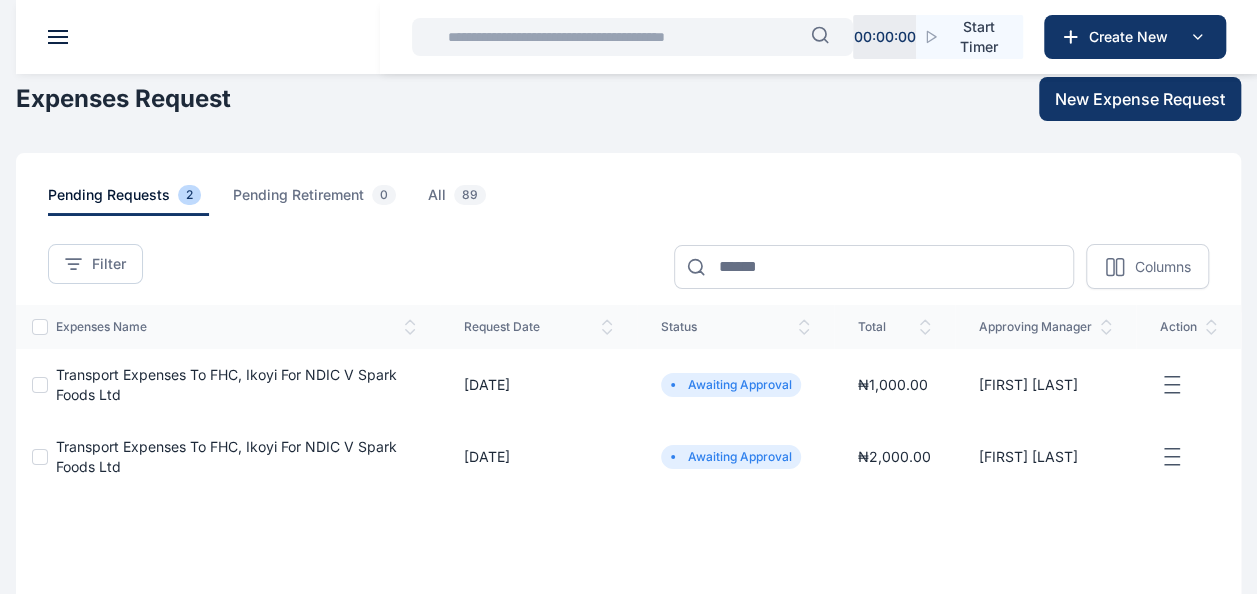 click at bounding box center [58, 37] 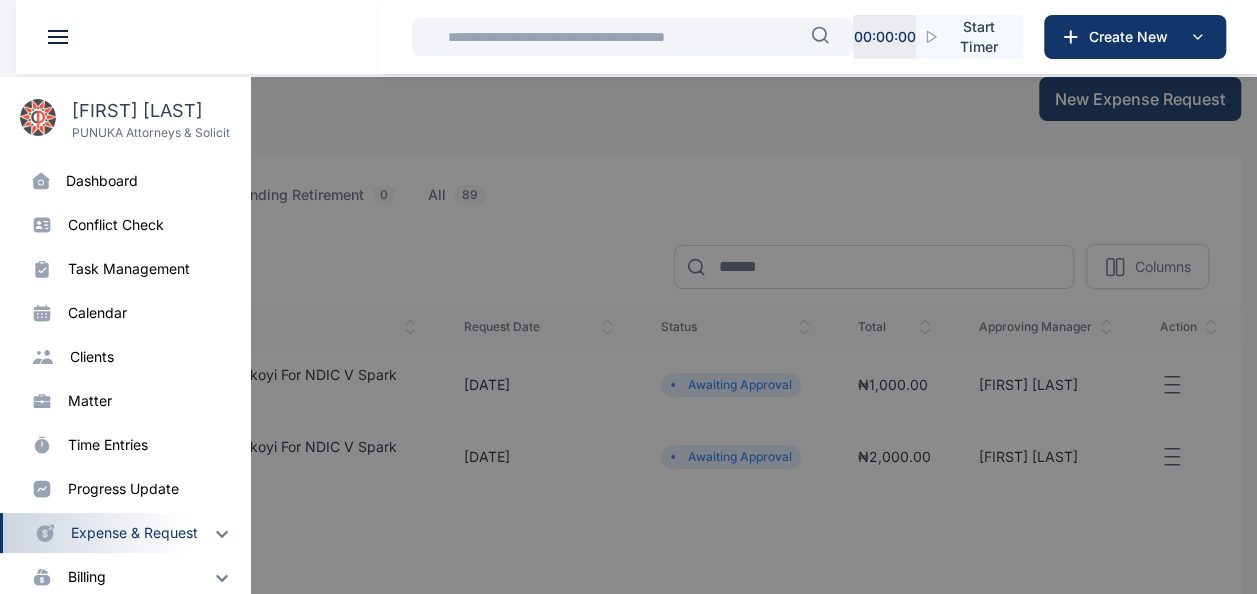 click on "progress update" at bounding box center (123, 489) 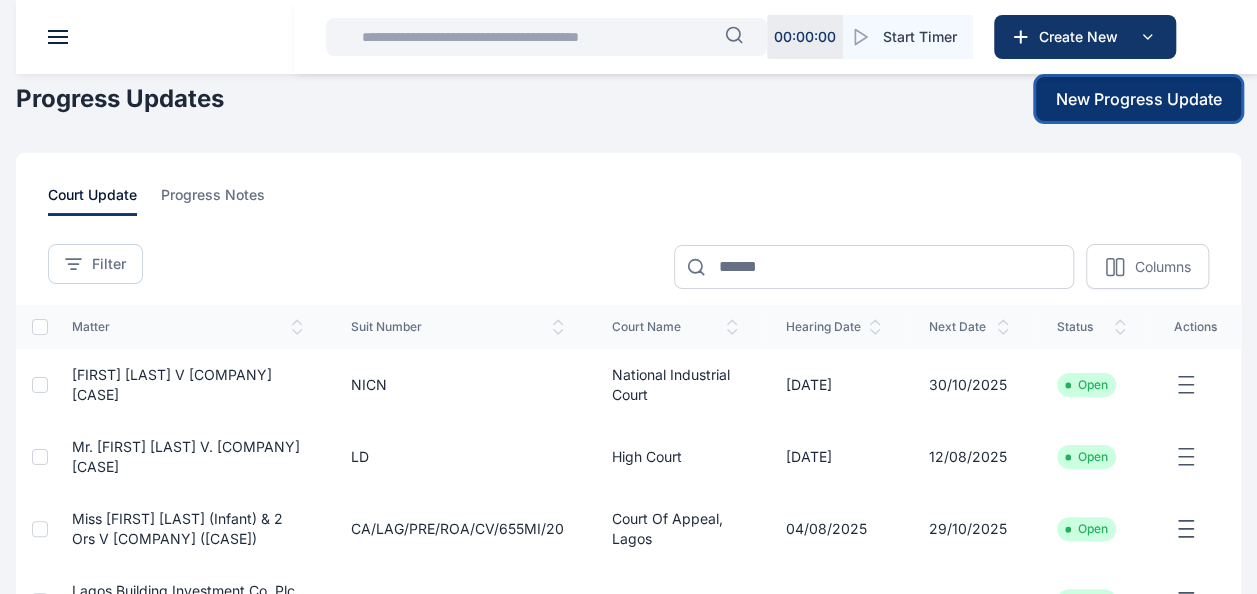 click on "New Progress Update" at bounding box center (1139, 99) 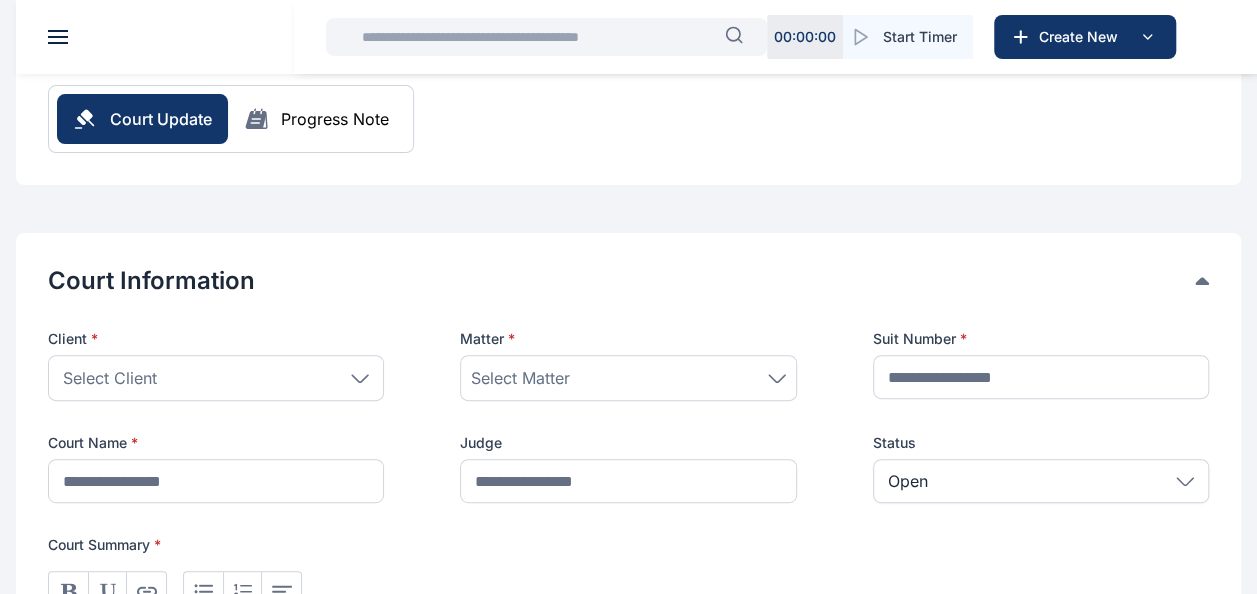 scroll, scrollTop: 232, scrollLeft: 0, axis: vertical 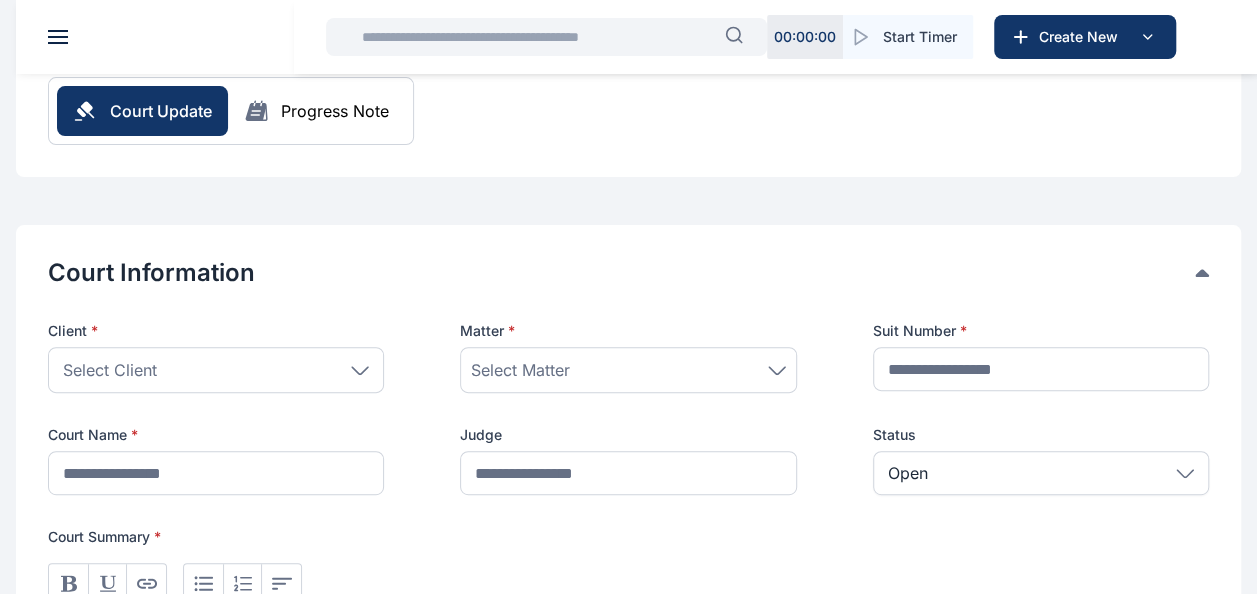 click 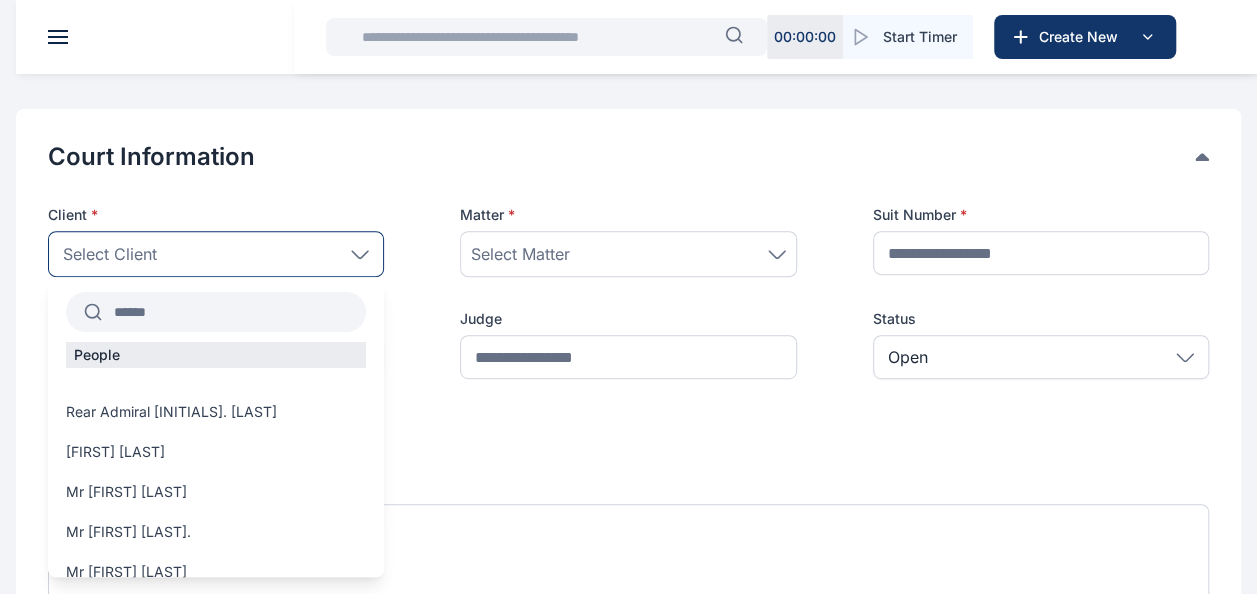 scroll, scrollTop: 353, scrollLeft: 0, axis: vertical 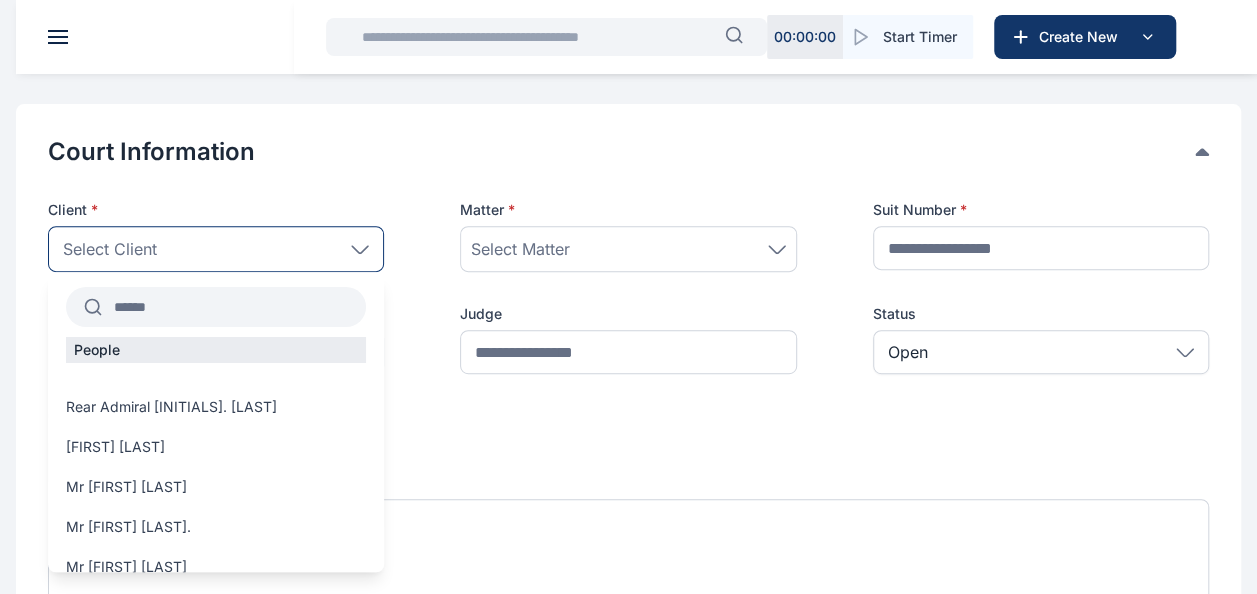 click at bounding box center (234, 307) 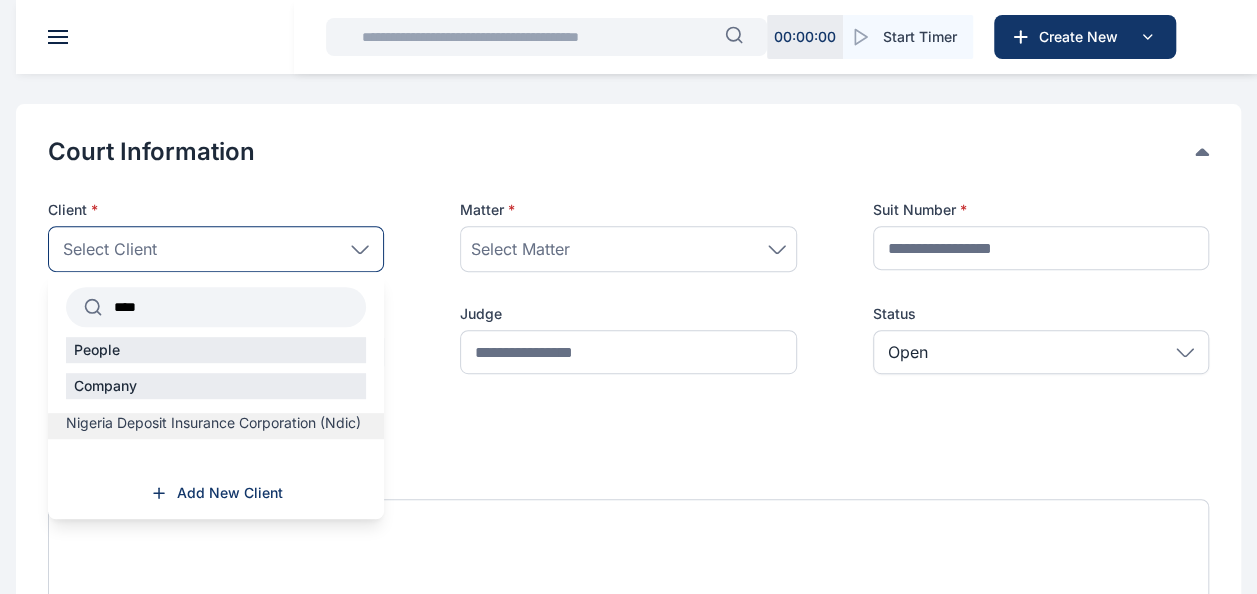 type on "****" 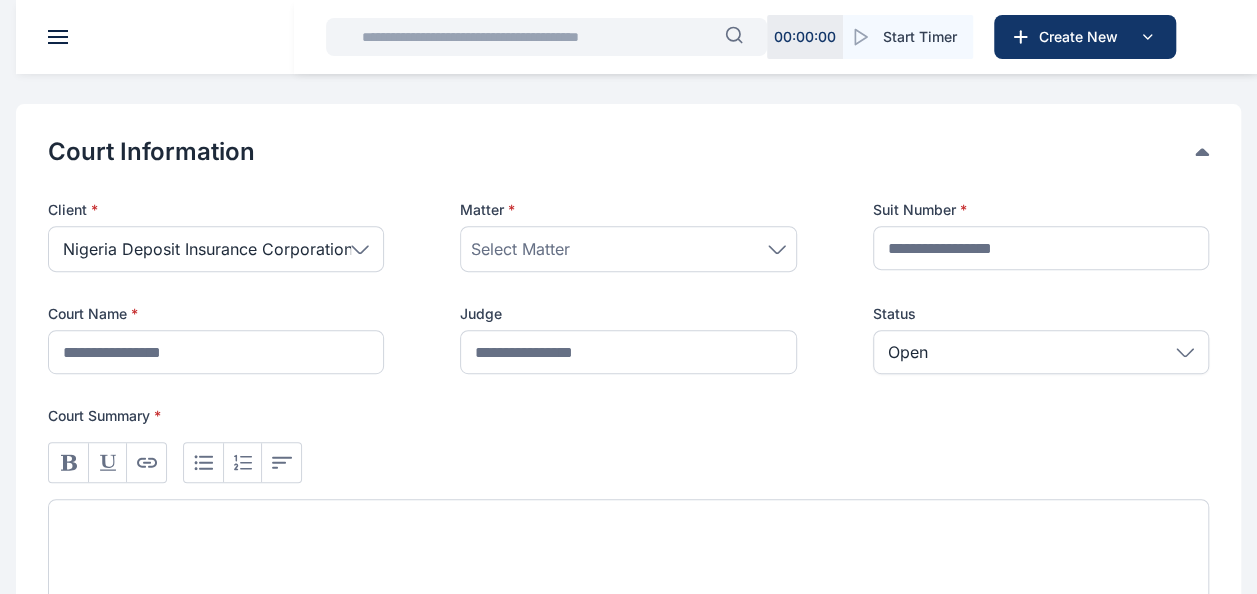 click on "Select Matter" at bounding box center [520, 249] 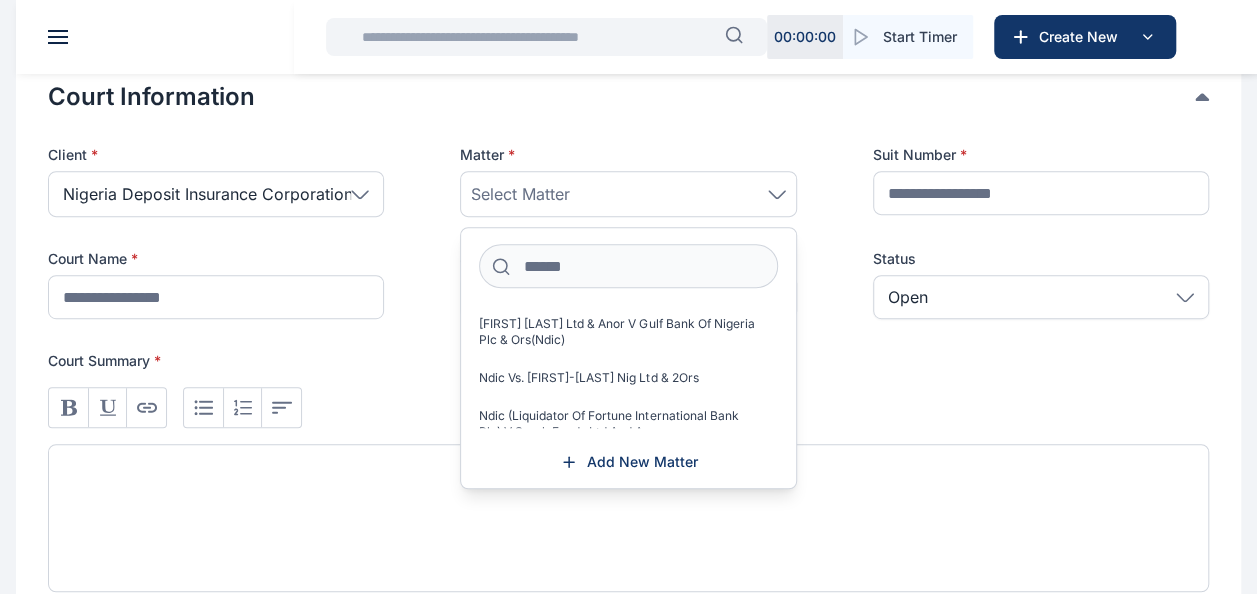 scroll, scrollTop: 411, scrollLeft: 0, axis: vertical 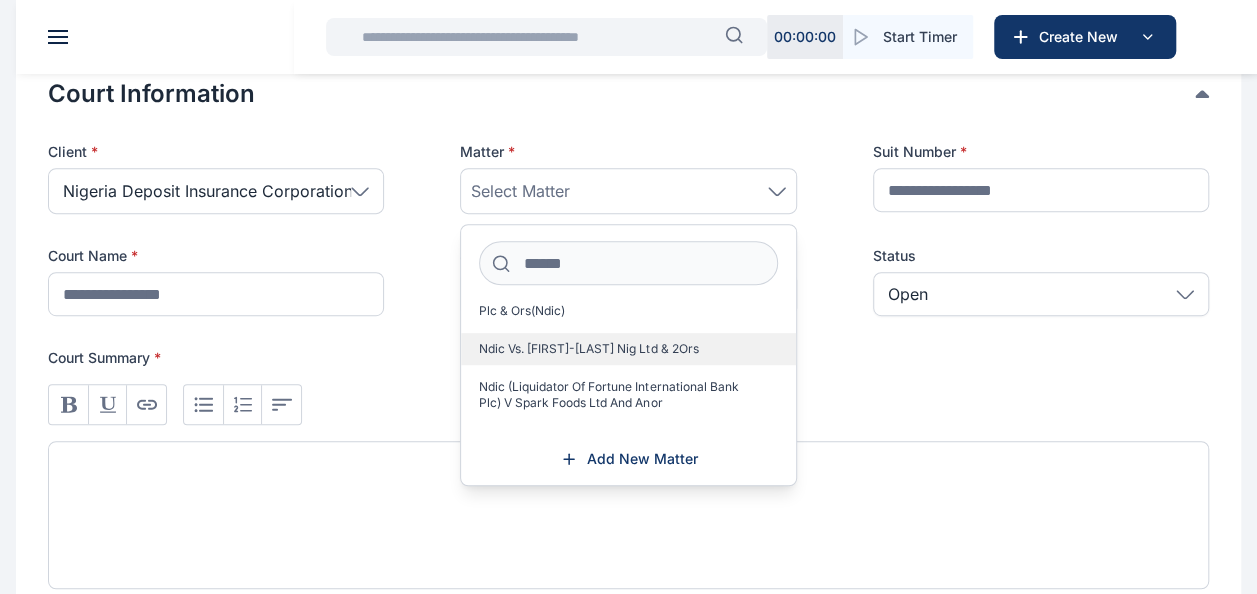 click on "Ndic (Liquidator Of Fortune International Bank Plc) V Spark Foods Ltd And Anor" at bounding box center (620, 395) 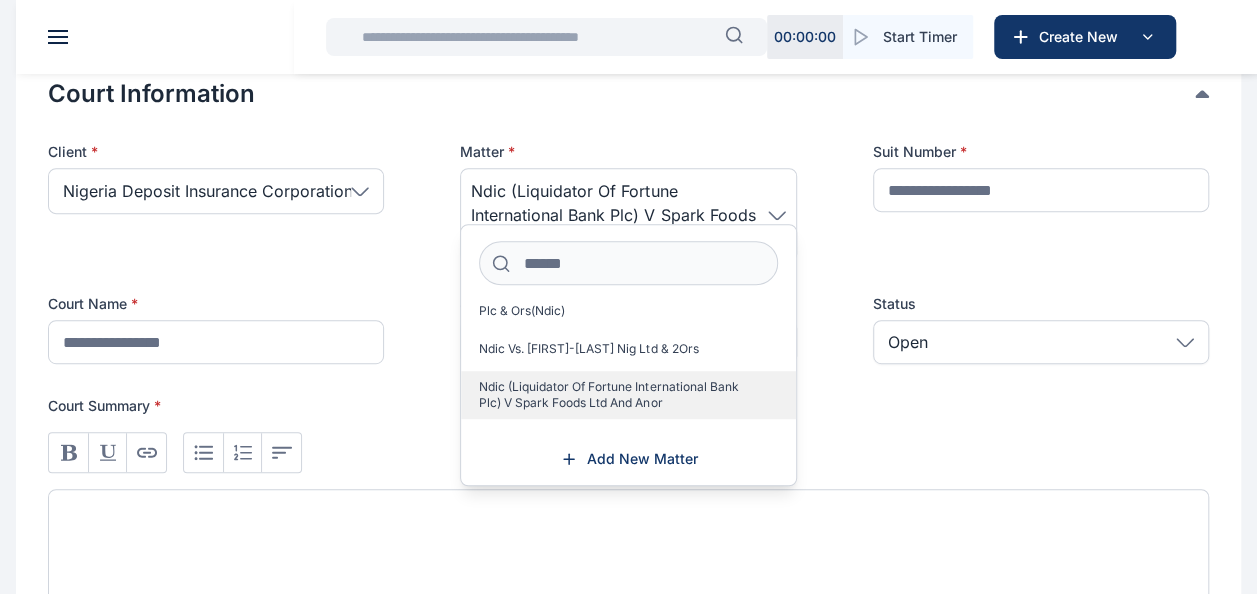 click on "Ndic (Liquidator Of Fortune International Bank Plc) V Spark Foods Ltd And Anor" at bounding box center [620, 395] 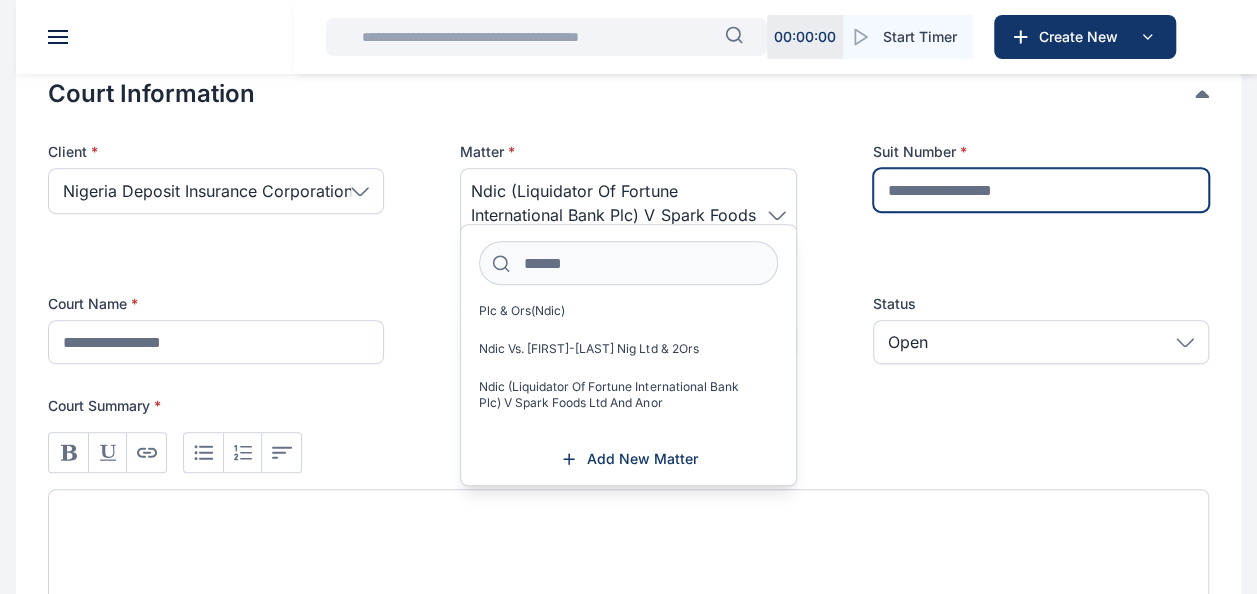 click at bounding box center (1041, 190) 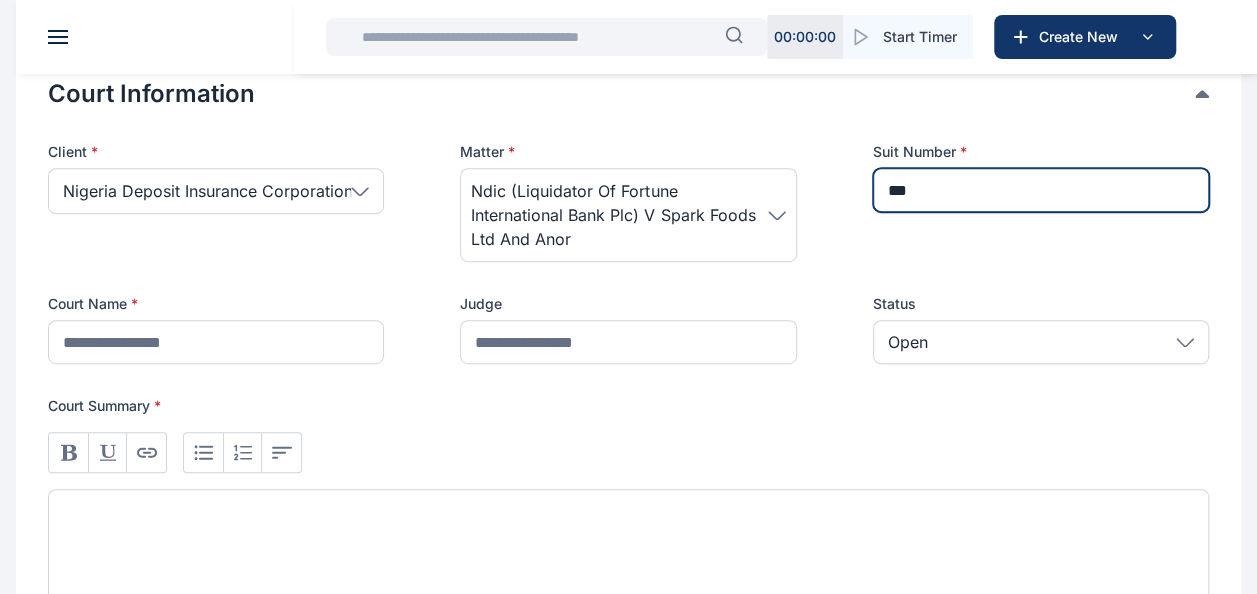 type on "***" 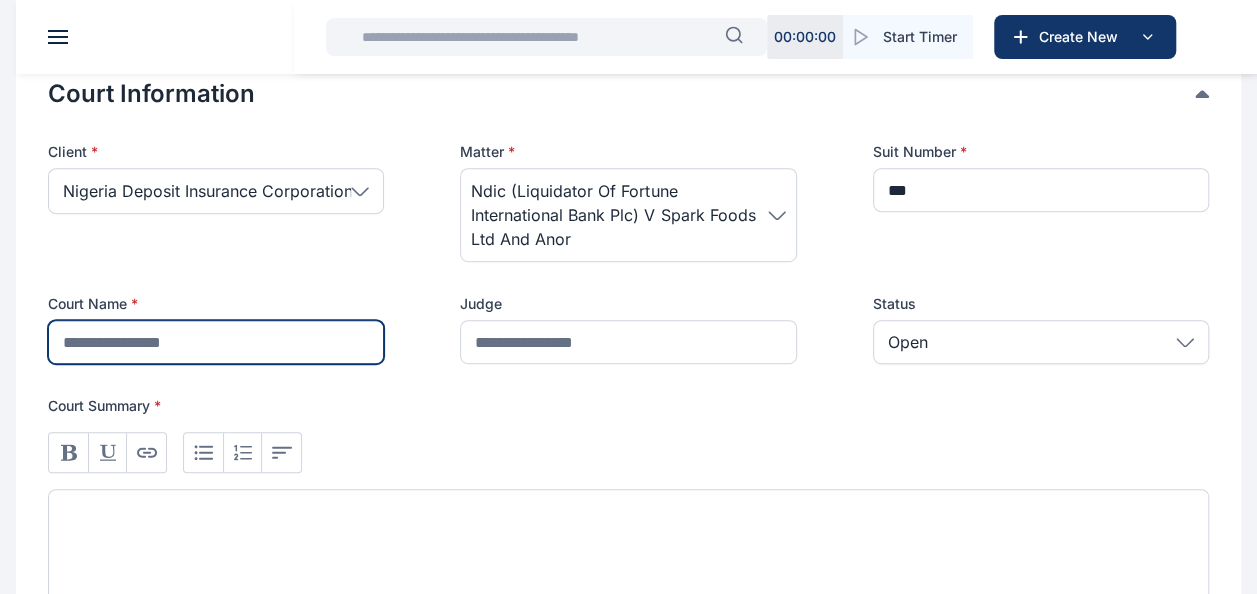 click at bounding box center (216, 342) 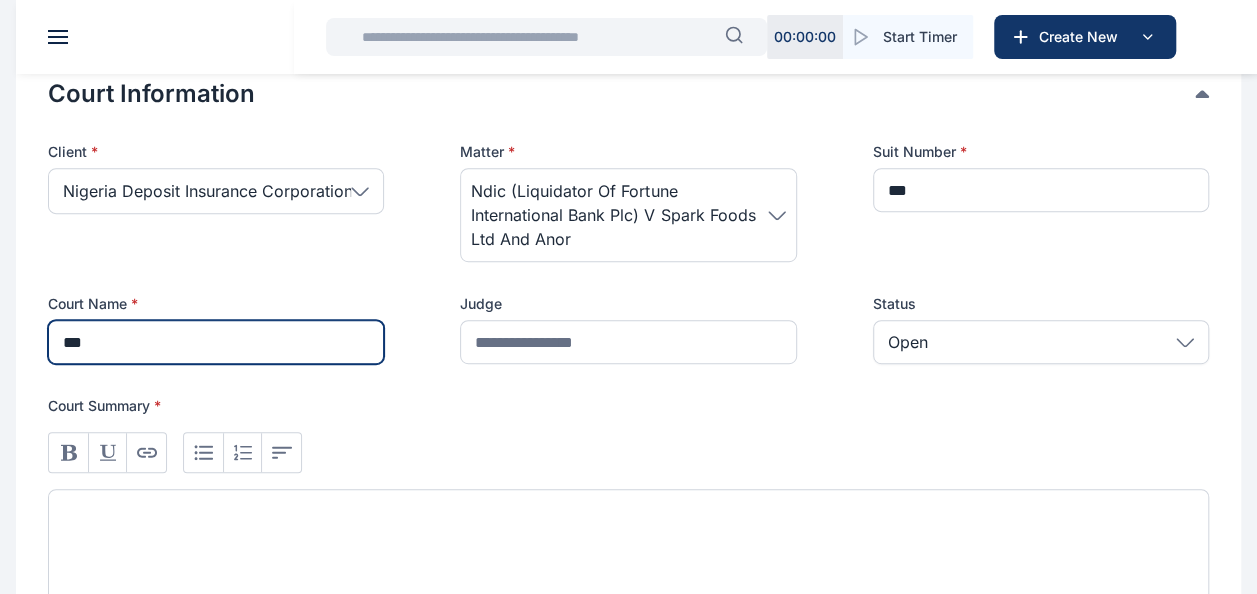 type on "***" 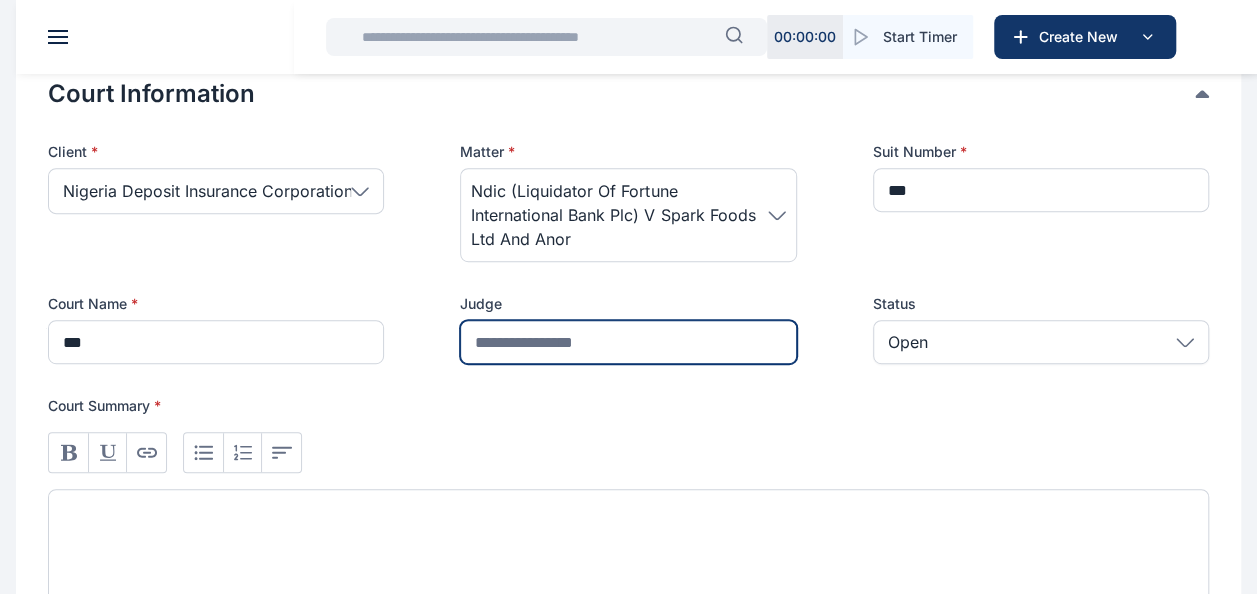 click at bounding box center [628, 342] 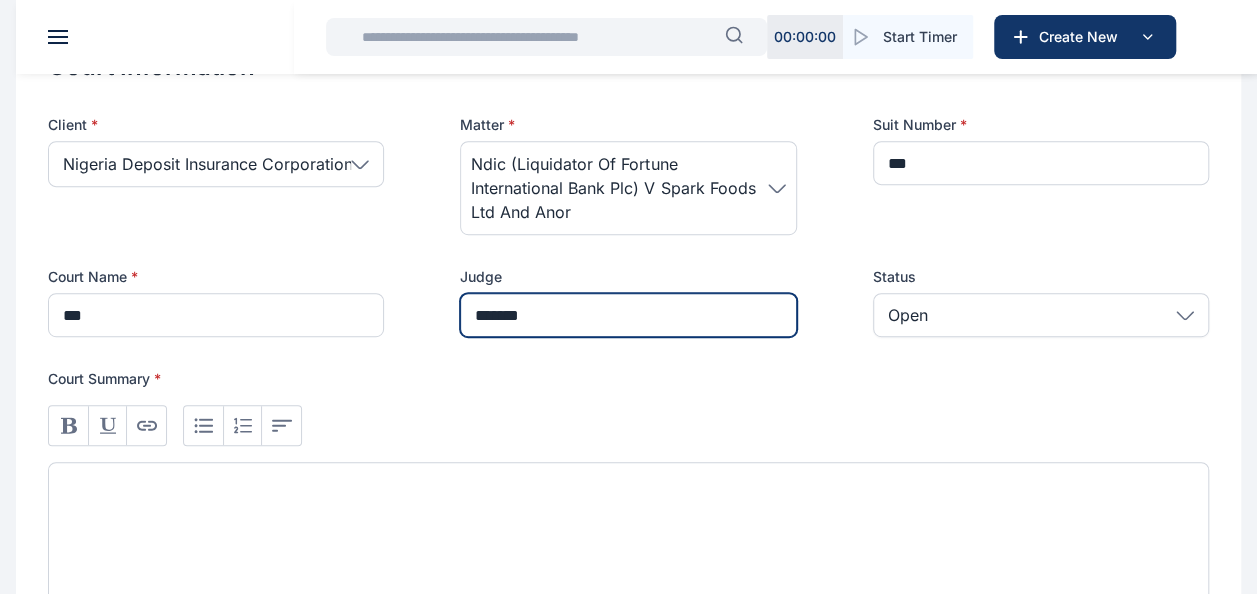 scroll, scrollTop: 439, scrollLeft: 0, axis: vertical 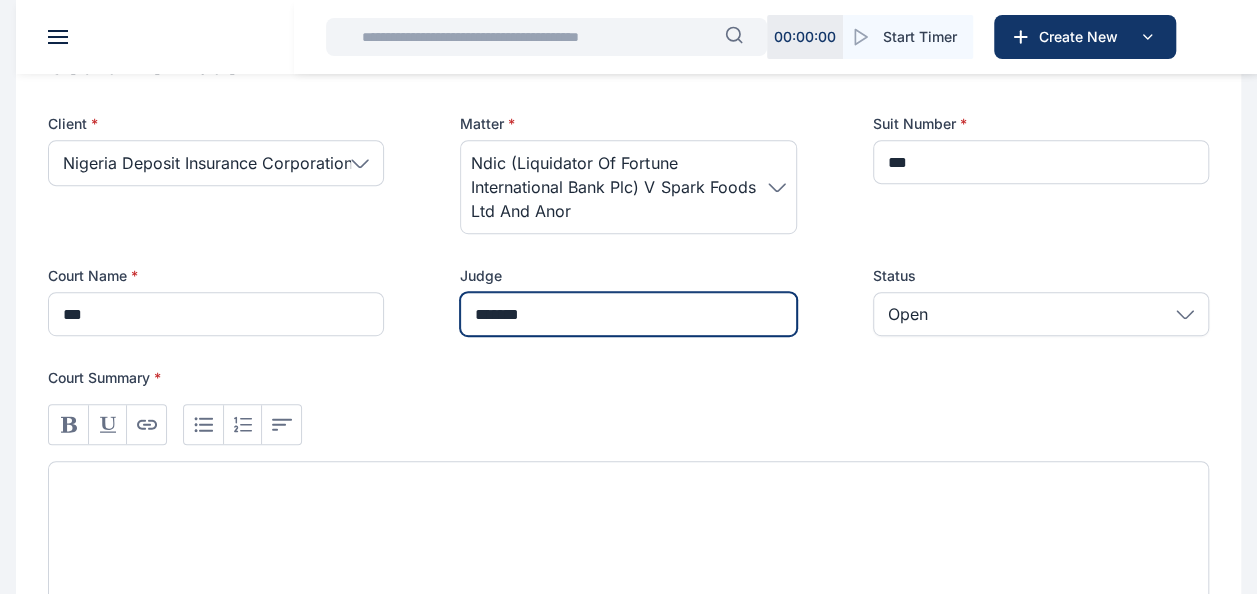 type on "*******" 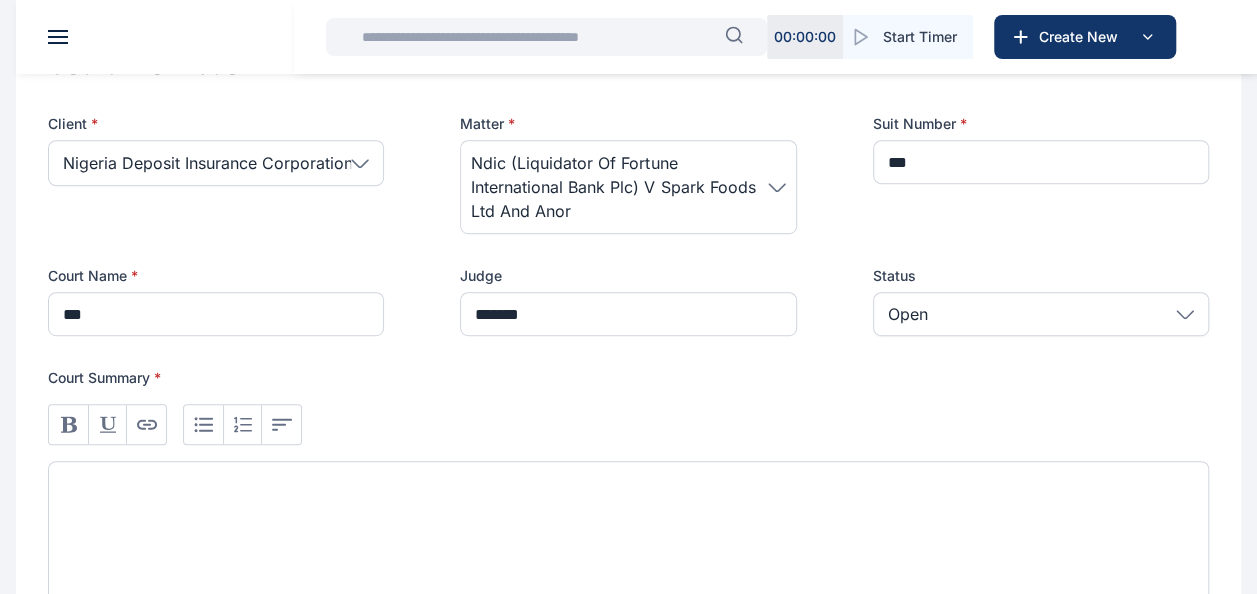 click at bounding box center [628, 535] 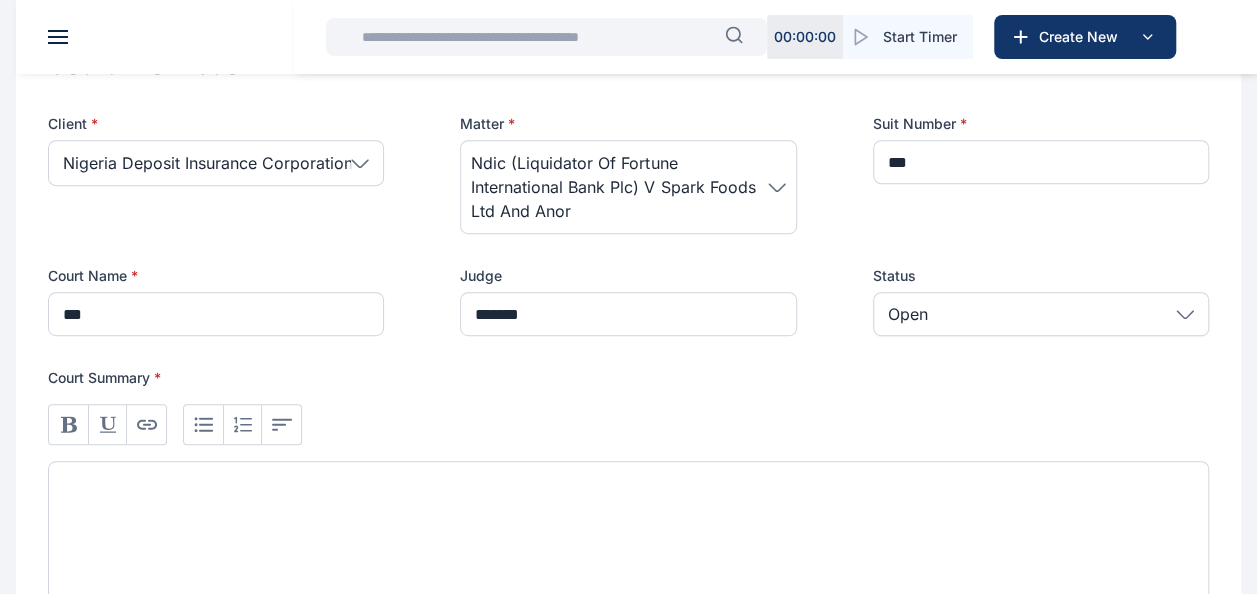 type 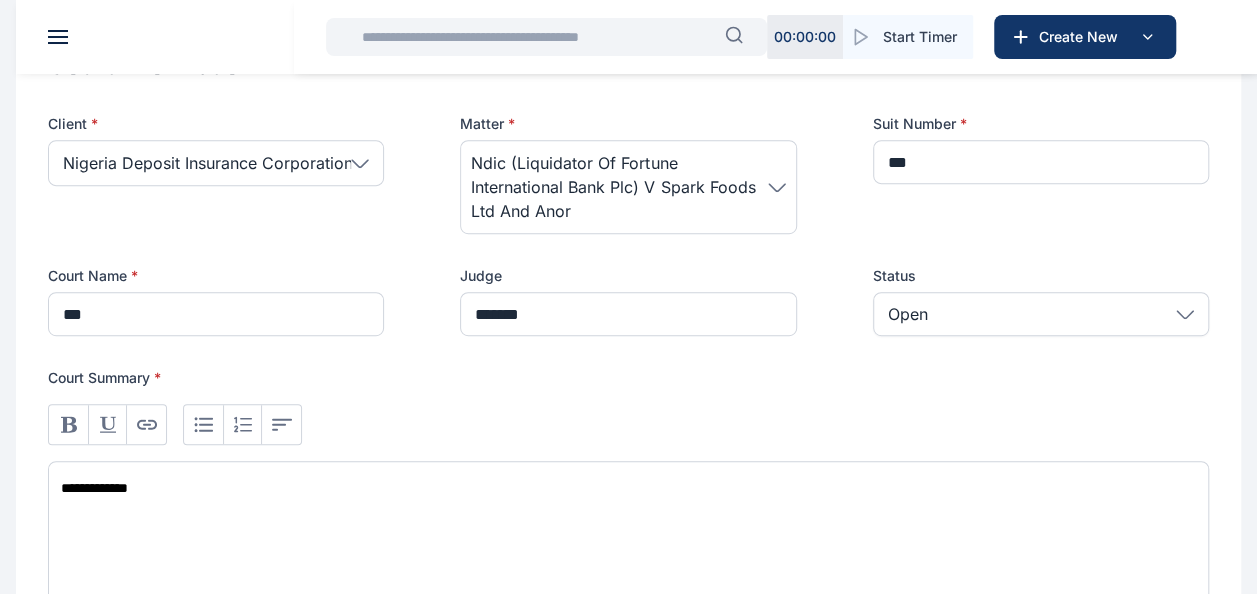 click on "**********" at bounding box center (628, 535) 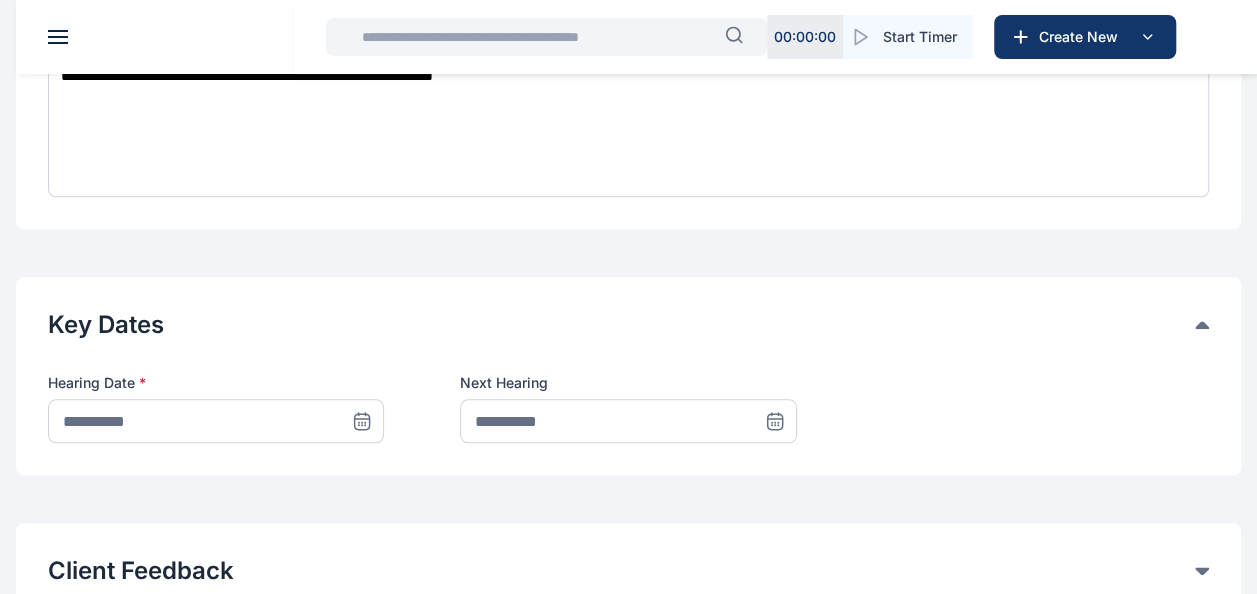 scroll, scrollTop: 853, scrollLeft: 0, axis: vertical 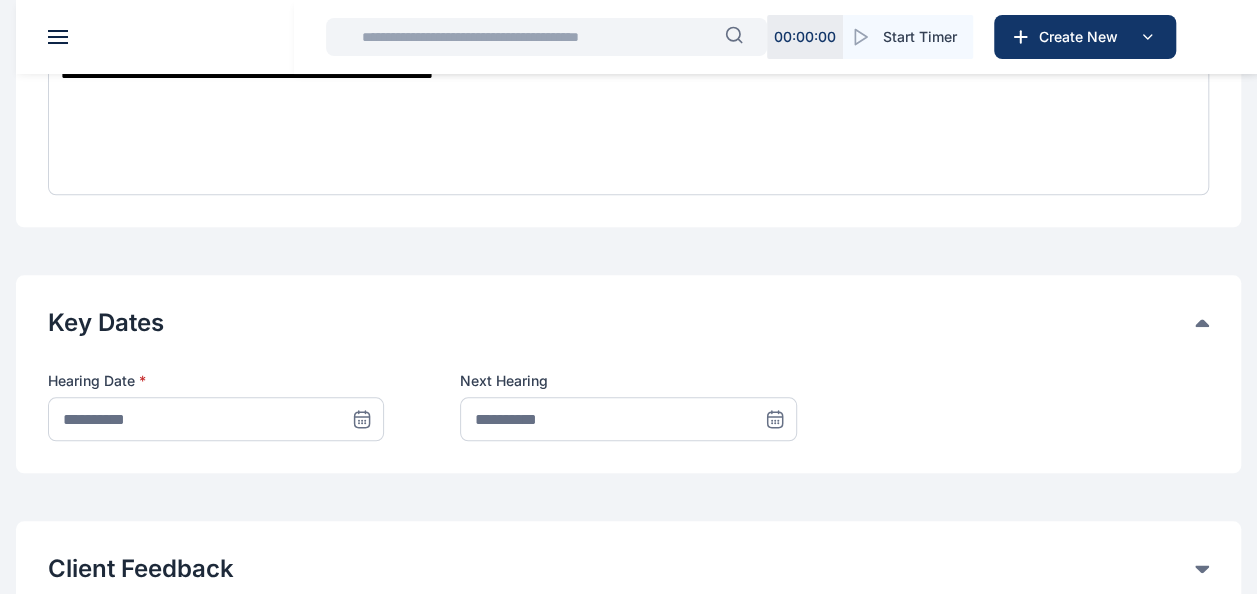 click at bounding box center (362, 419) 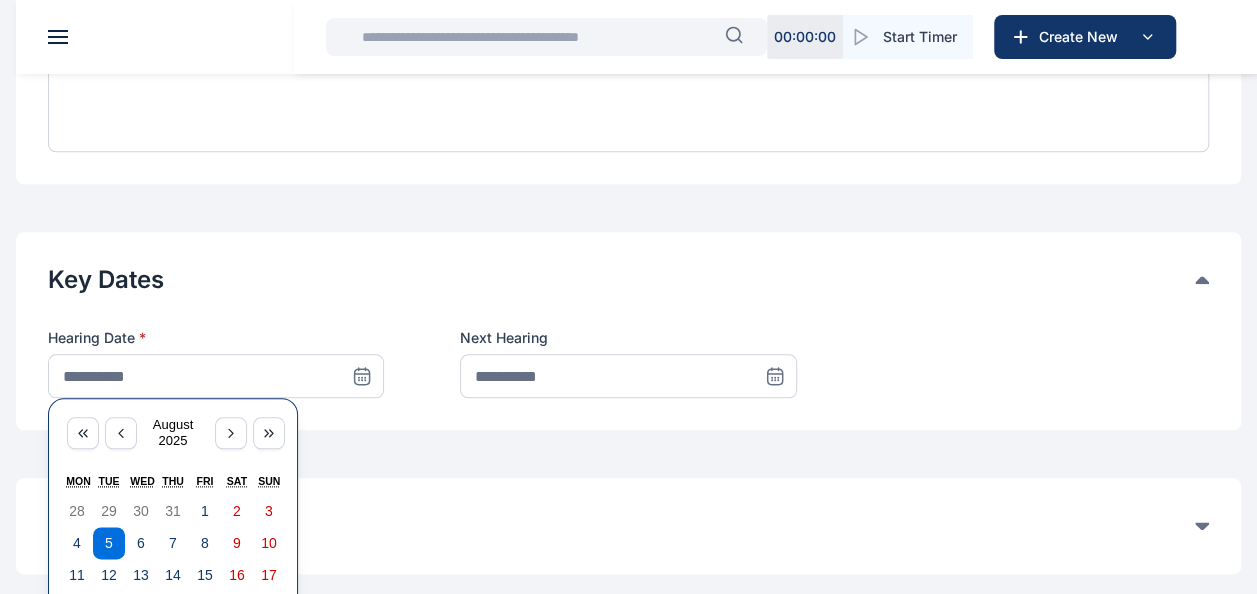 scroll, scrollTop: 897, scrollLeft: 0, axis: vertical 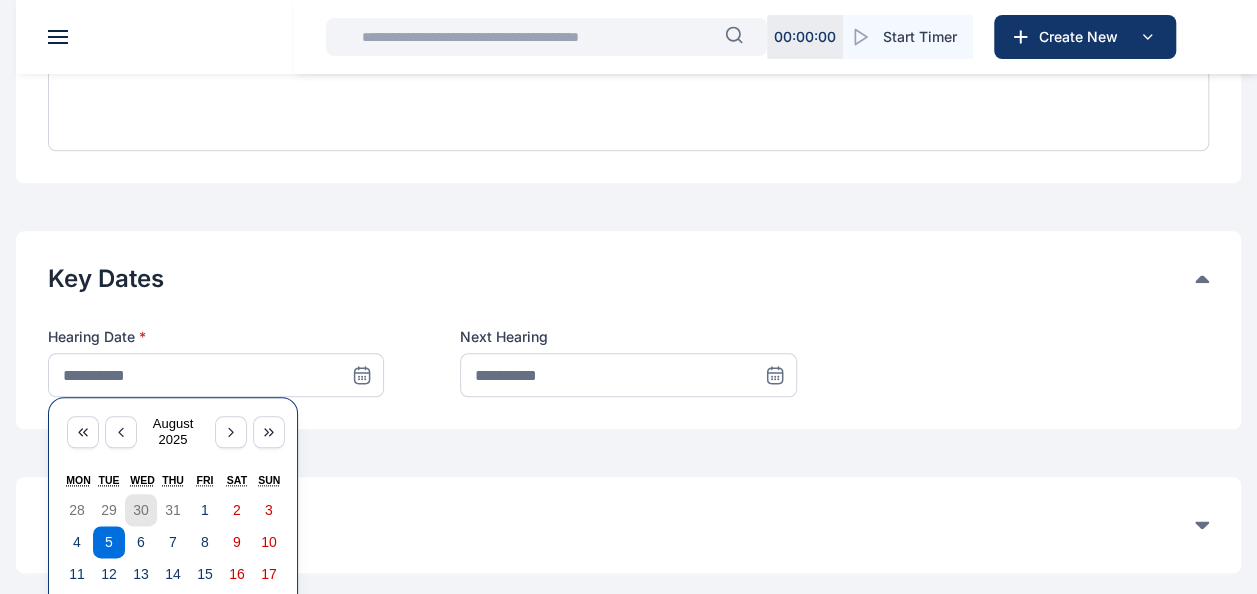 click on "30" at bounding box center (141, 510) 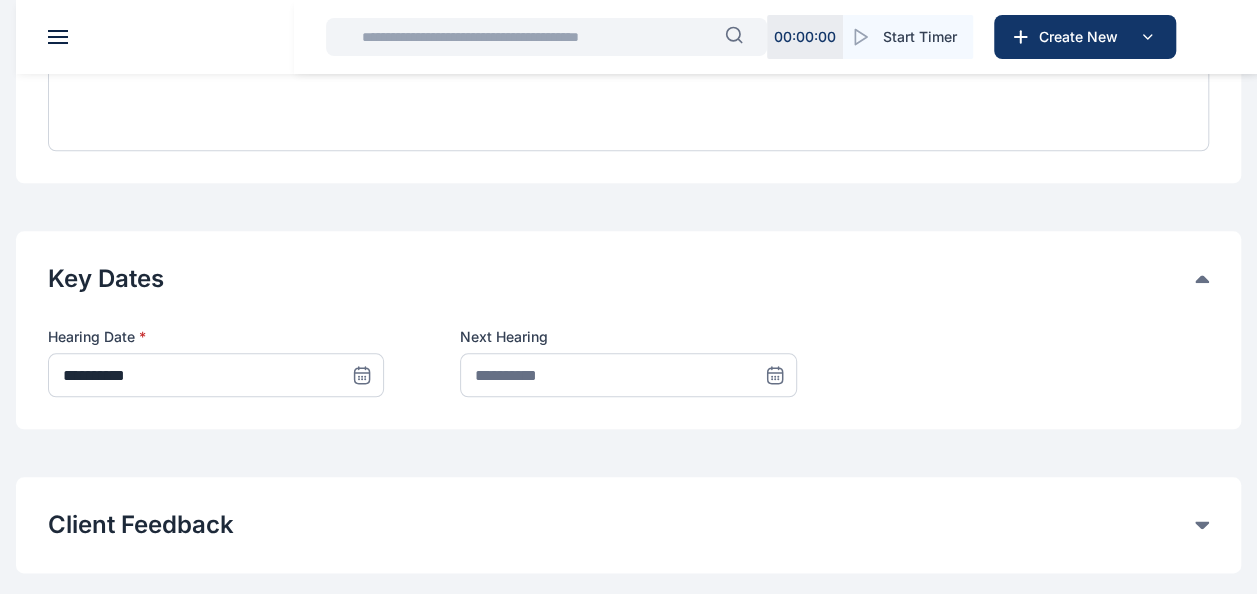 click 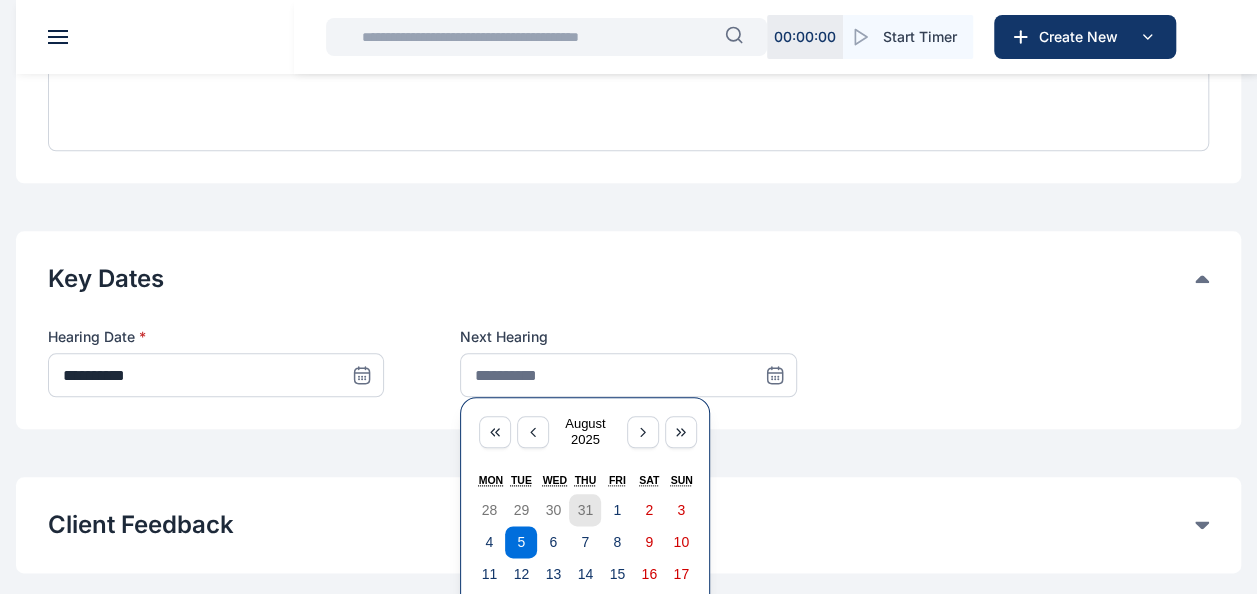 click on "31" at bounding box center (585, 510) 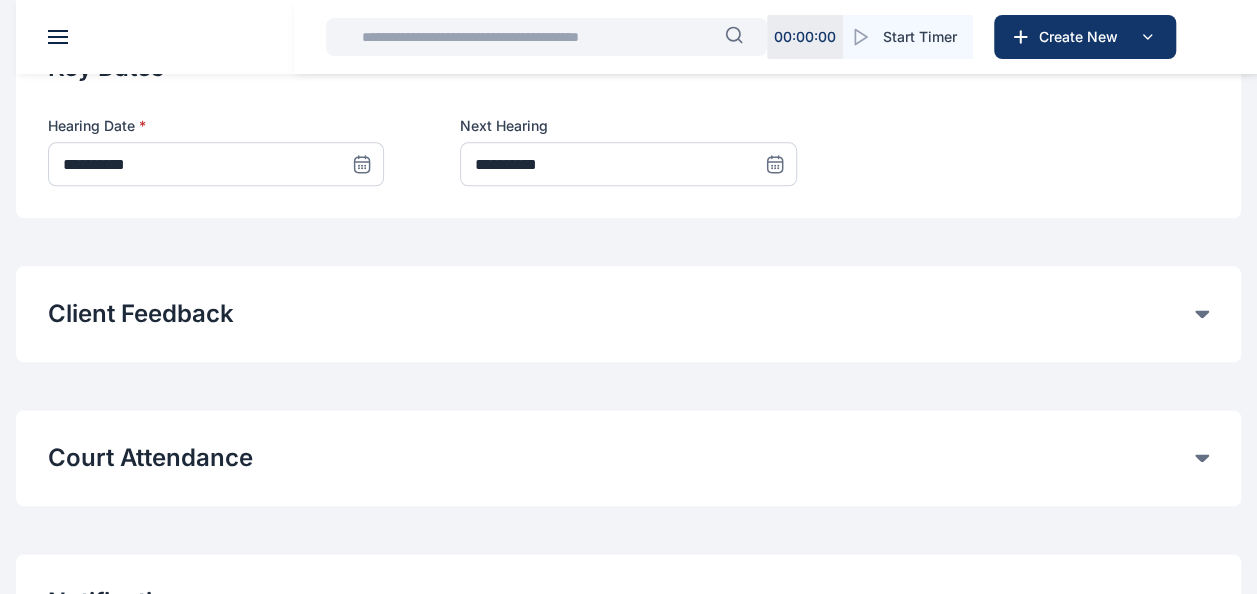 scroll, scrollTop: 1118, scrollLeft: 0, axis: vertical 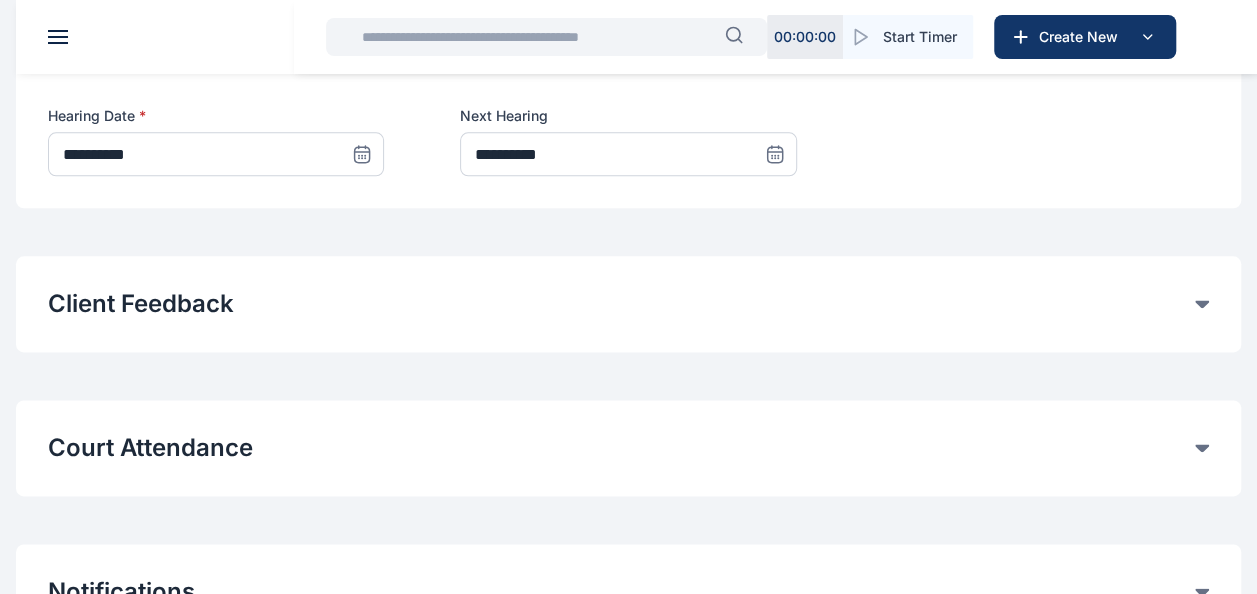 click on "Court Attendance   Time entries will be automatically logged for Court attendance entries Counsel   Select User Duration in Court       Add Counsel Counsel Name Hours Mins No Entries Found" at bounding box center (628, 448) 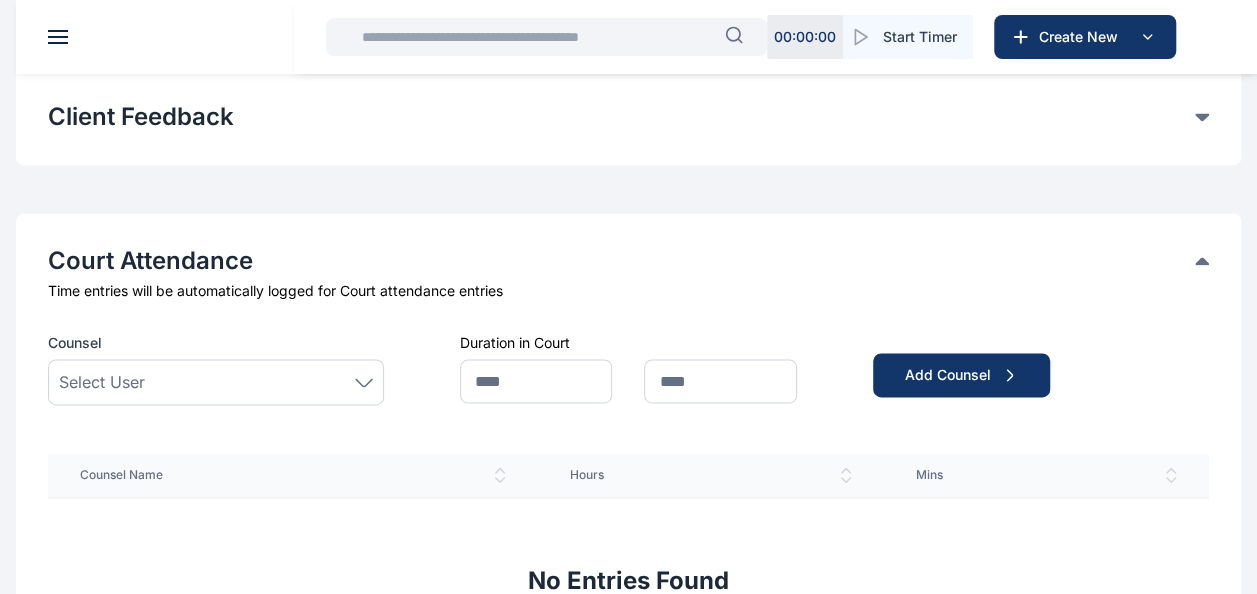 scroll, scrollTop: 1309, scrollLeft: 0, axis: vertical 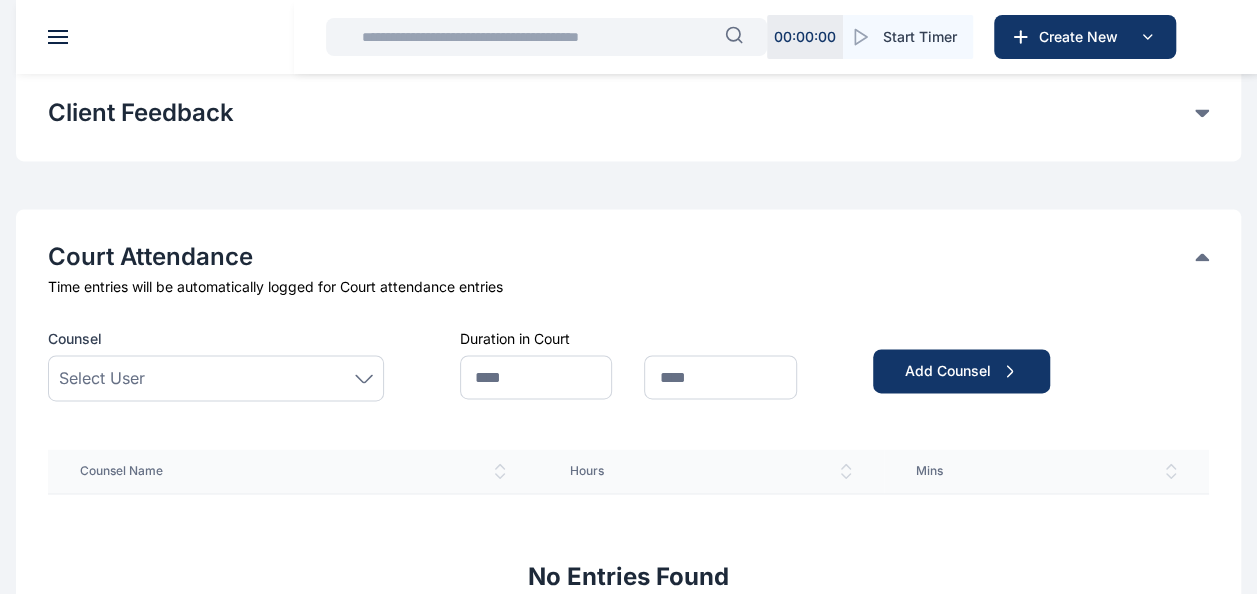 click on "Select User" at bounding box center (216, 378) 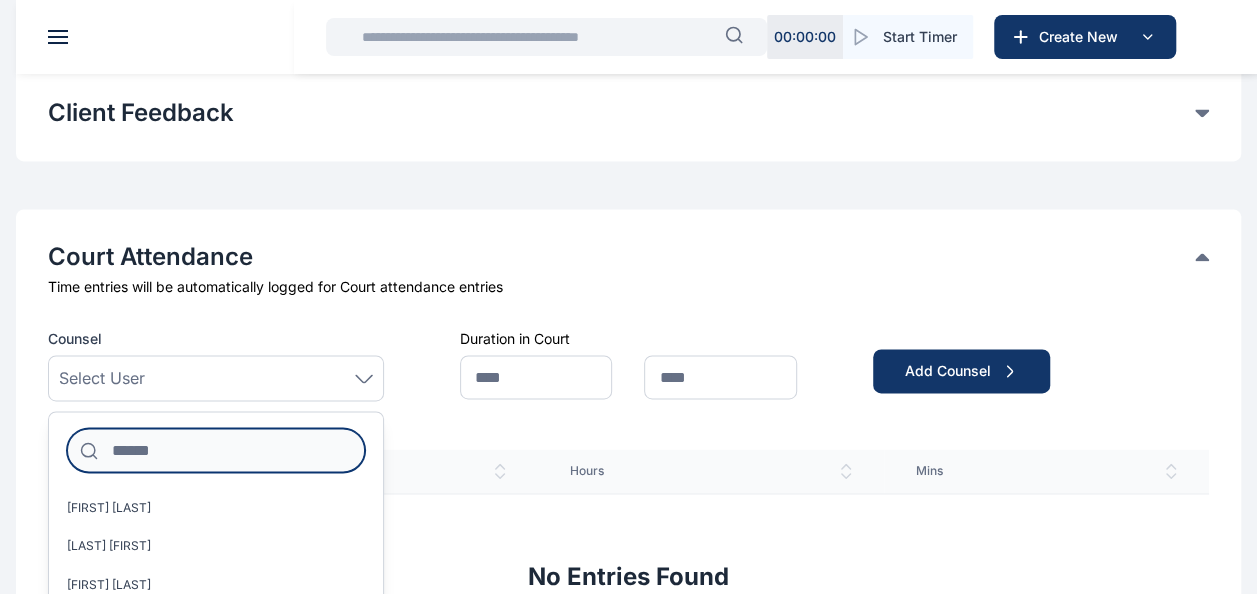 click at bounding box center [216, 450] 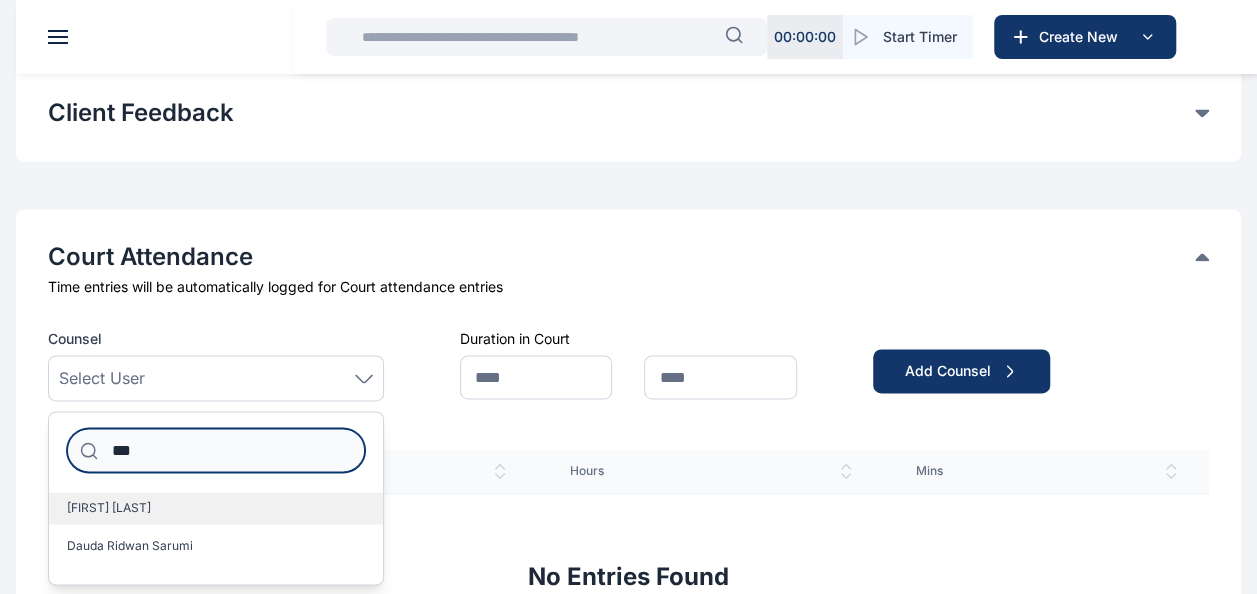 type on "***" 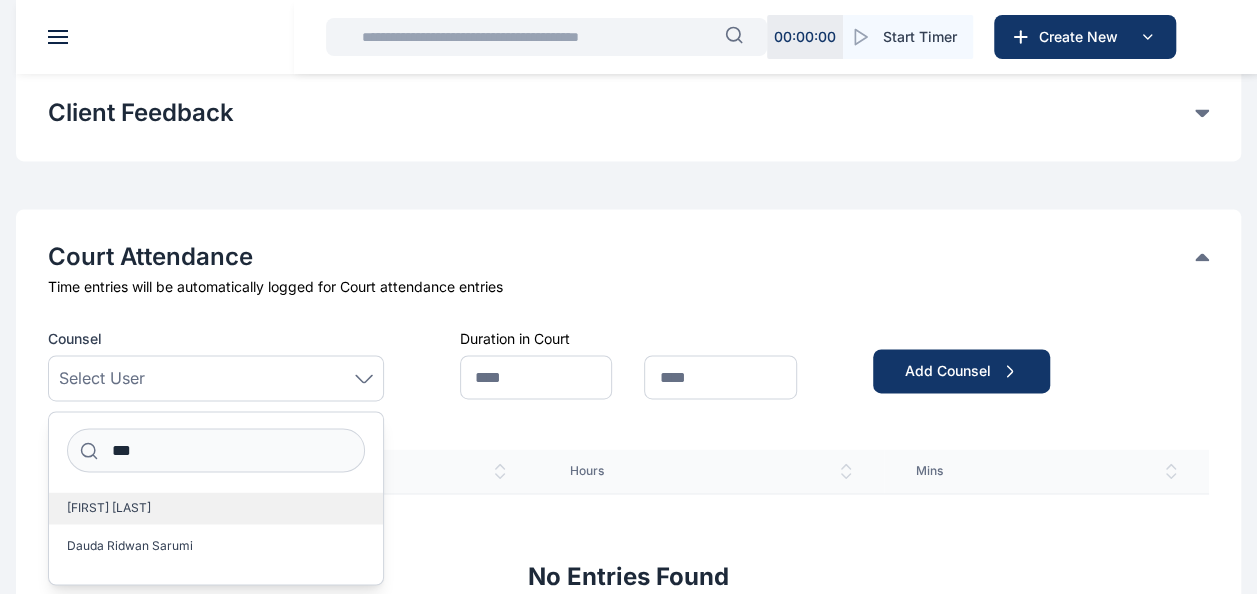 click on "[FIRST] [LAST]" at bounding box center (216, 508) 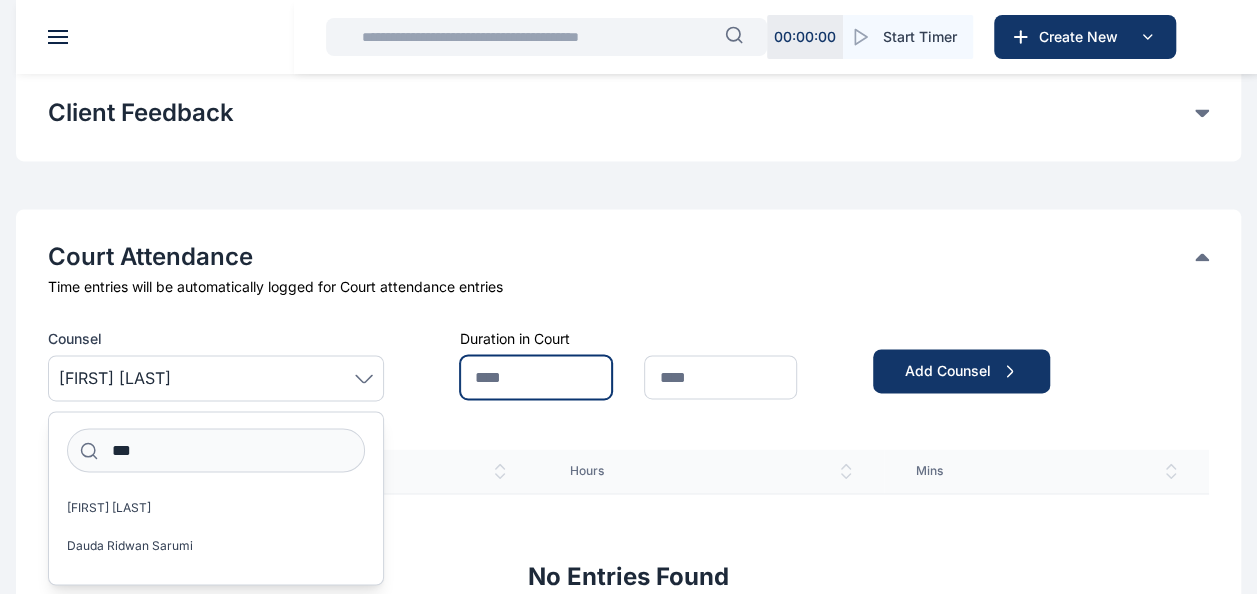 click at bounding box center [536, 377] 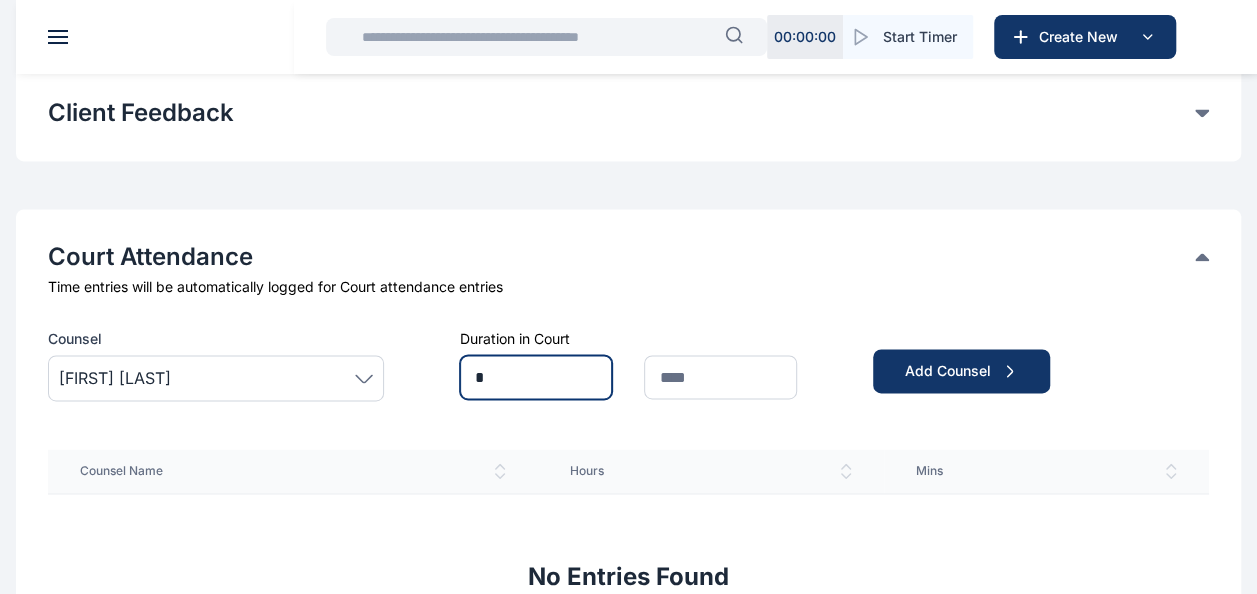 type on "*" 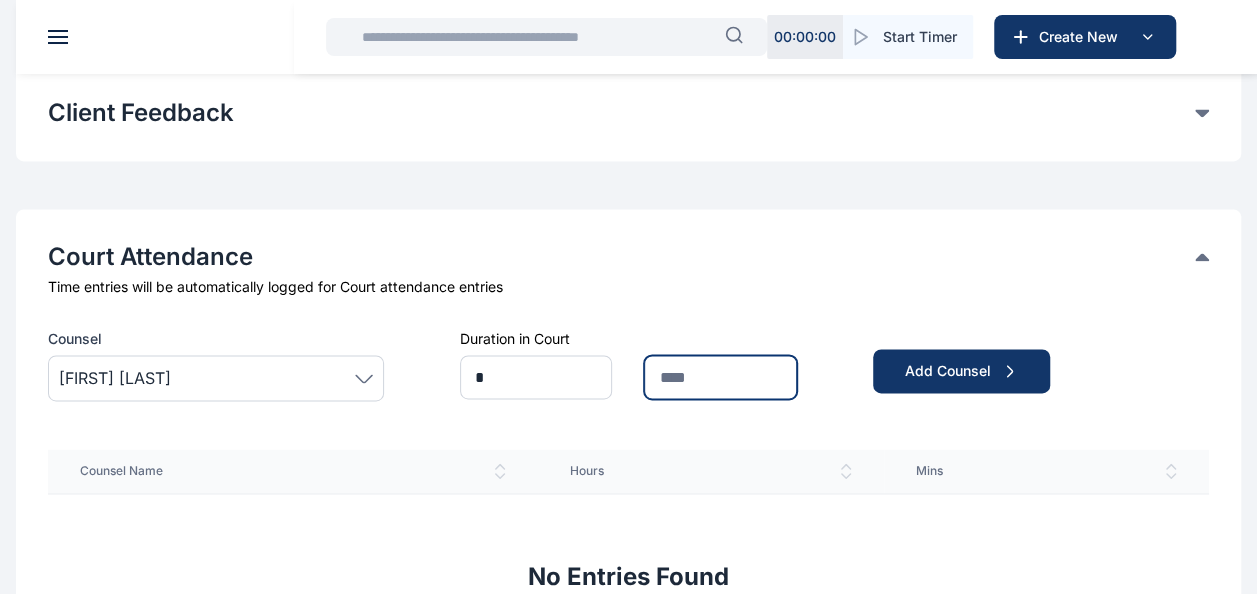 click at bounding box center (720, 377) 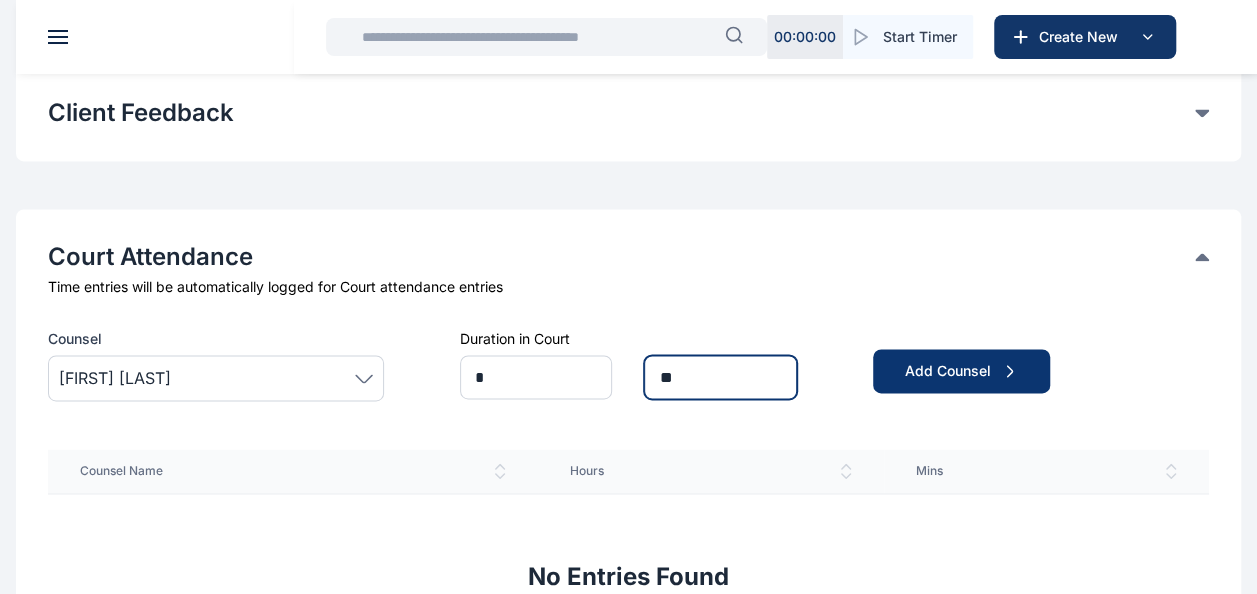 type on "**" 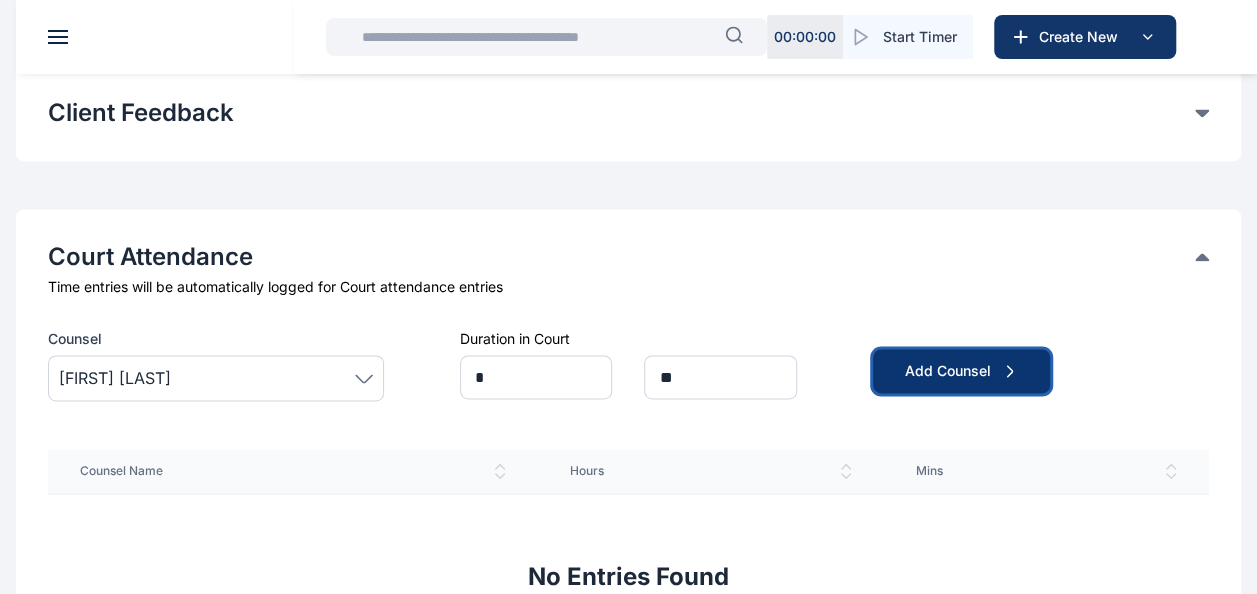 click on "Add Counsel" at bounding box center [961, 371] 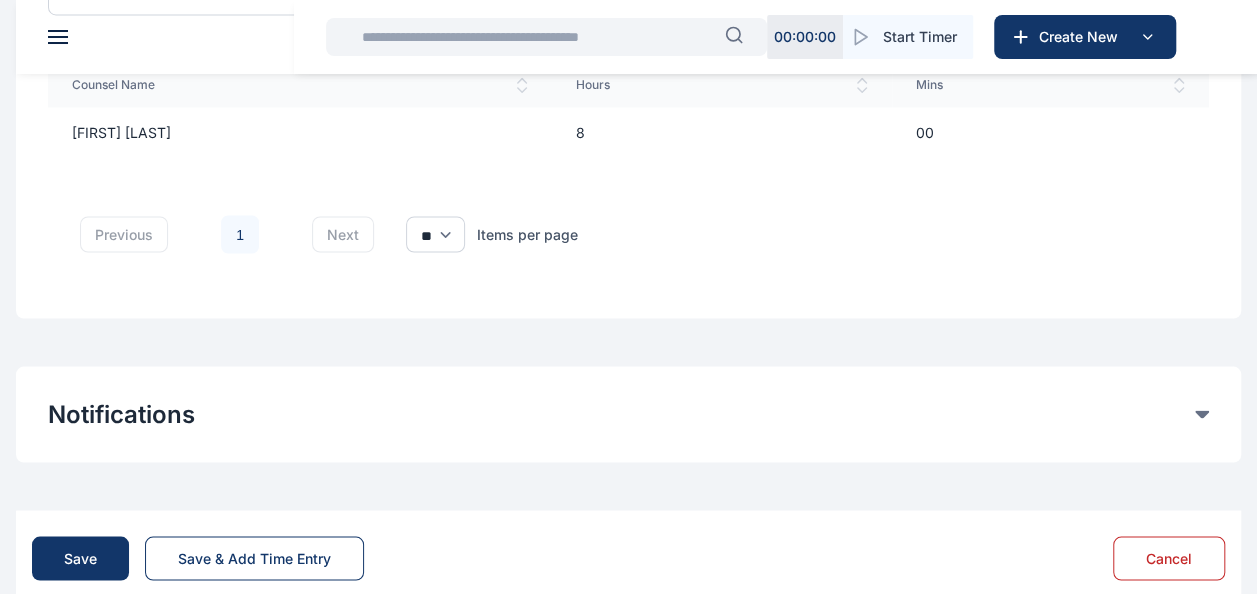 scroll, scrollTop: 1696, scrollLeft: 0, axis: vertical 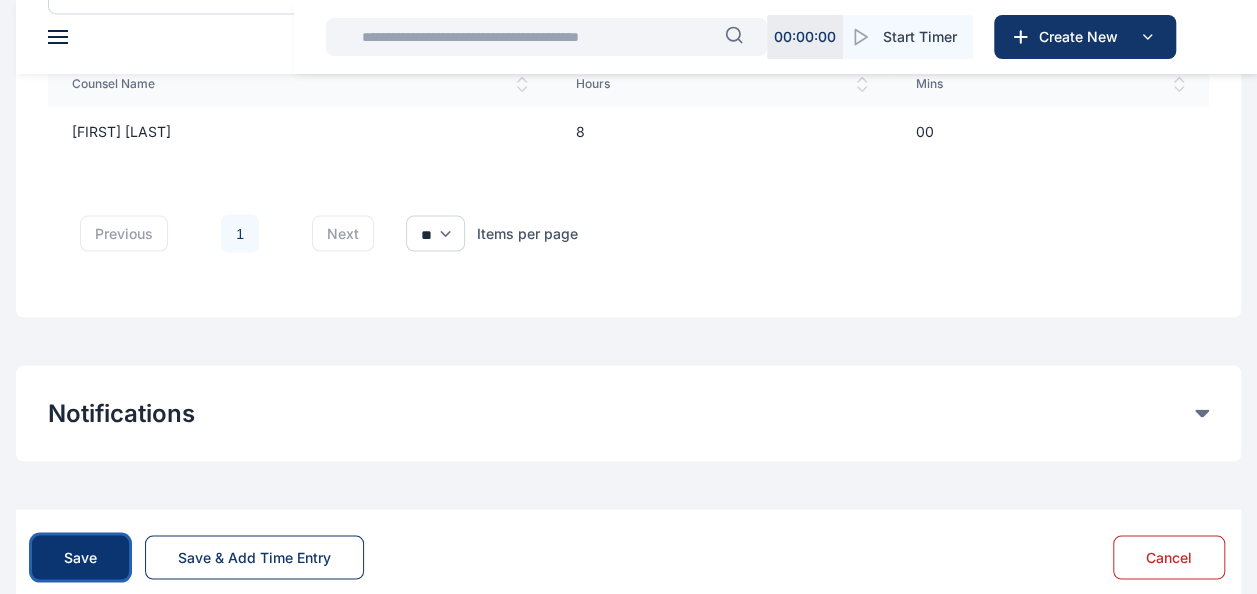 click on "Save" at bounding box center (80, 557) 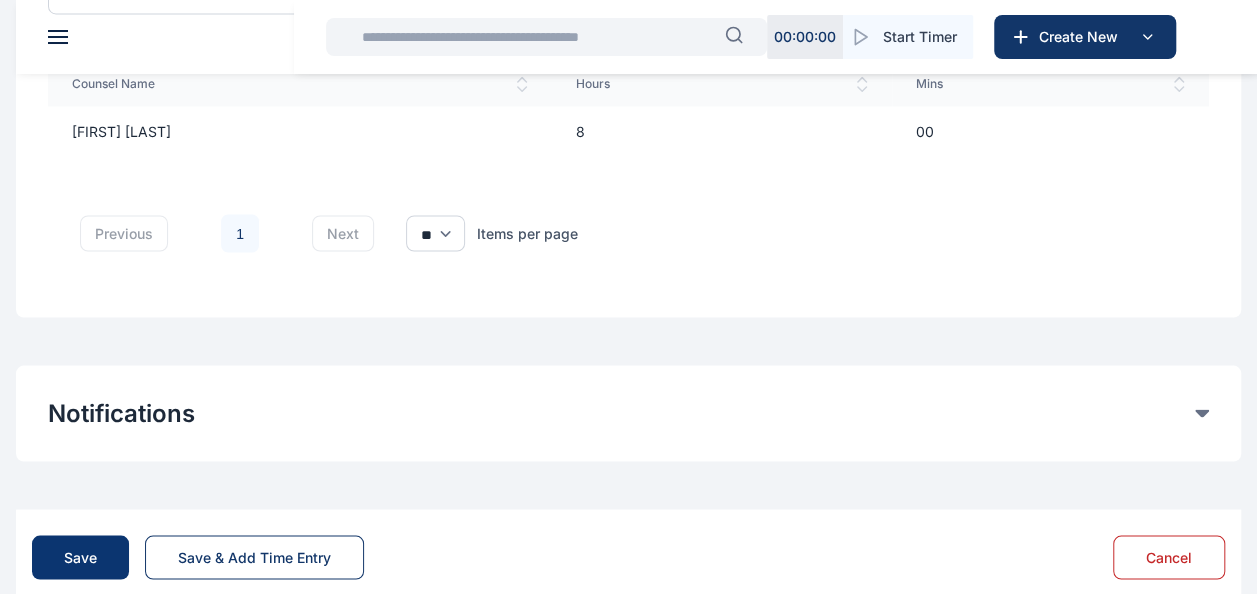 scroll, scrollTop: 0, scrollLeft: 0, axis: both 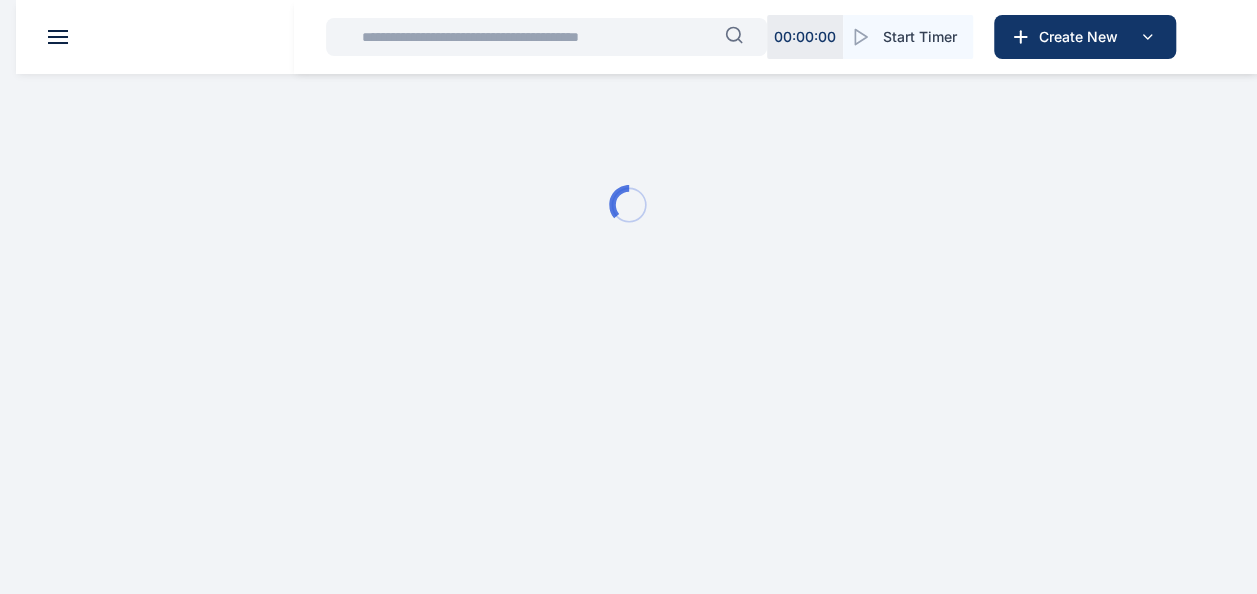type 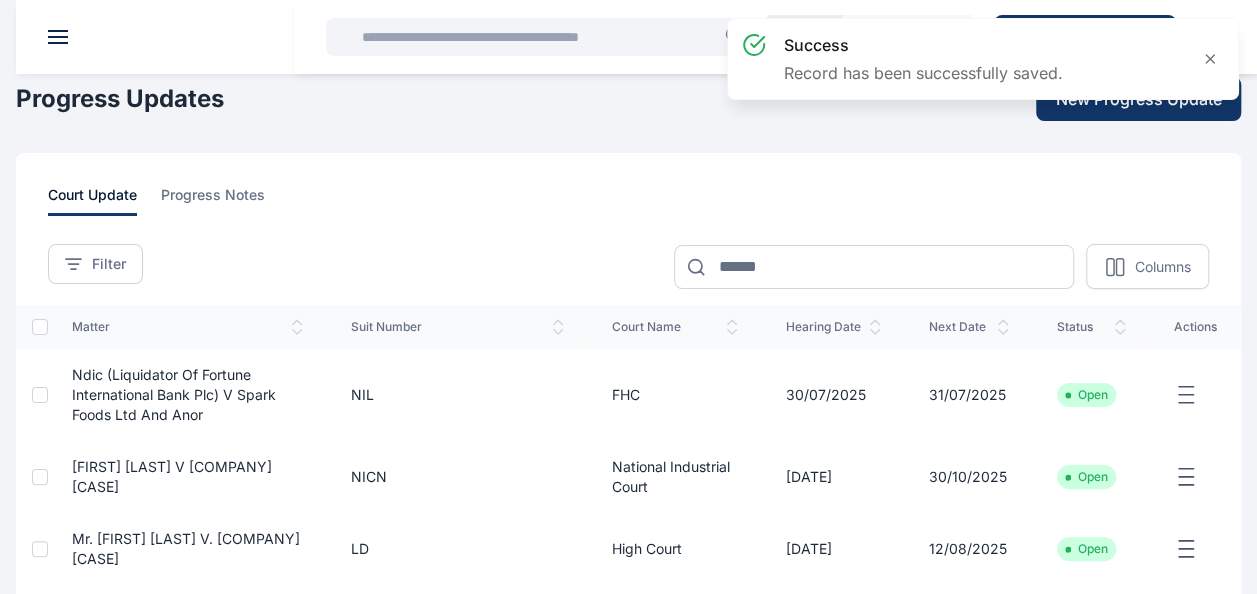 click on "success Record has been successfully saved." at bounding box center (983, 67) 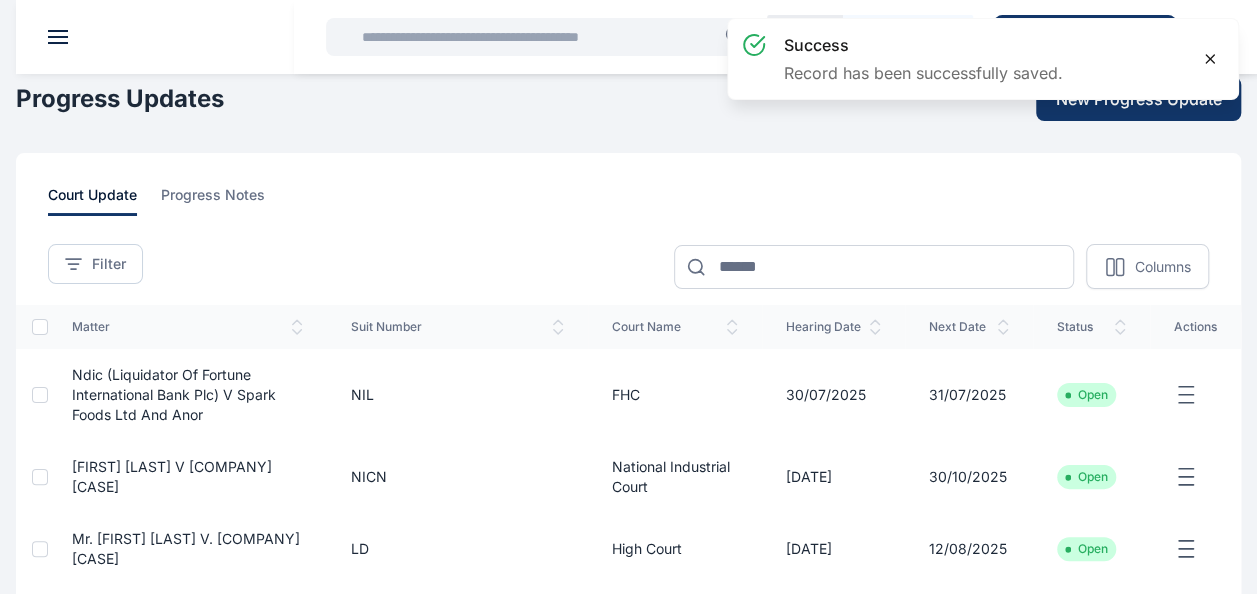 click 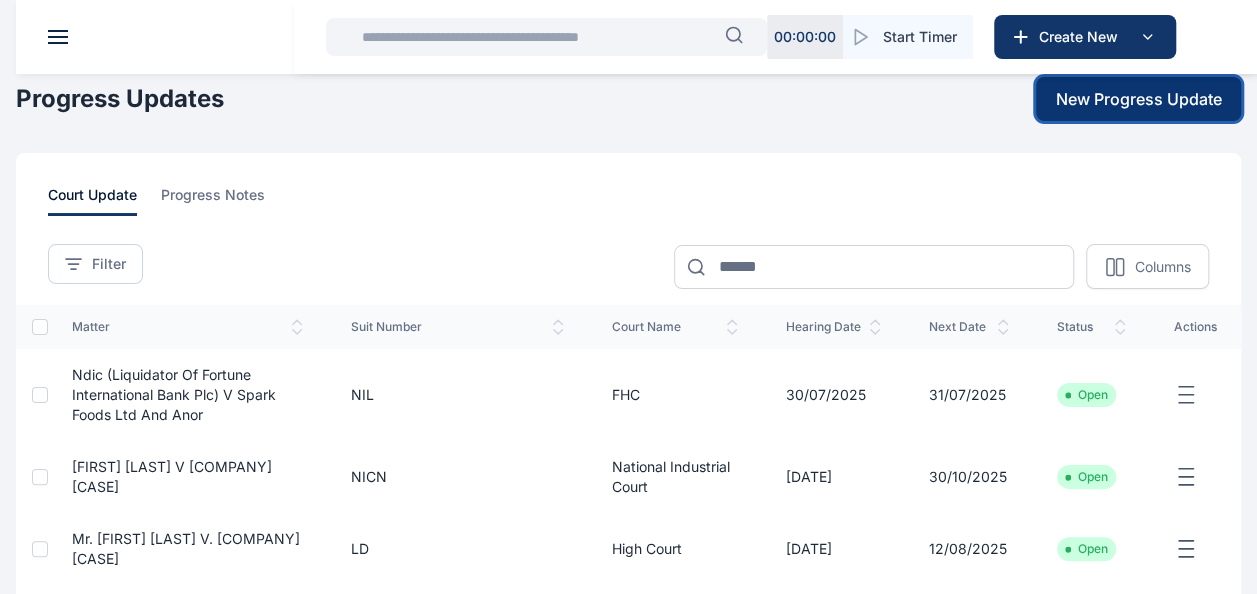 click on "New Progress Update" at bounding box center [1139, 99] 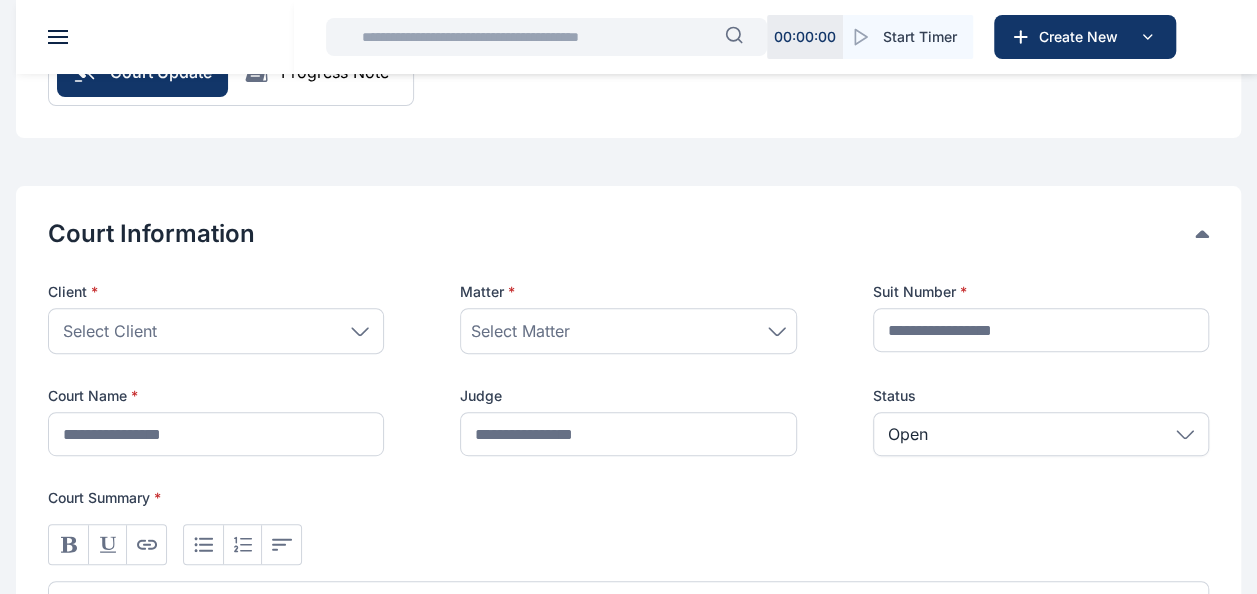 scroll, scrollTop: 277, scrollLeft: 0, axis: vertical 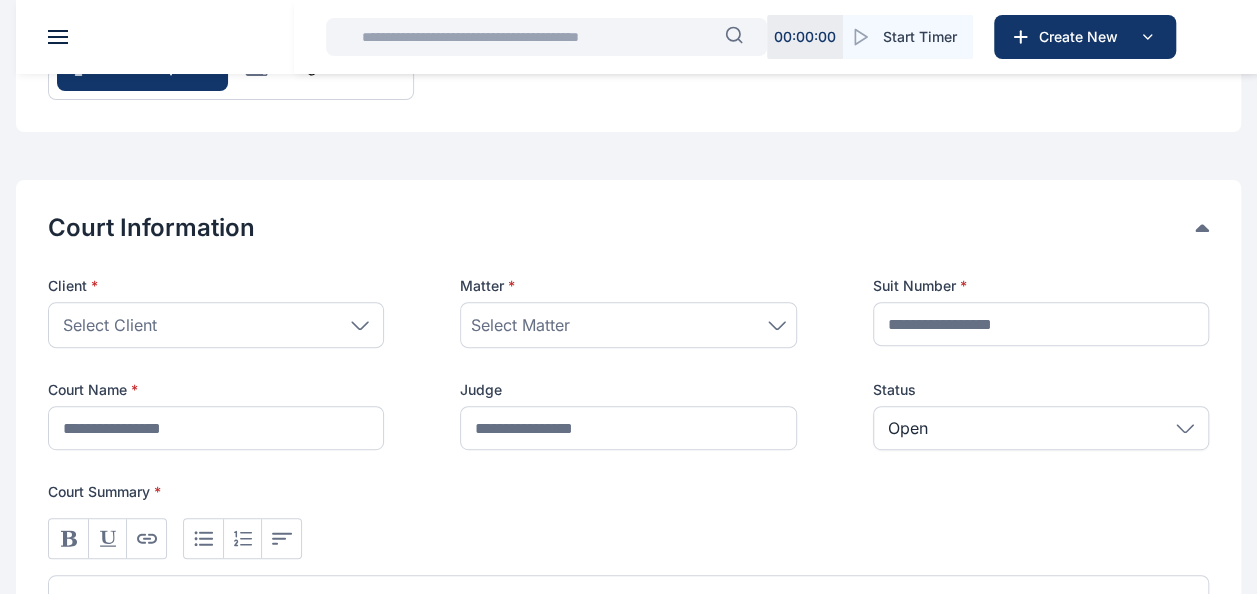 click on "Select Matter" at bounding box center [520, 325] 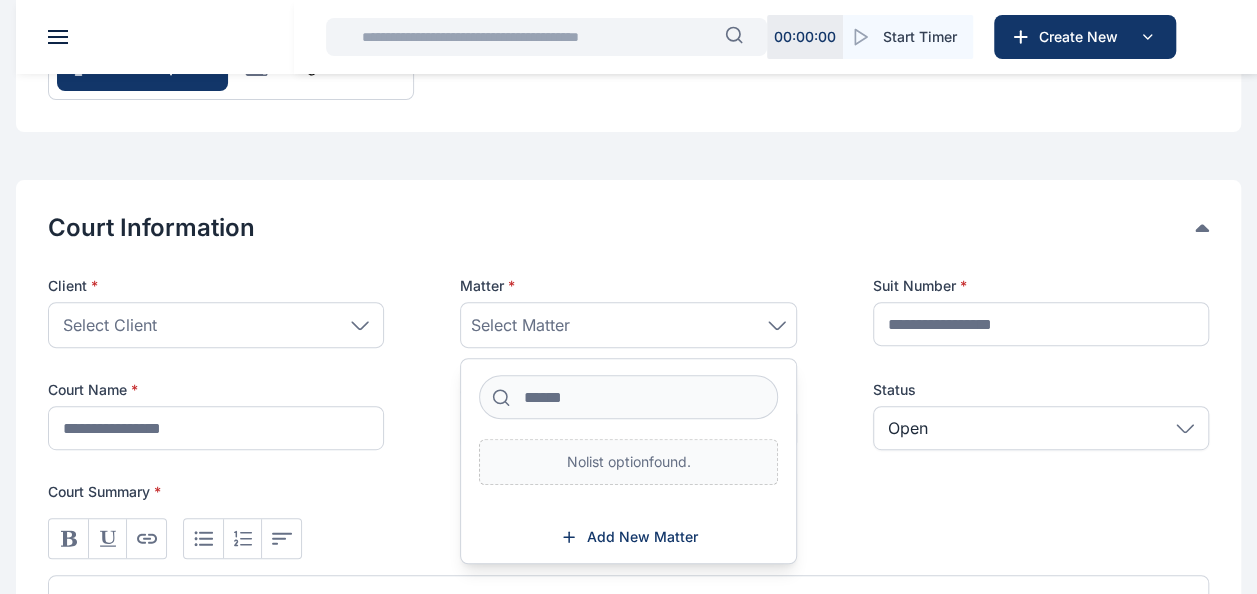click on "Select Client" at bounding box center [216, 325] 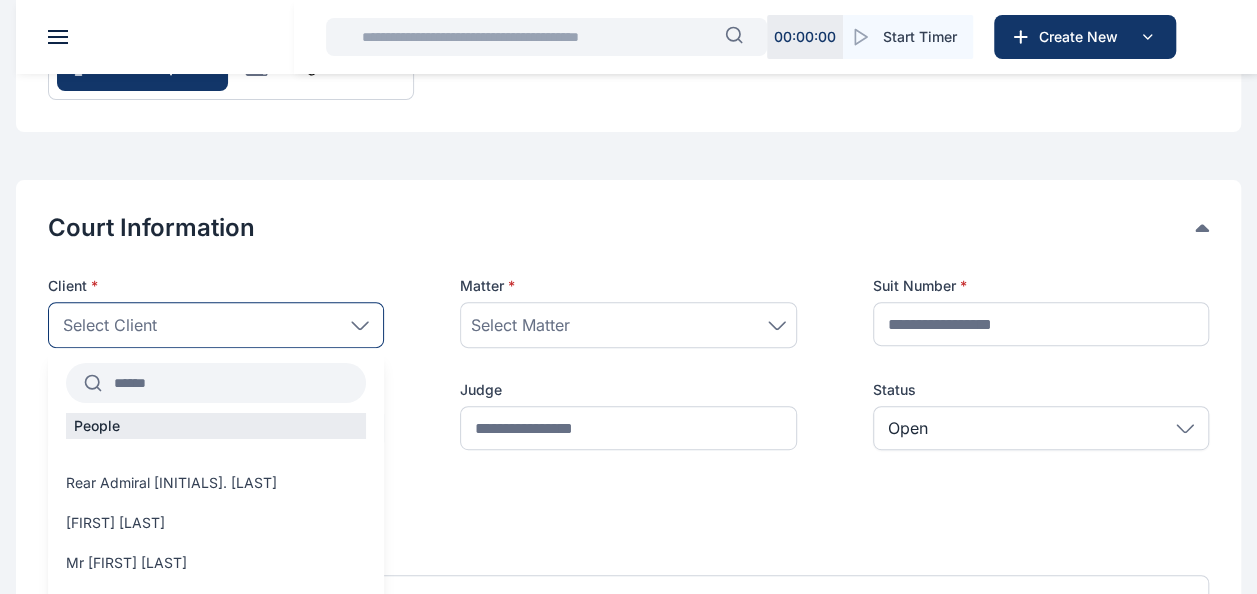 click at bounding box center (234, 383) 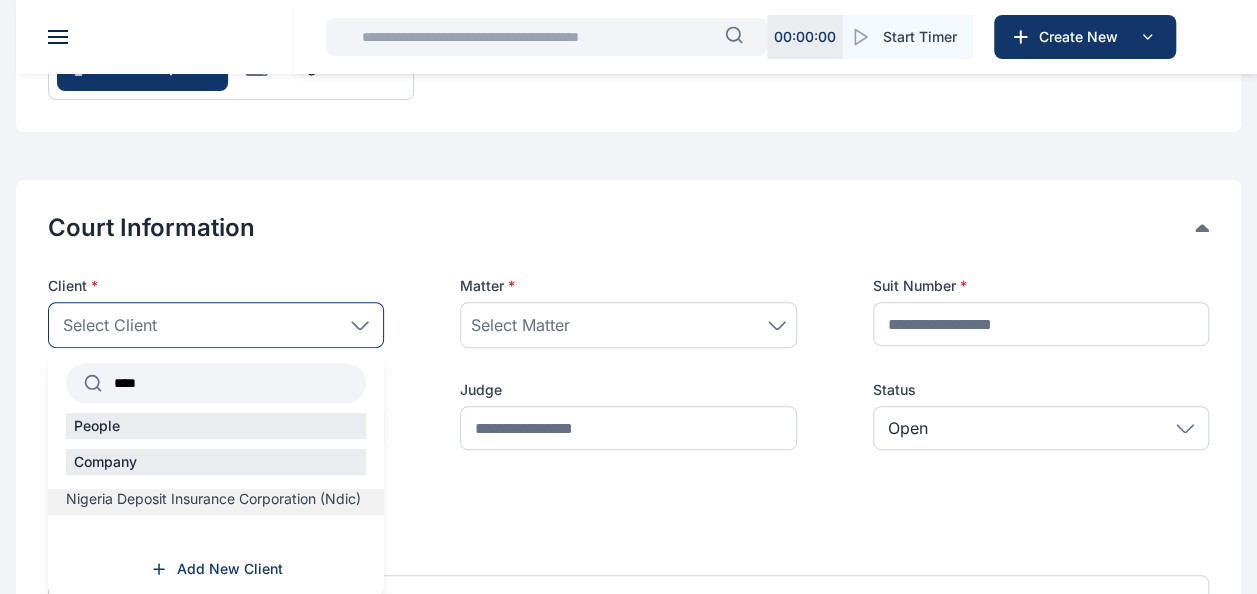 type on "****" 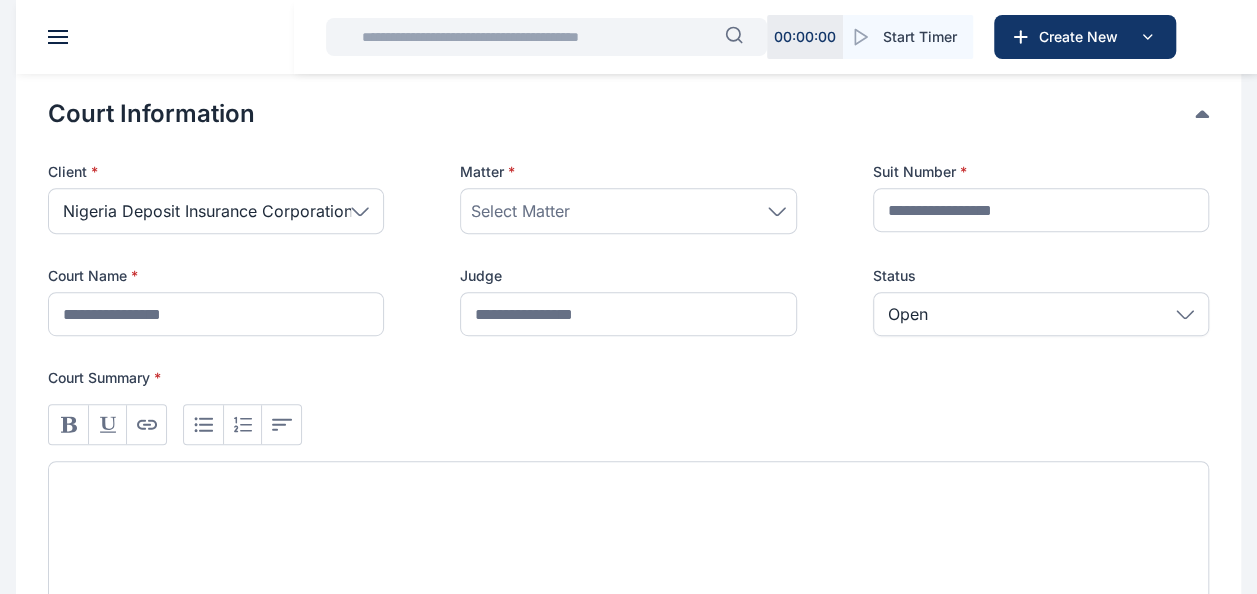 scroll, scrollTop: 395, scrollLeft: 0, axis: vertical 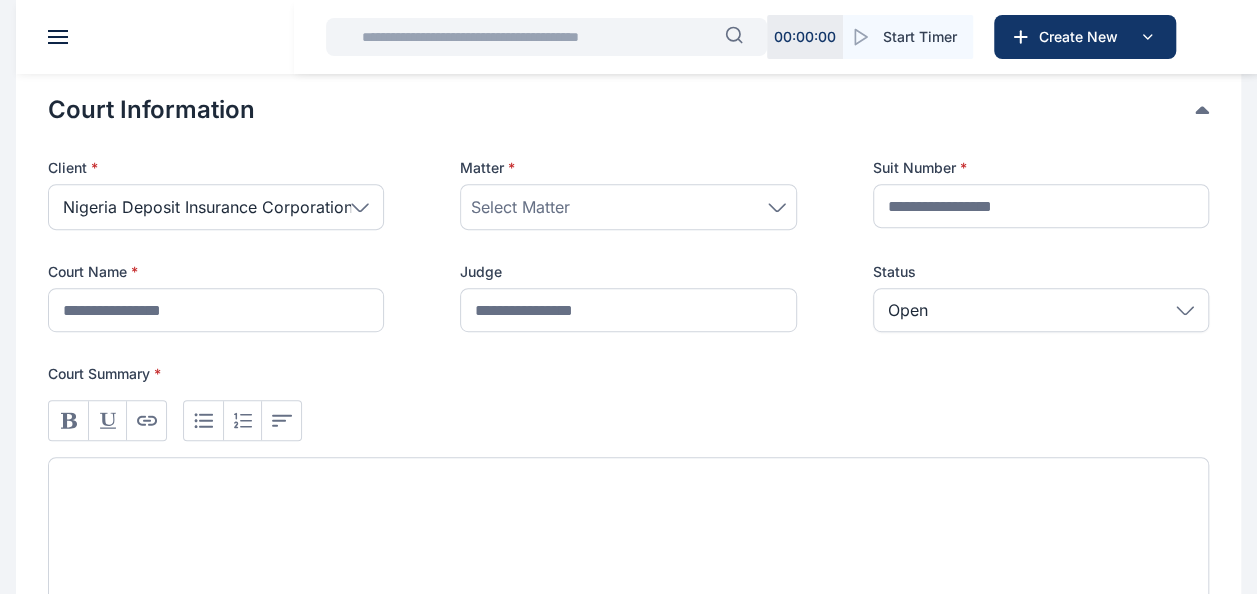 click on "Select Matter" at bounding box center (628, 207) 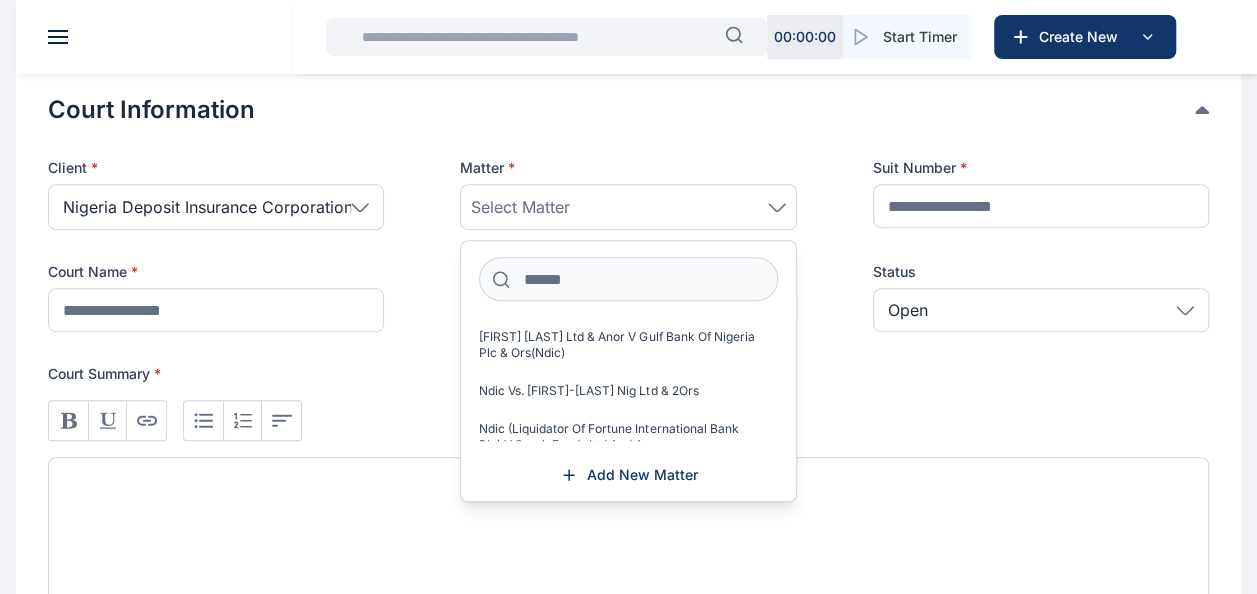scroll, scrollTop: 26, scrollLeft: 0, axis: vertical 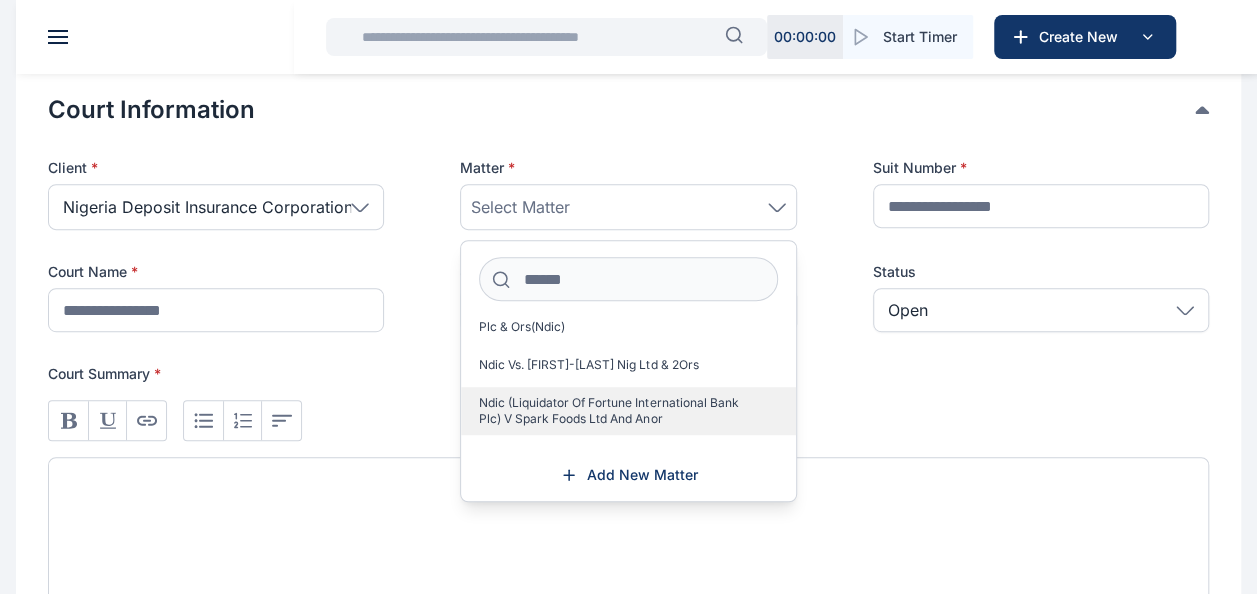 click on "Ndic (Liquidator Of Fortune International Bank Plc) V Spark Foods Ltd And Anor" at bounding box center (620, 411) 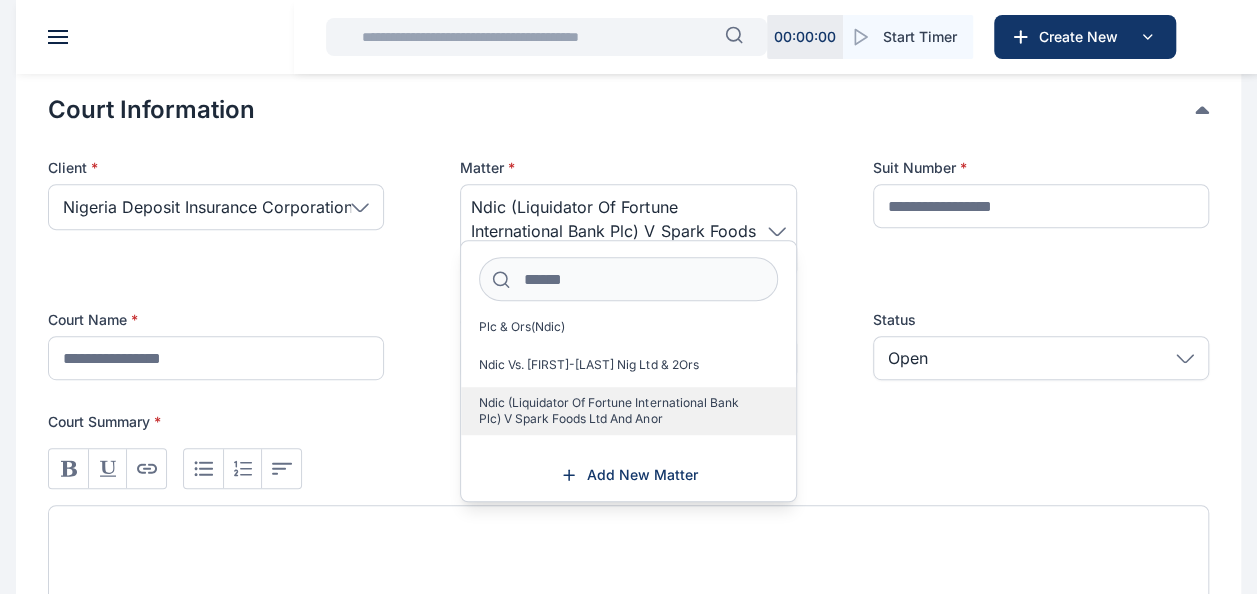 click on "Ndic (Liquidator Of Fortune International Bank Plc) V Spark Foods Ltd And Anor" at bounding box center (620, 411) 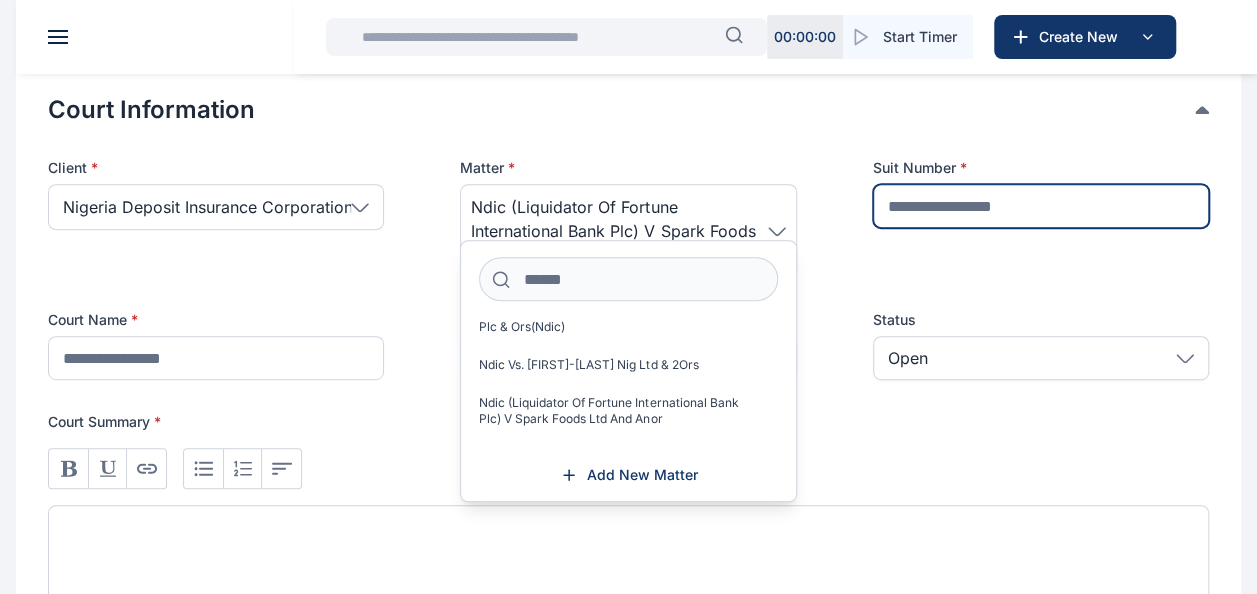 click at bounding box center [1041, 206] 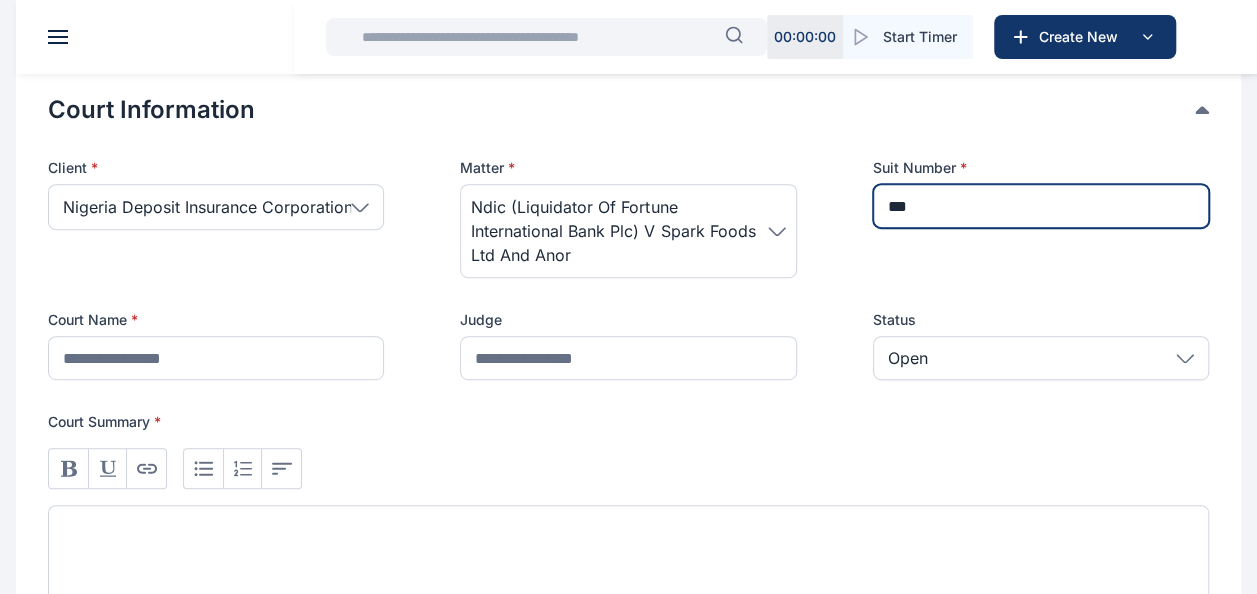 type on "***" 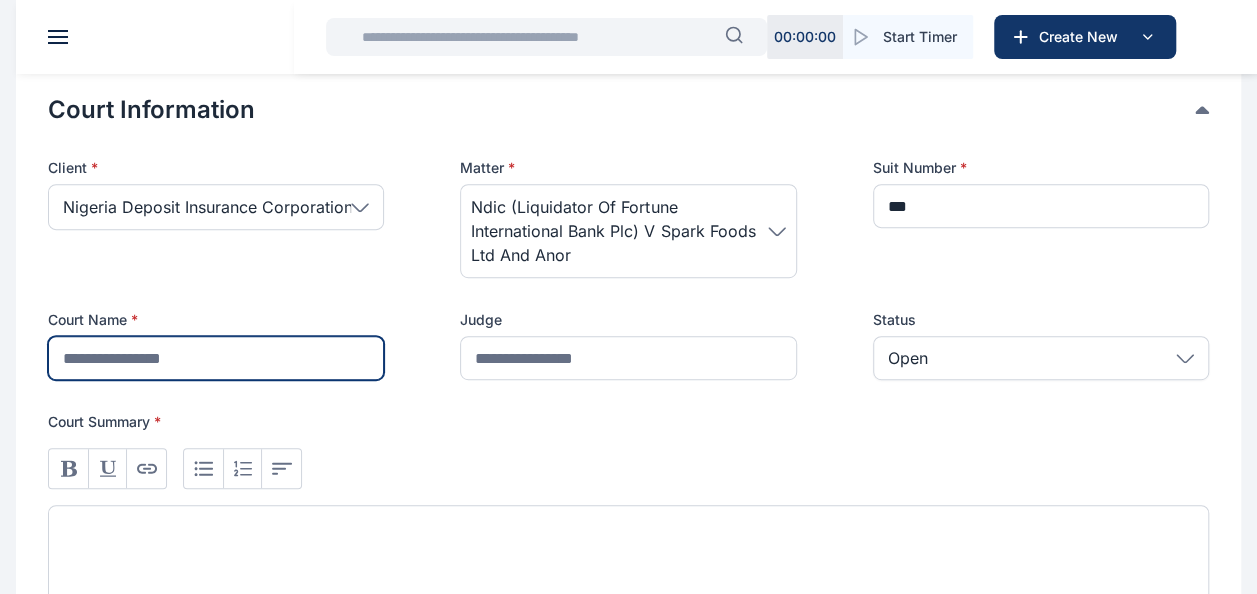 click at bounding box center (216, 358) 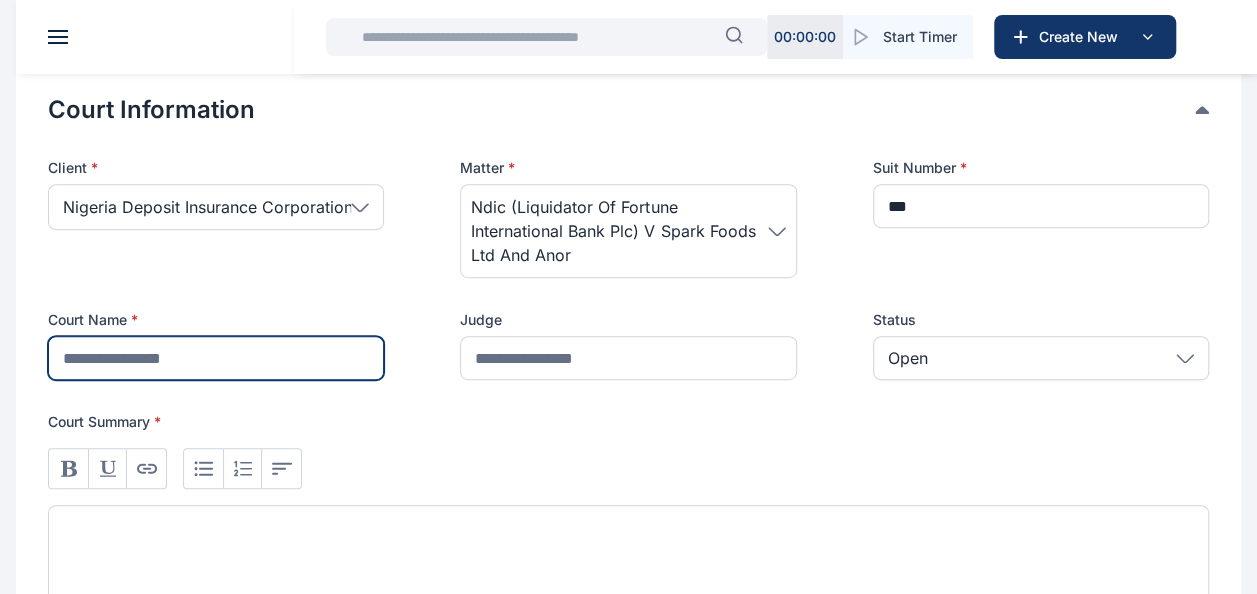 type on "***" 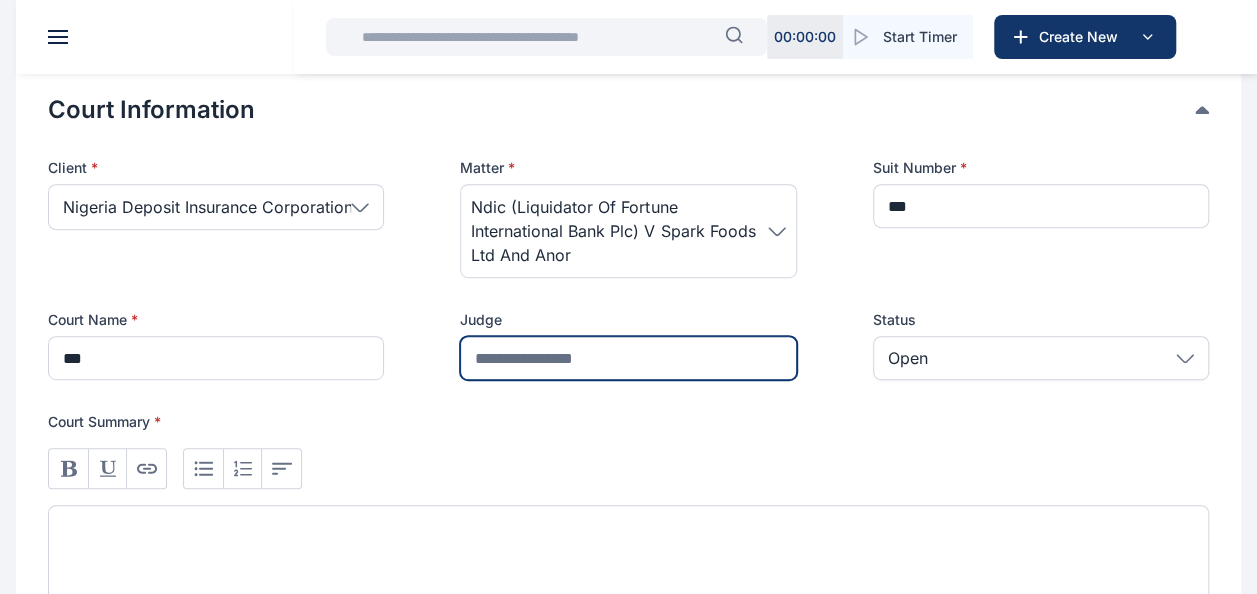 click at bounding box center [628, 358] 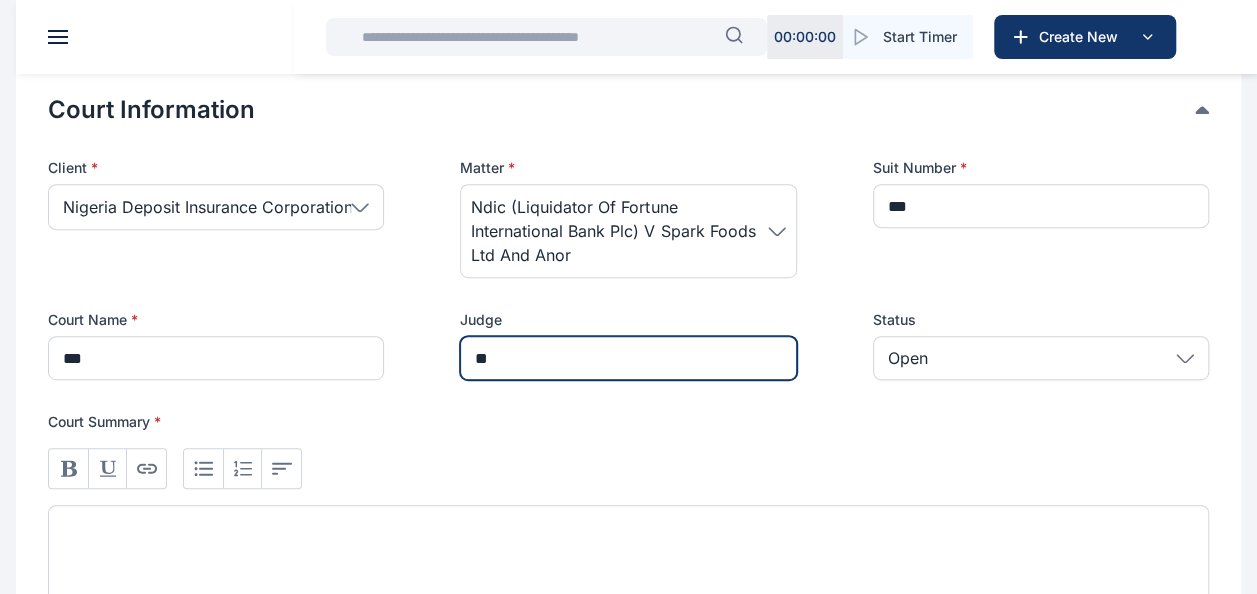 type on "*******" 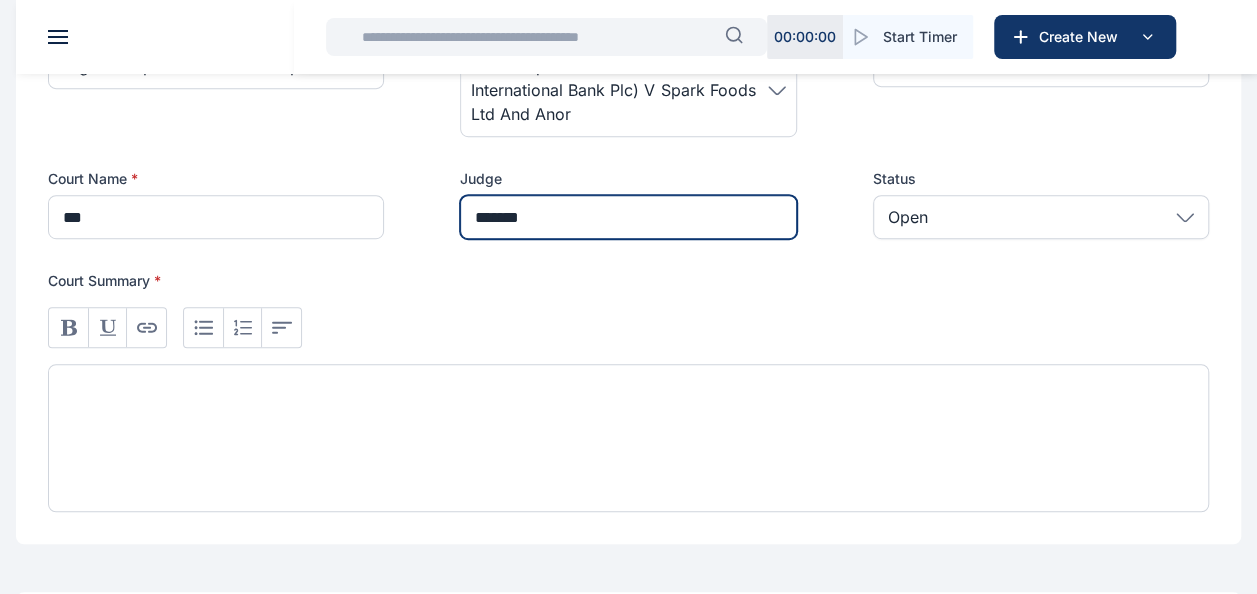 scroll, scrollTop: 537, scrollLeft: 0, axis: vertical 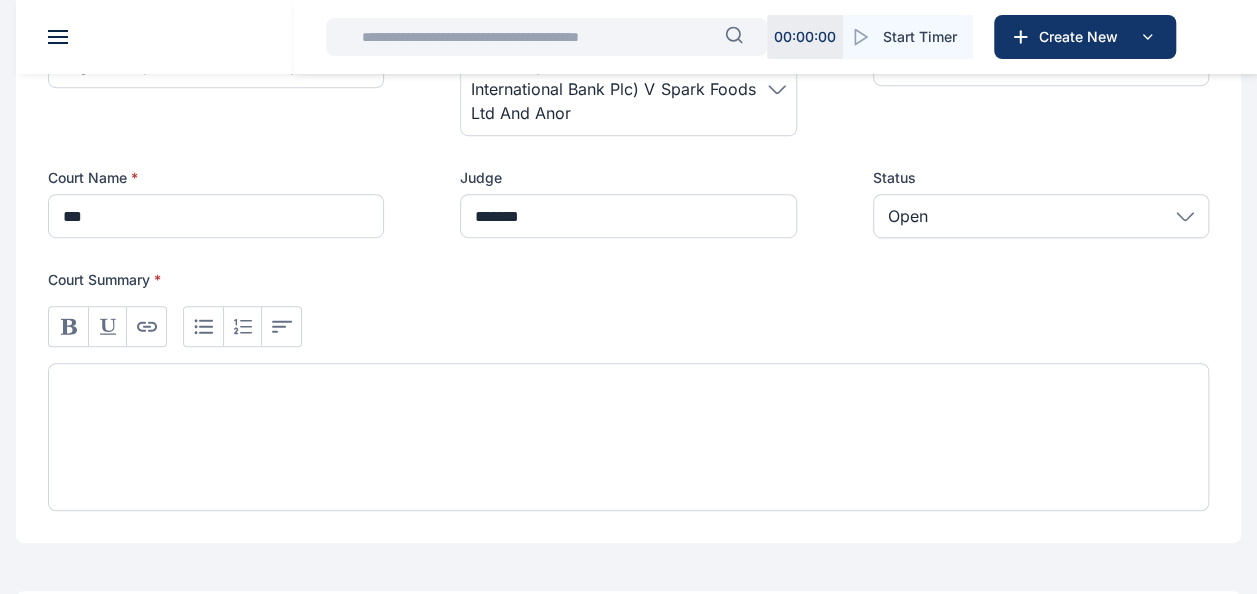 click at bounding box center (628, 437) 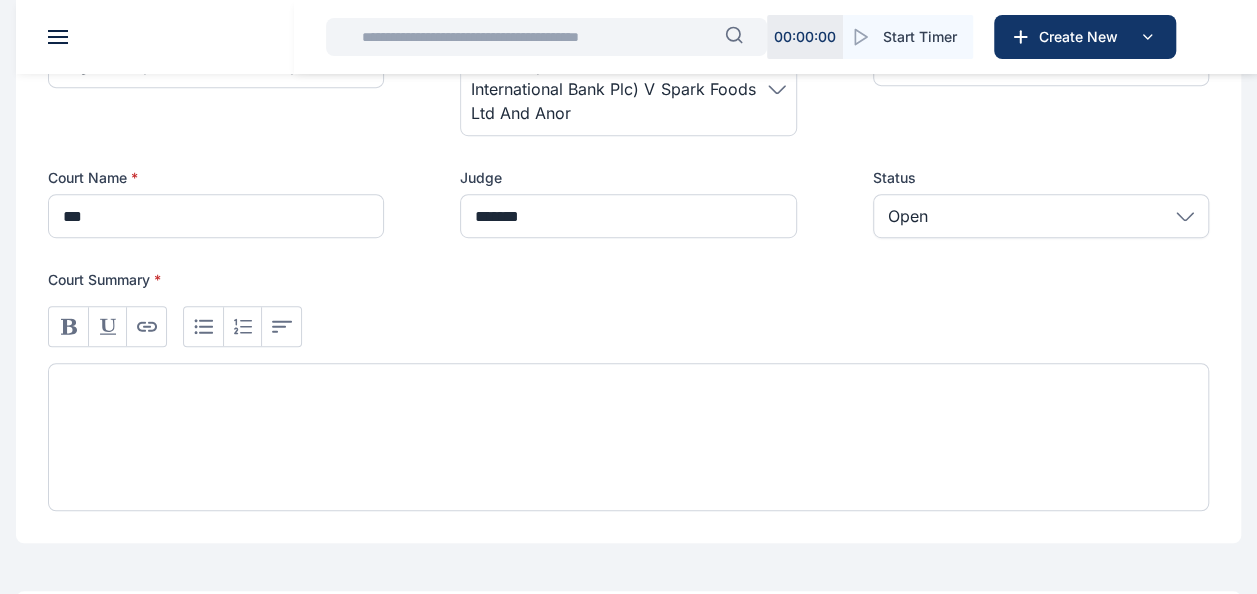 type 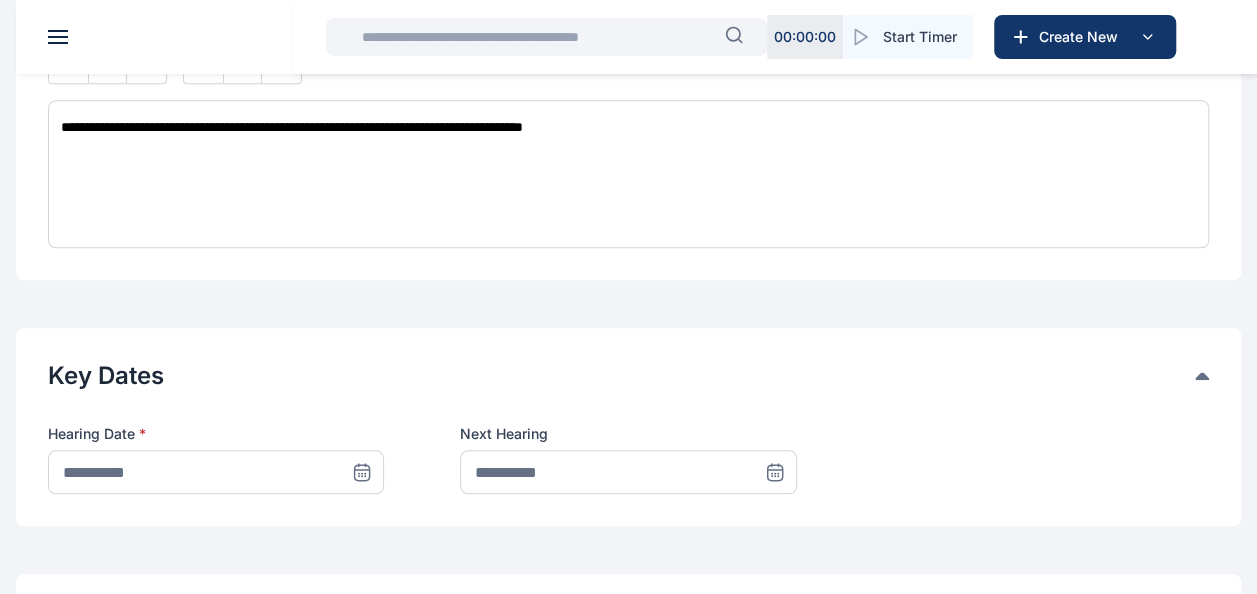 scroll, scrollTop: 822, scrollLeft: 0, axis: vertical 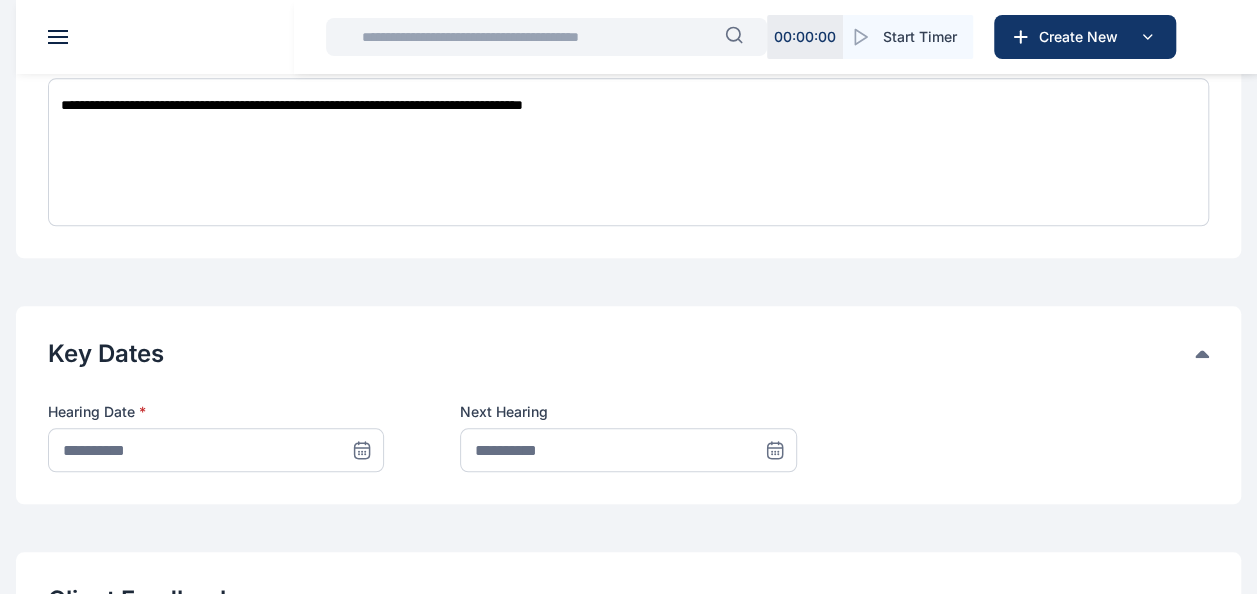 click 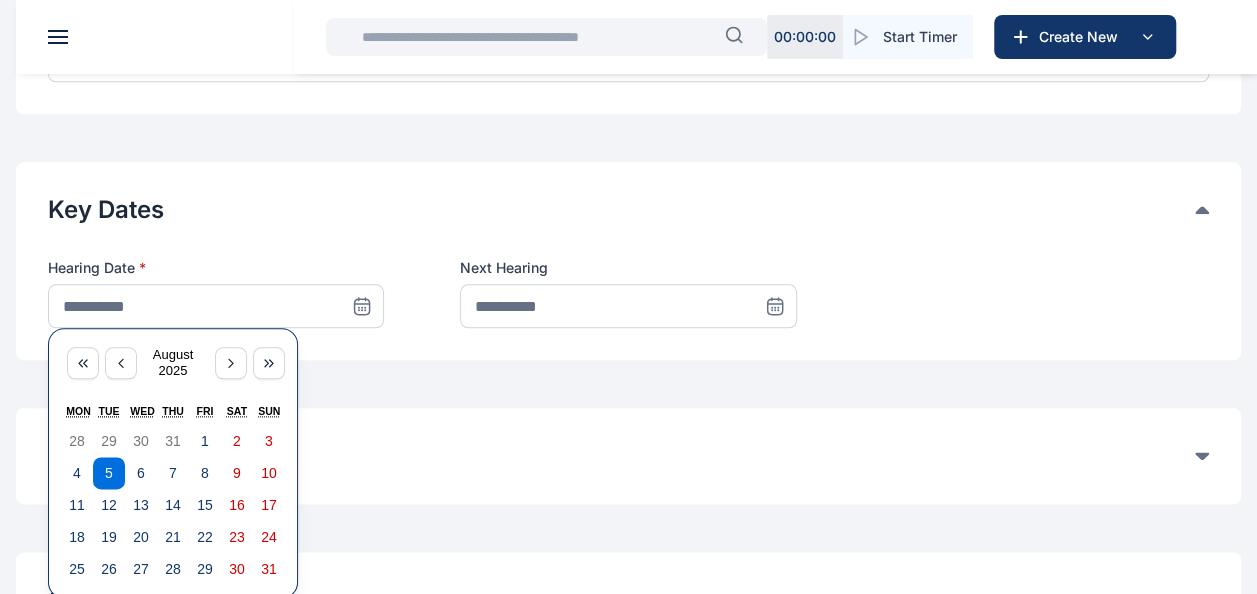 scroll, scrollTop: 970, scrollLeft: 0, axis: vertical 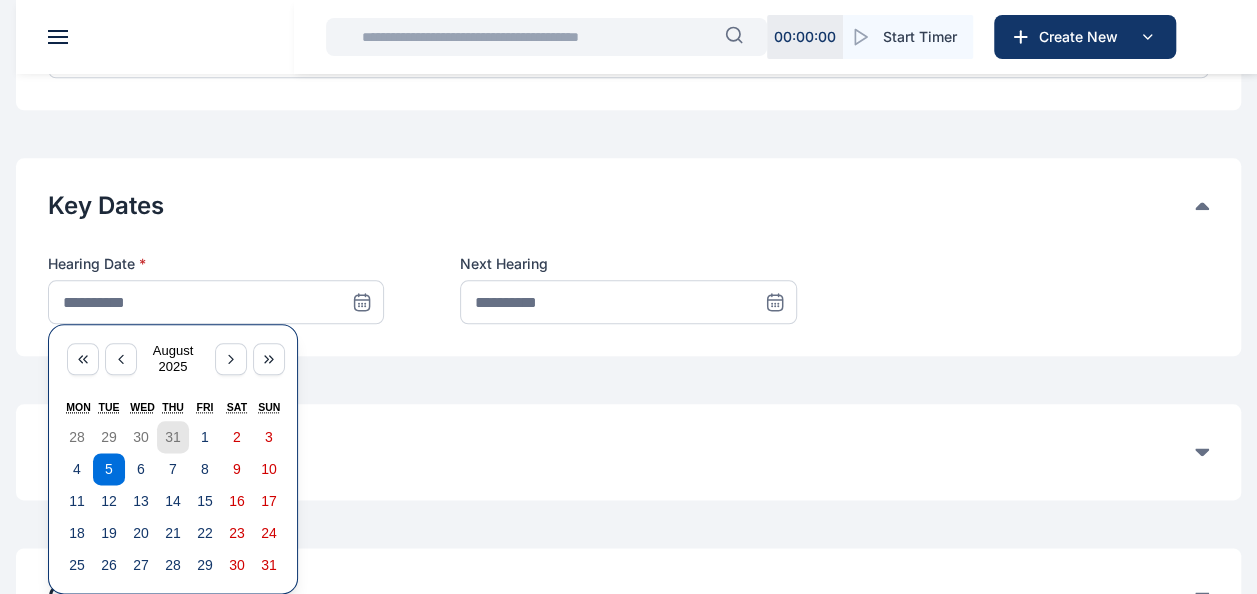 click on "31" at bounding box center [173, 437] 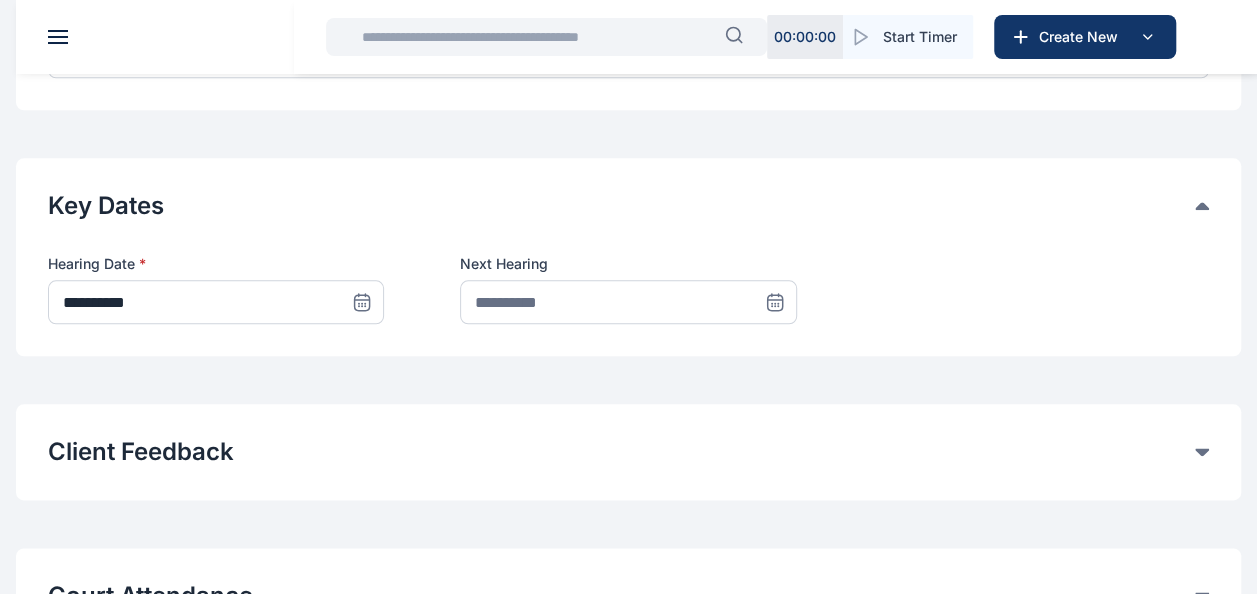 click 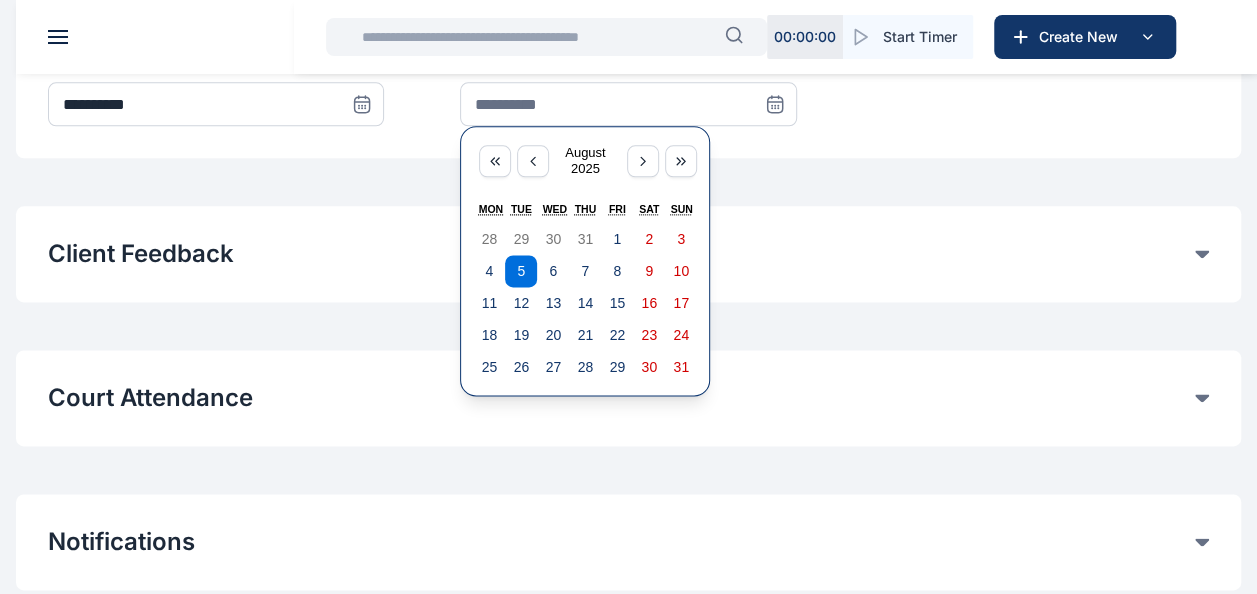 scroll, scrollTop: 1172, scrollLeft: 0, axis: vertical 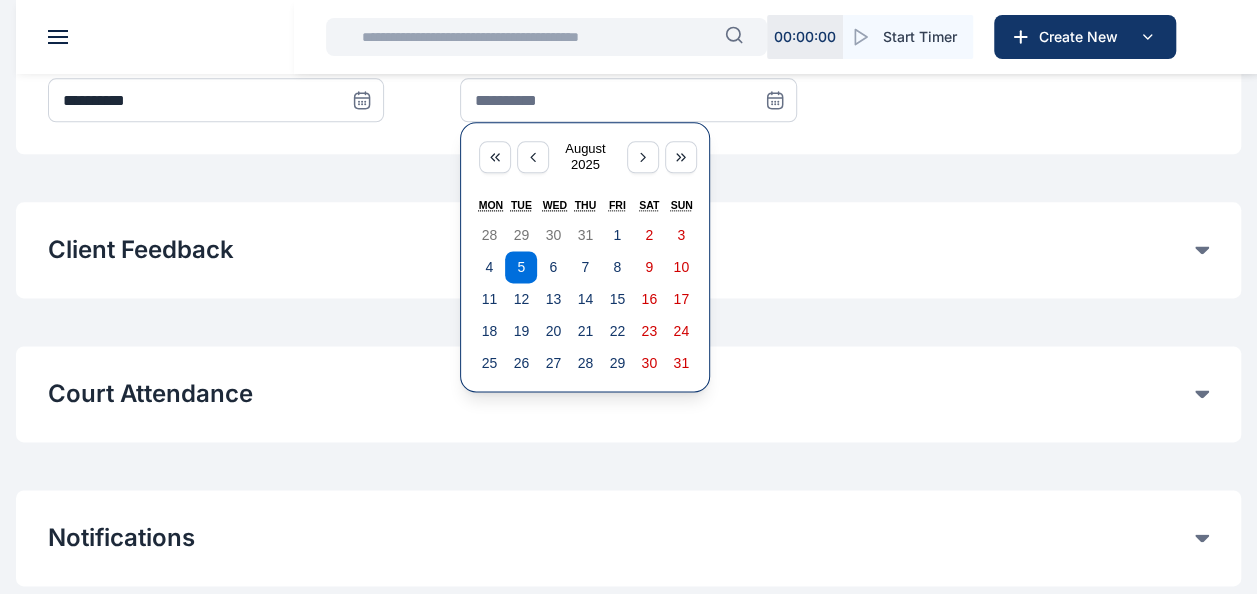 click on "Court Attendance   Time entries will be automatically logged for Court attendance entries Counsel   Select User Duration in Court       Add Counsel Counsel Name Hours Mins No Entries Found" at bounding box center (628, 394) 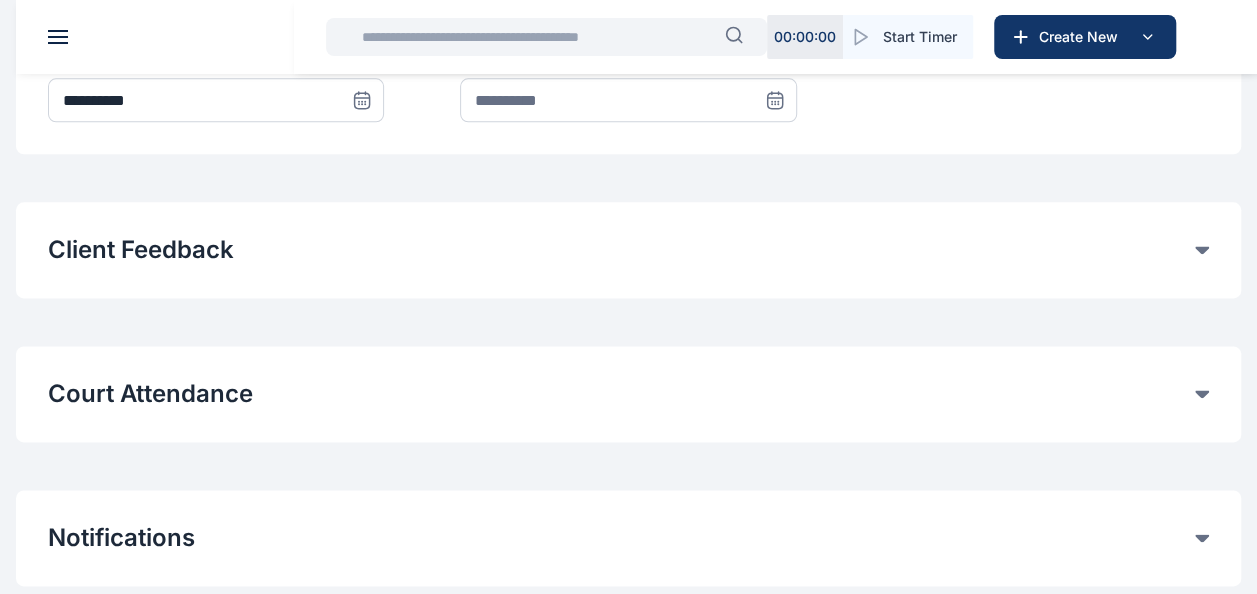 click on "Court Attendance   Time entries will be automatically logged for Court attendance entries Counsel   Select User Duration in Court       Add Counsel Counsel Name Hours Mins No Entries Found" at bounding box center [628, 394] 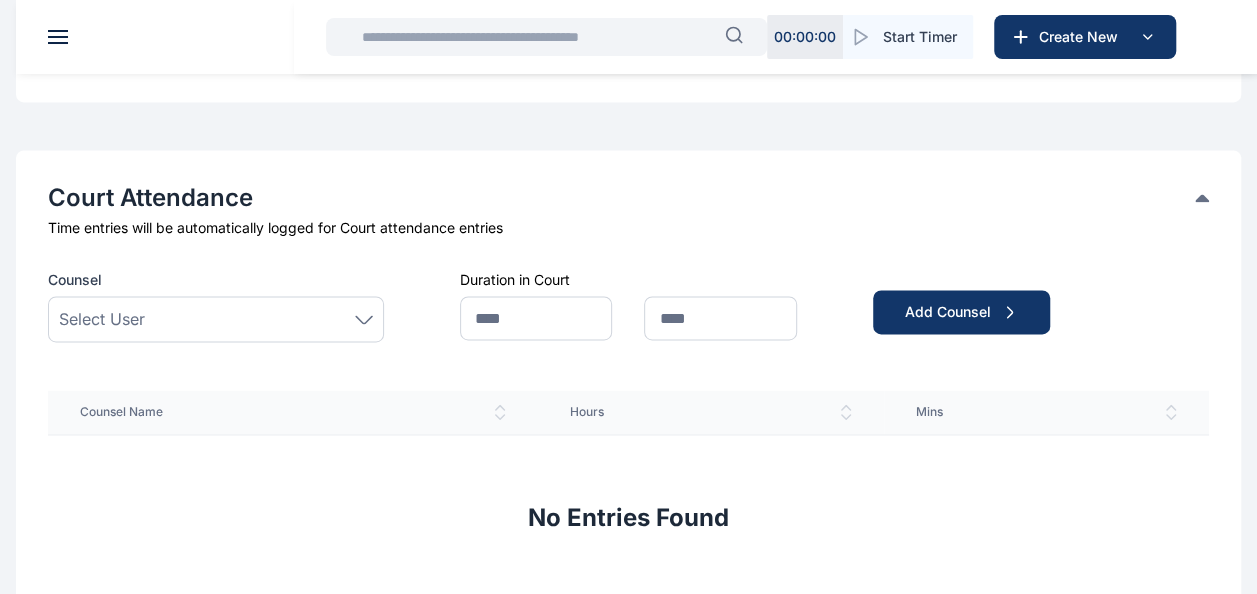scroll, scrollTop: 1380, scrollLeft: 0, axis: vertical 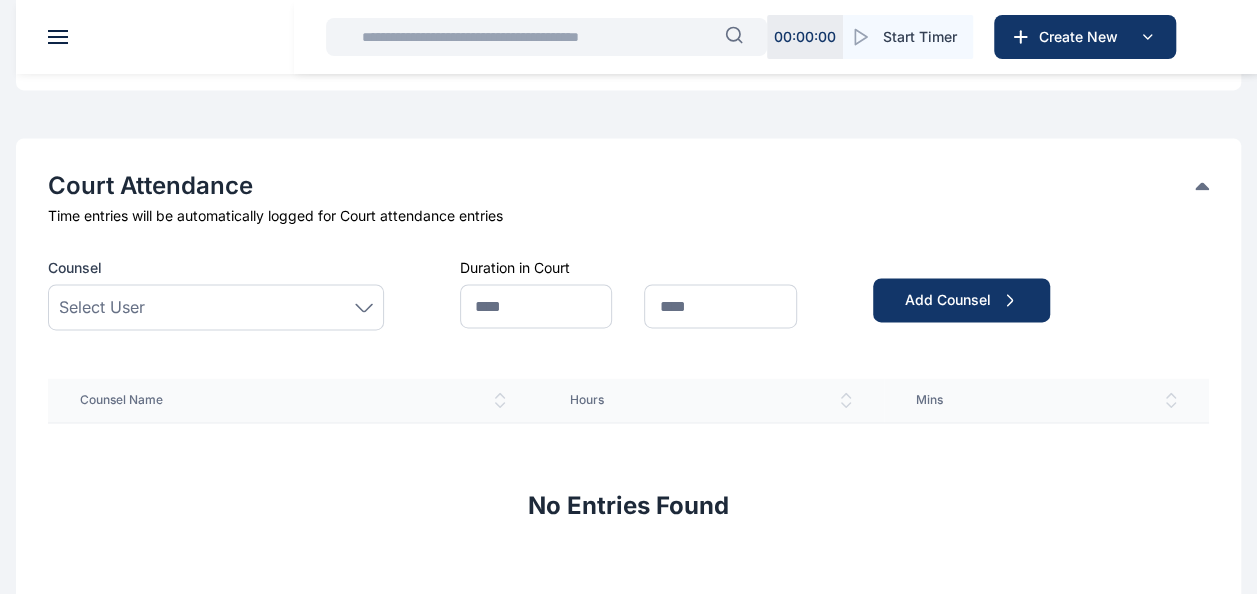click on "Select User" at bounding box center [216, 307] 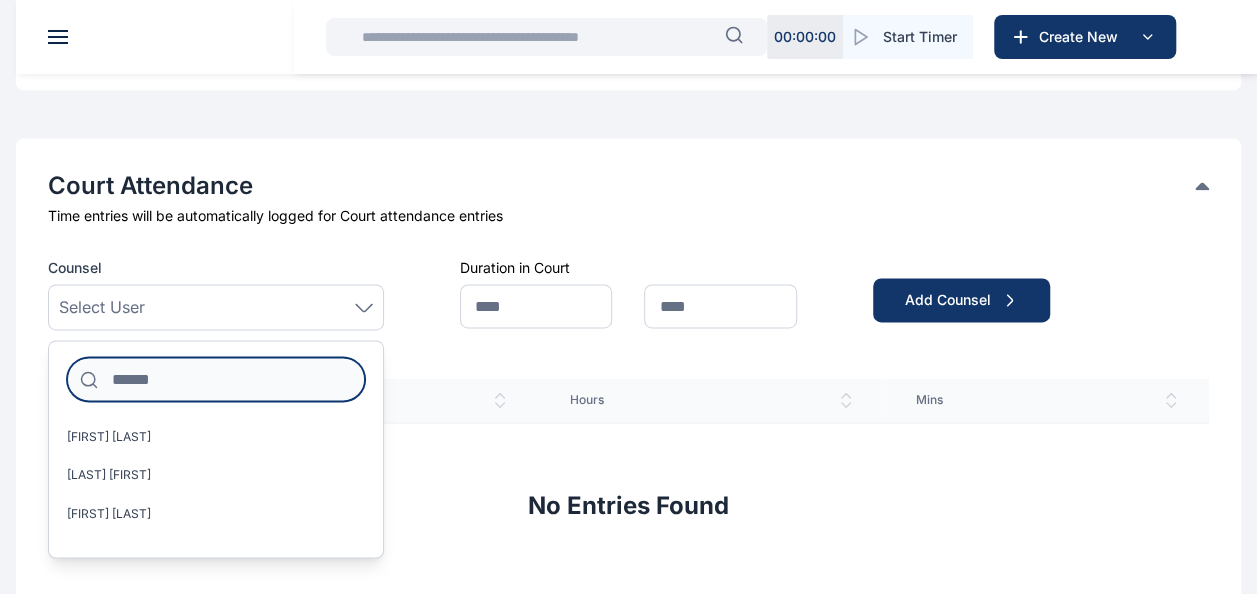 click at bounding box center (216, 379) 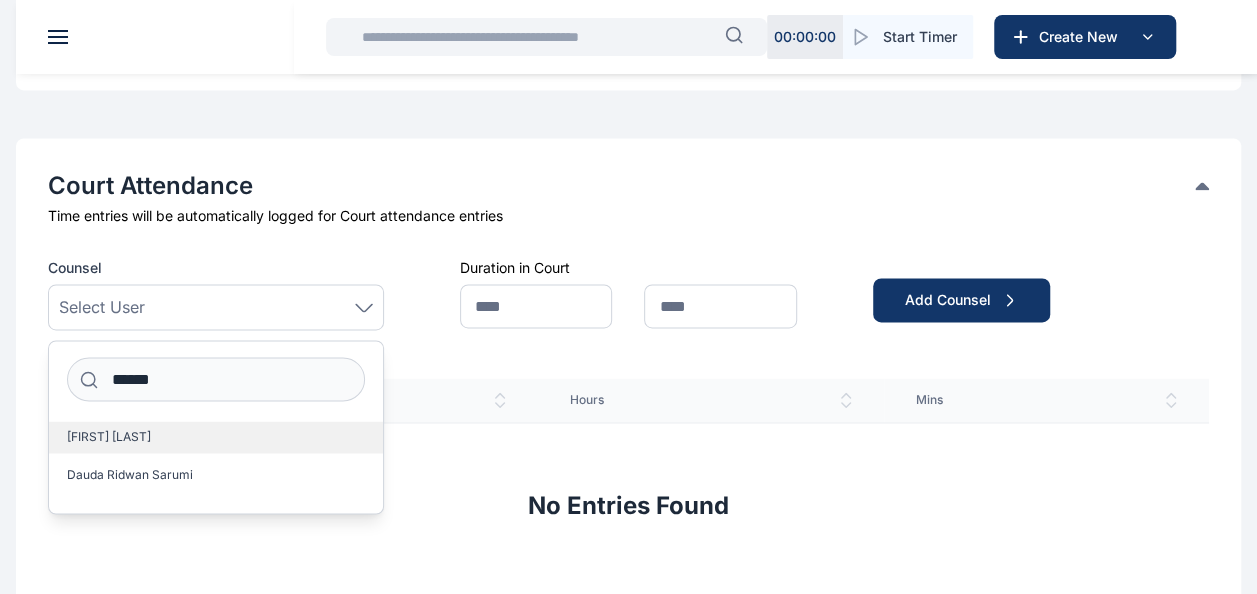 click on "[FIRST] [LAST]" at bounding box center (216, 437) 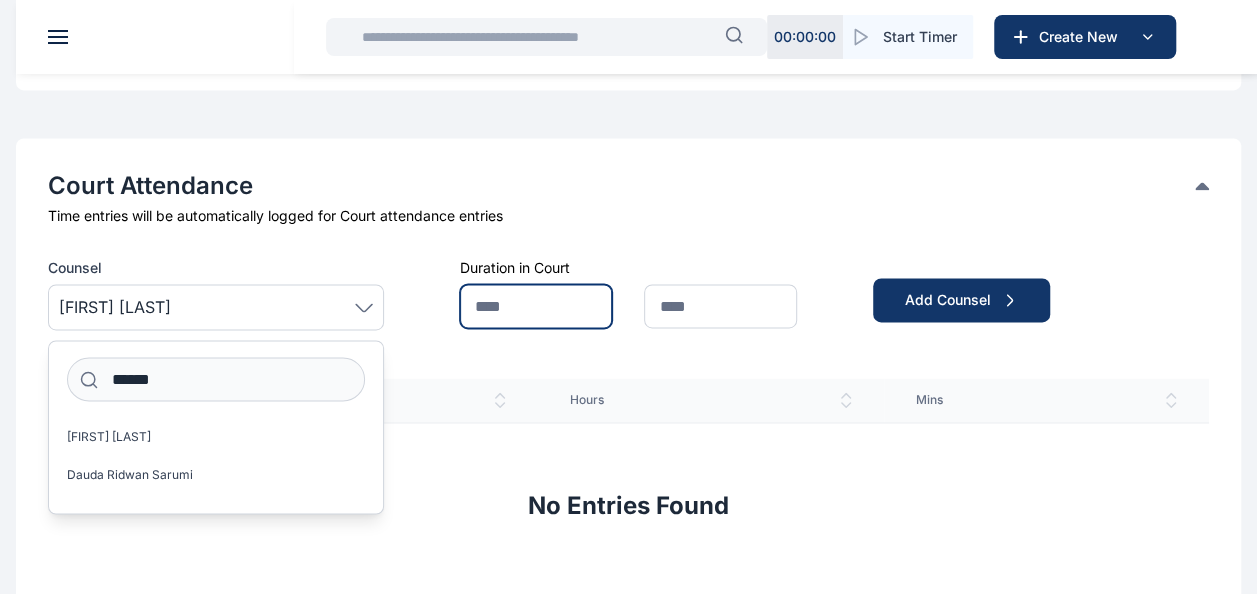 click at bounding box center [536, 306] 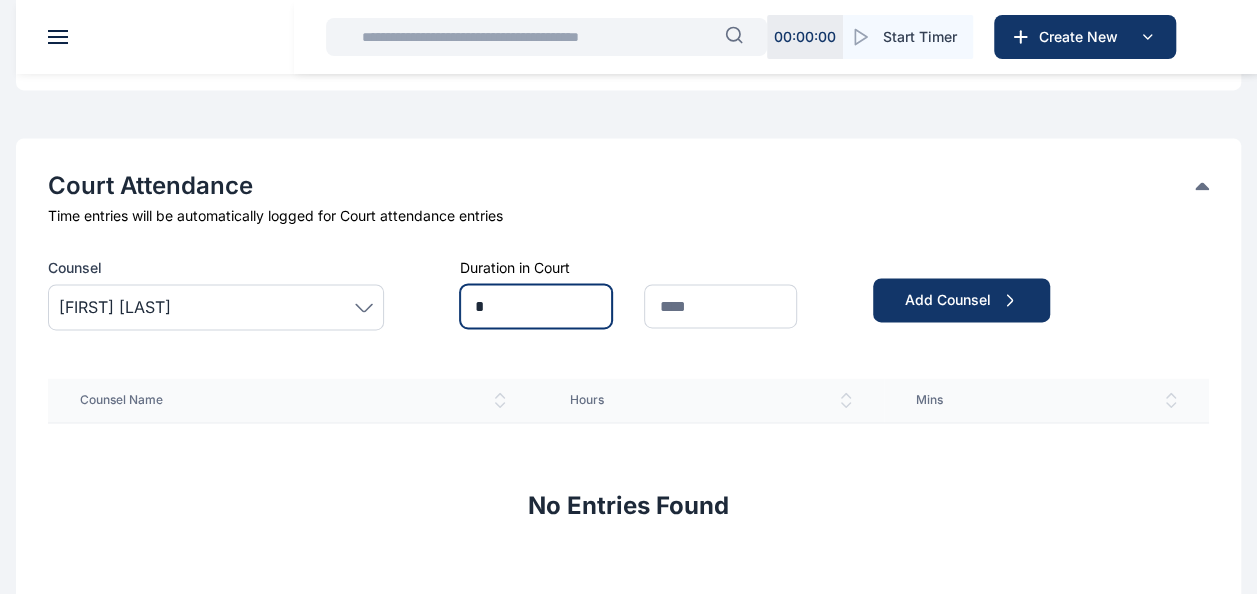 type on "*" 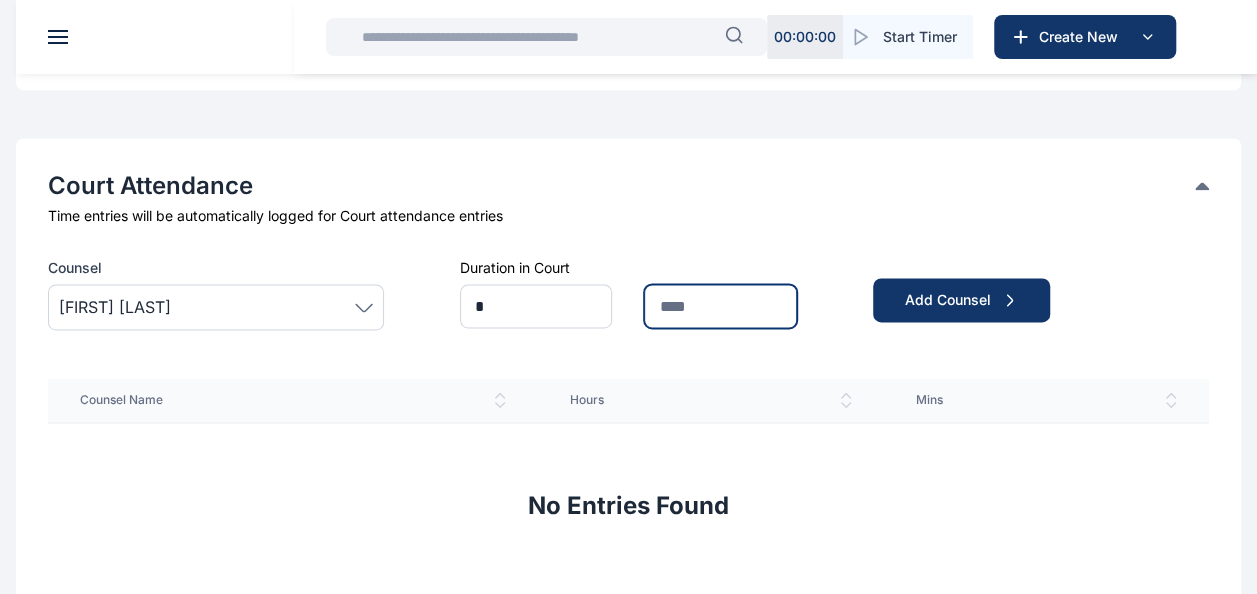 click at bounding box center (720, 306) 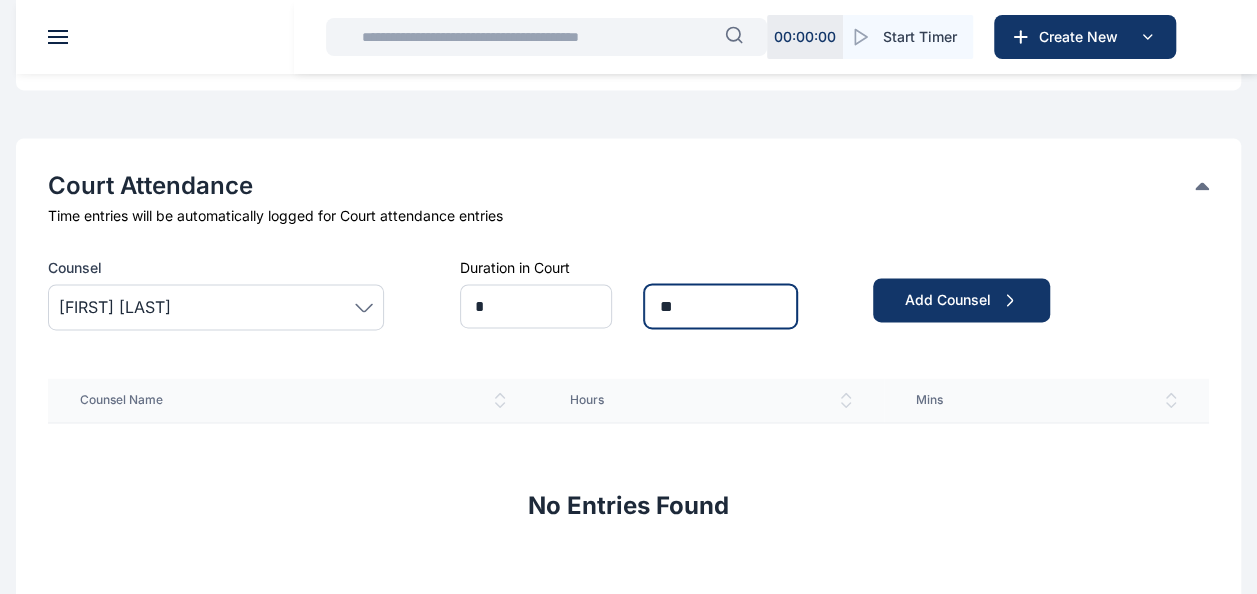 type on "*" 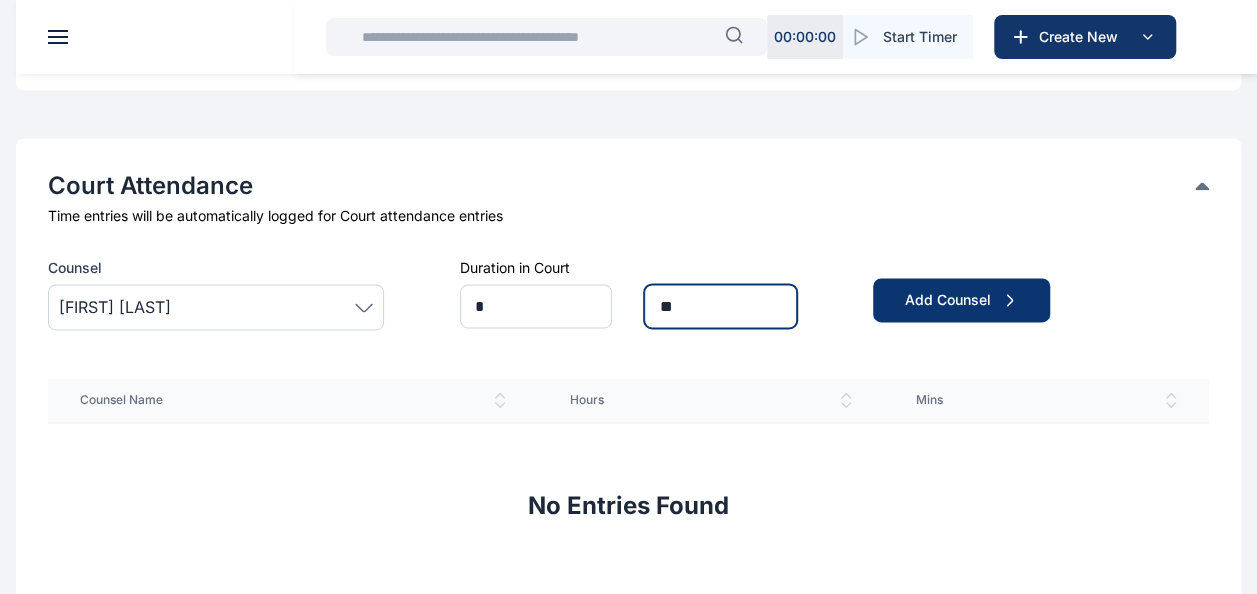 type on "**" 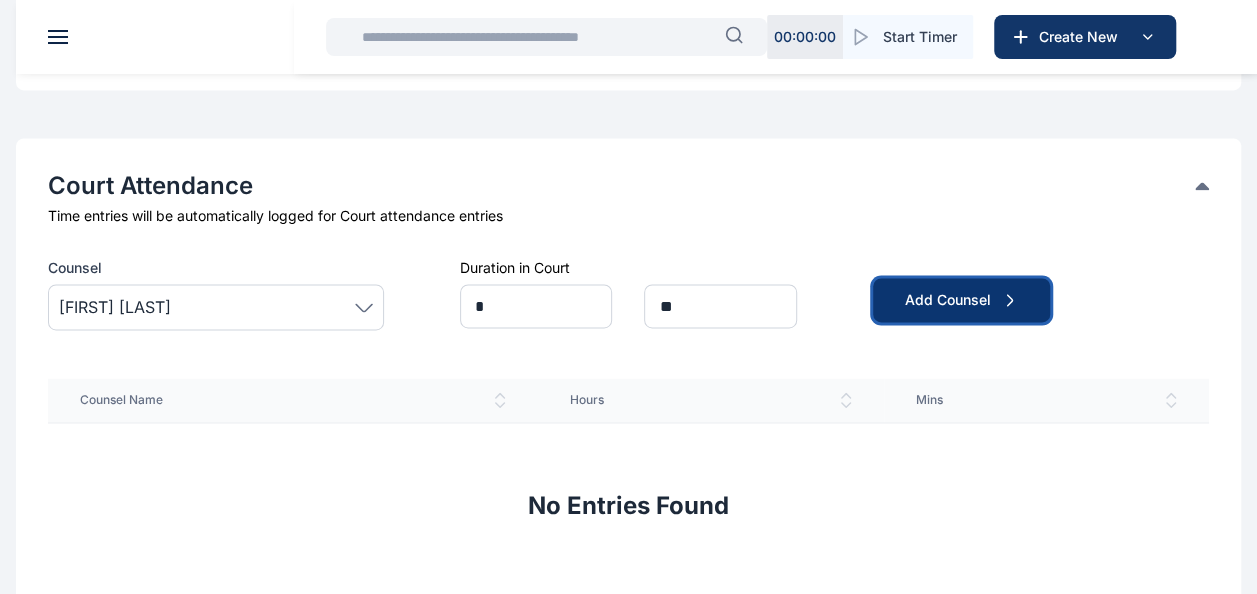 click on "Add Counsel" at bounding box center (961, 300) 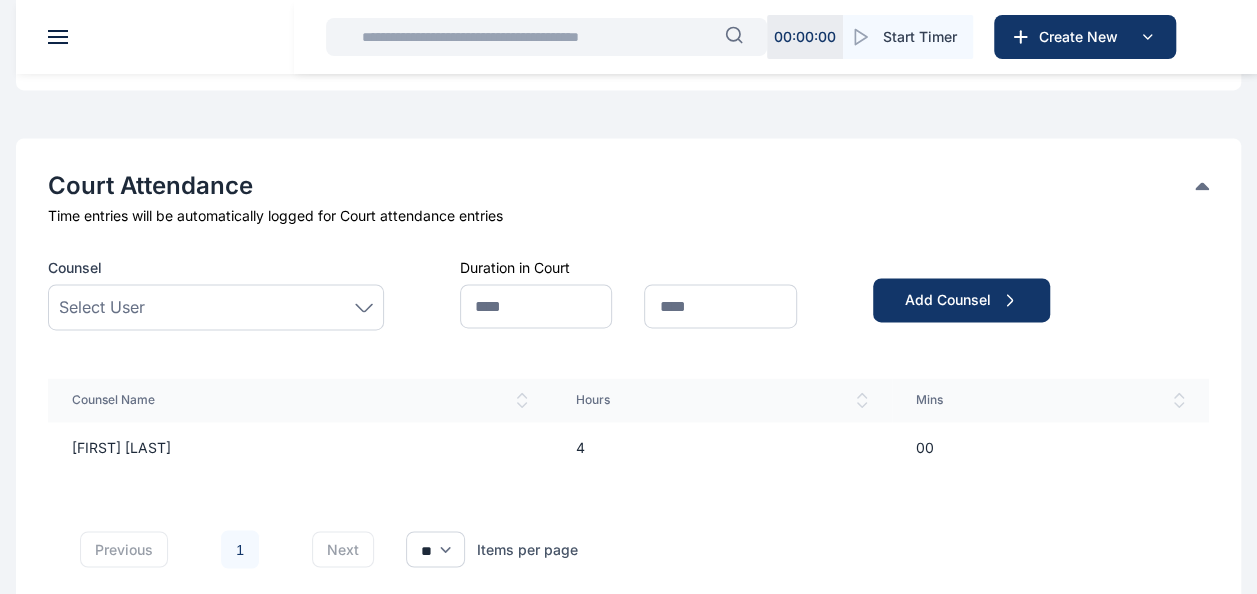 click on "Select User" at bounding box center [216, 307] 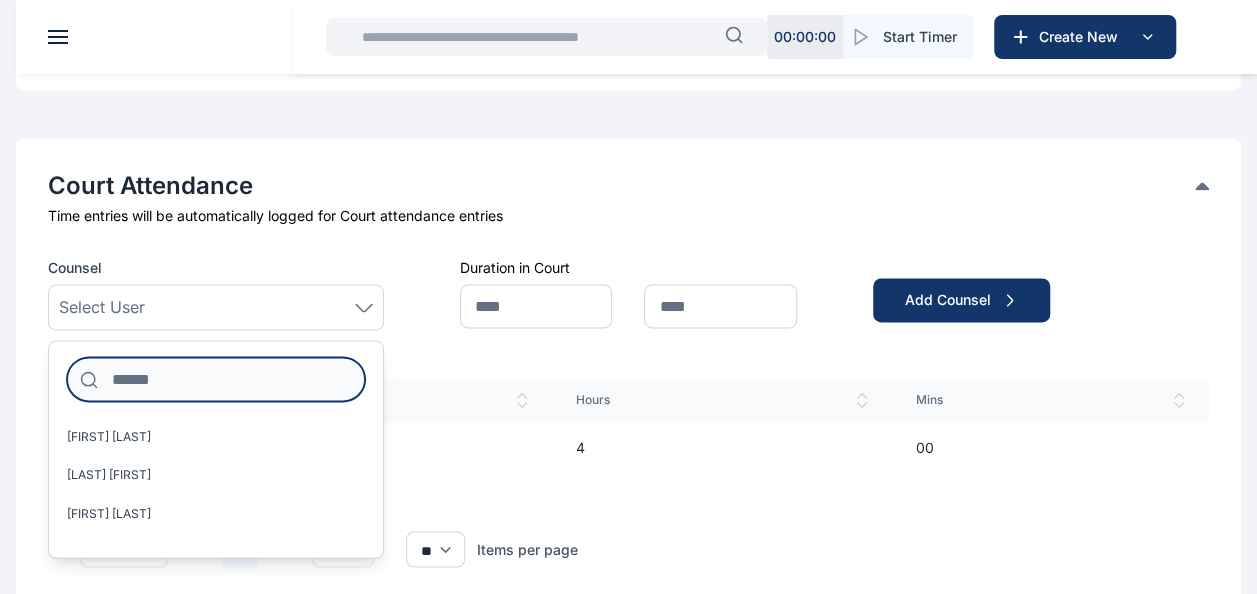 click at bounding box center (216, 379) 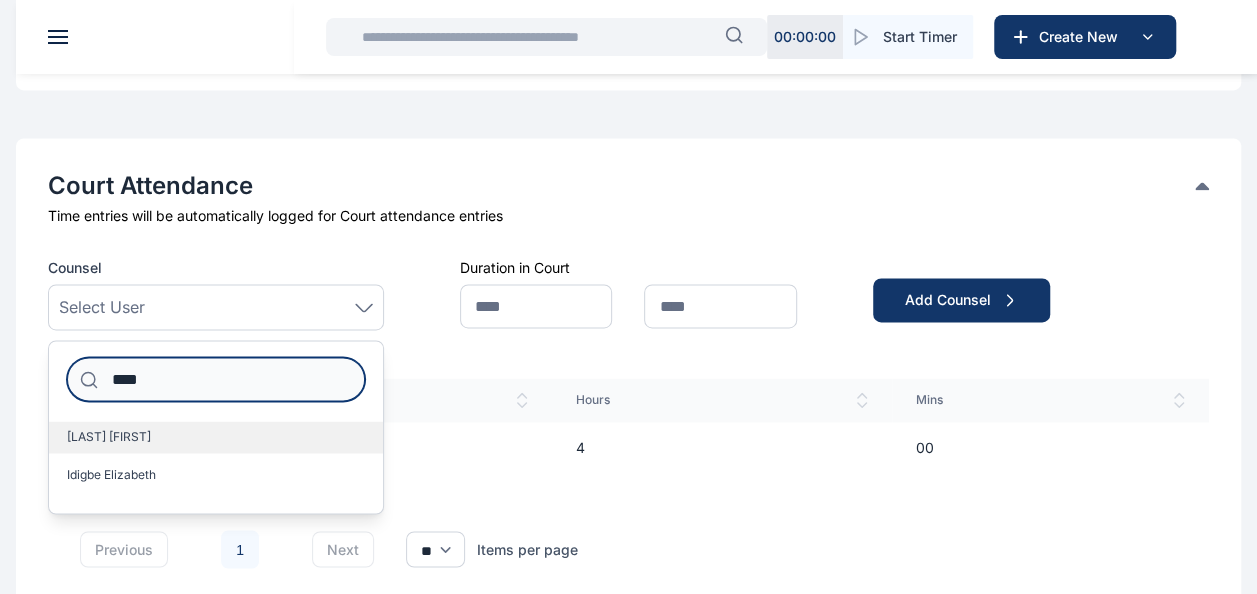 type on "****" 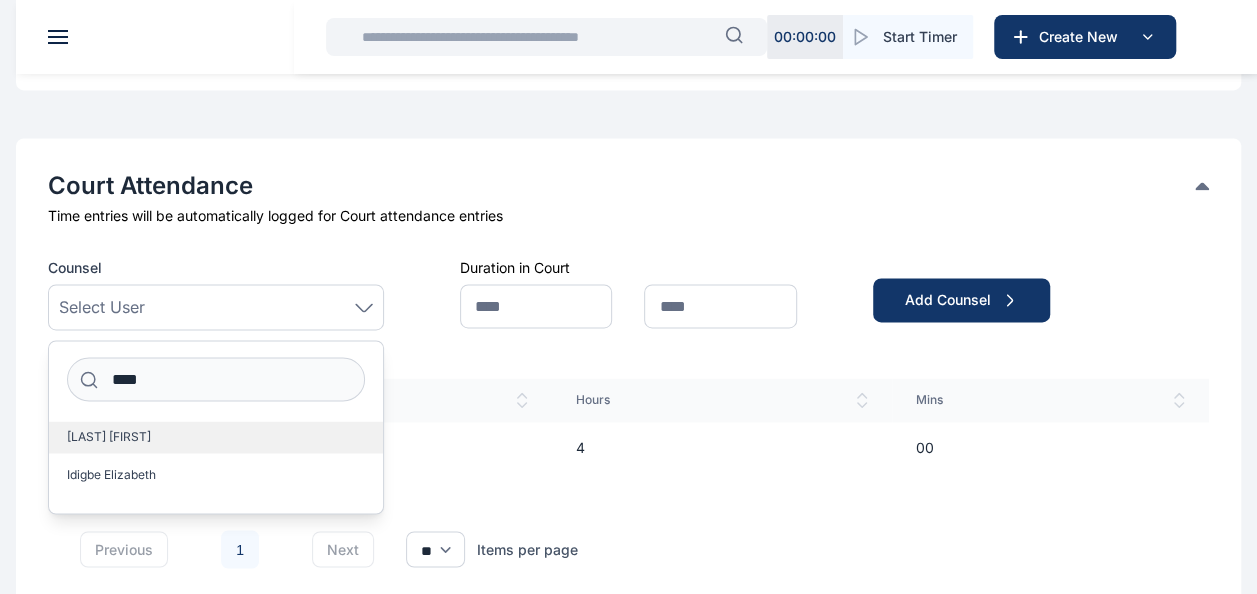 click on "[LAST] [FIRST]" at bounding box center (216, 437) 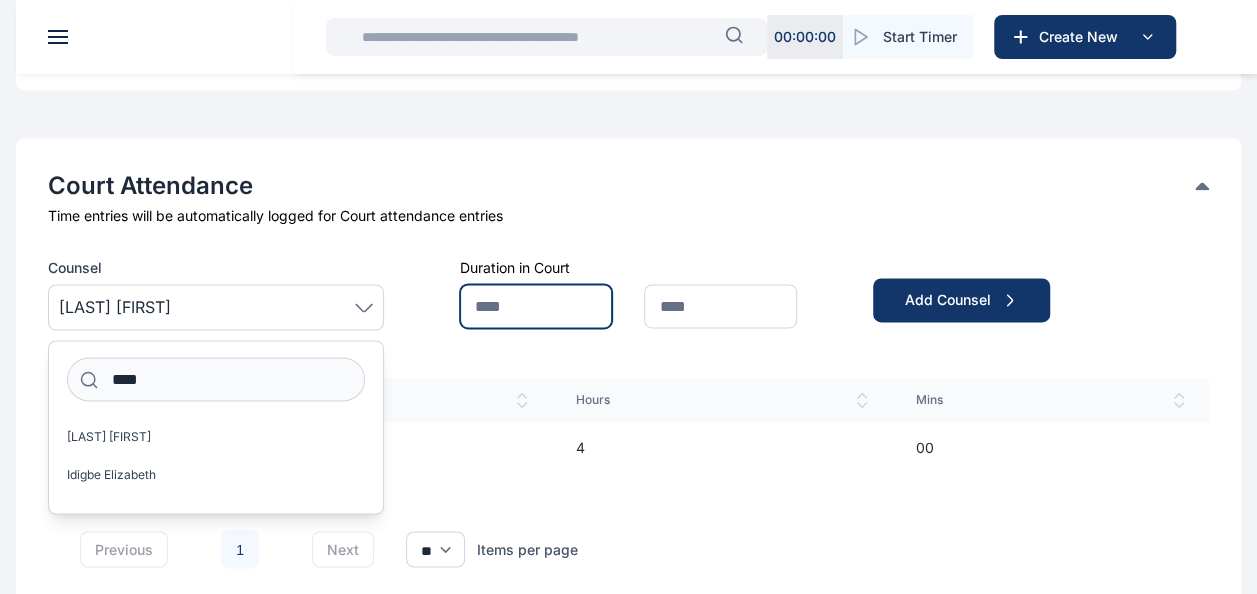 click at bounding box center [536, 306] 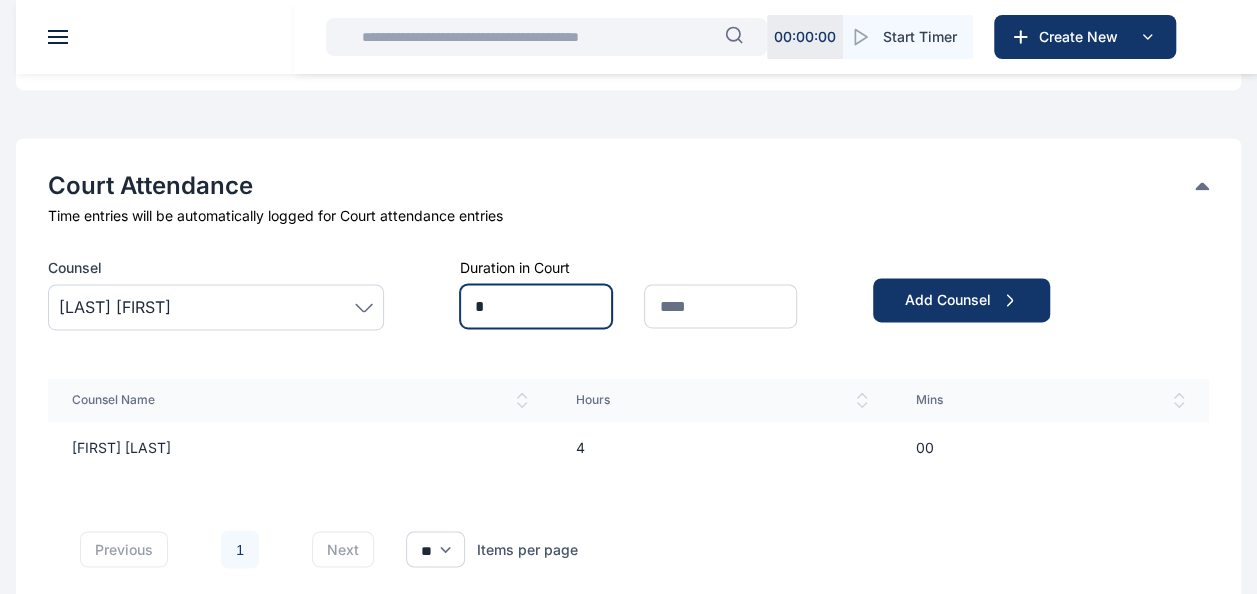 type on "*" 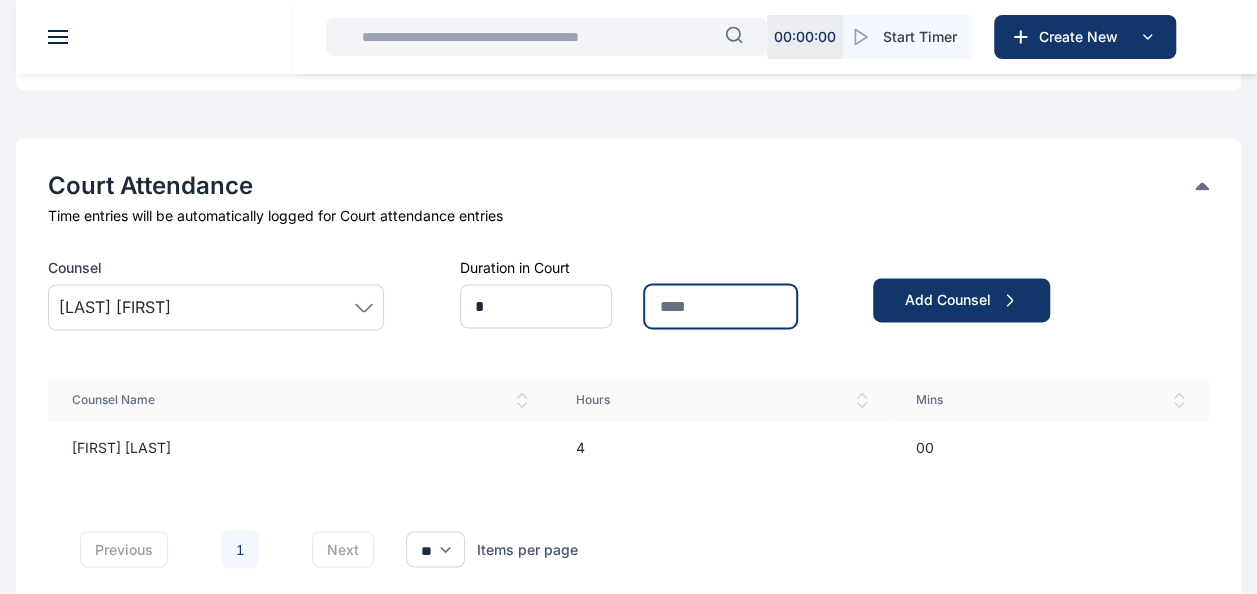 click at bounding box center [720, 306] 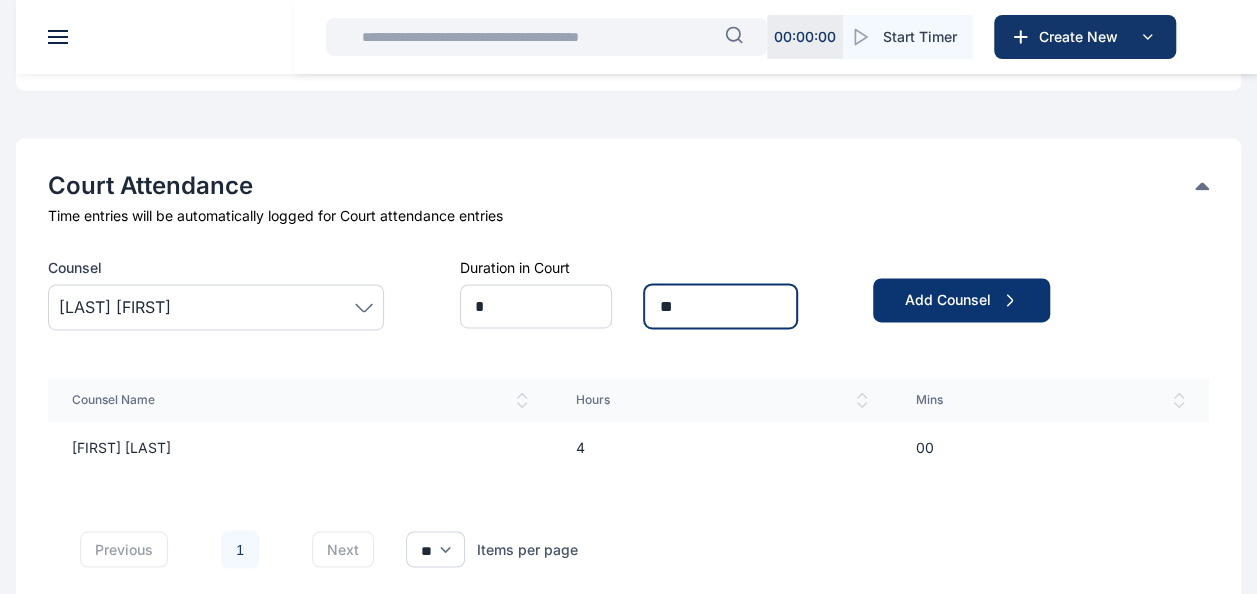type on "**" 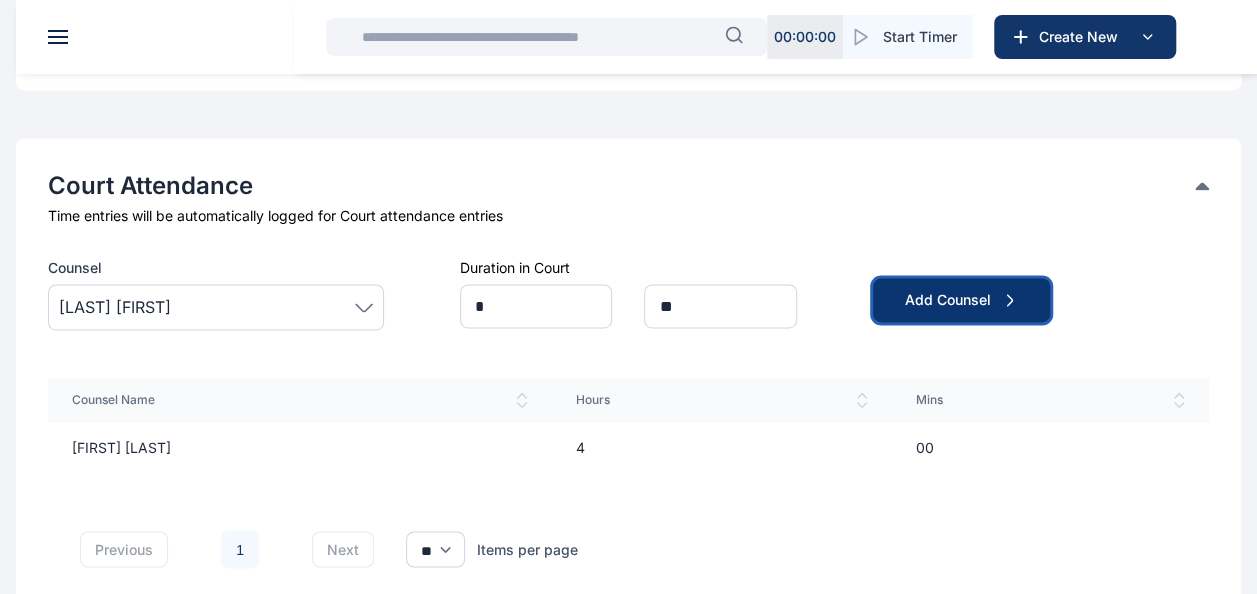 click on "Add Counsel" at bounding box center [961, 300] 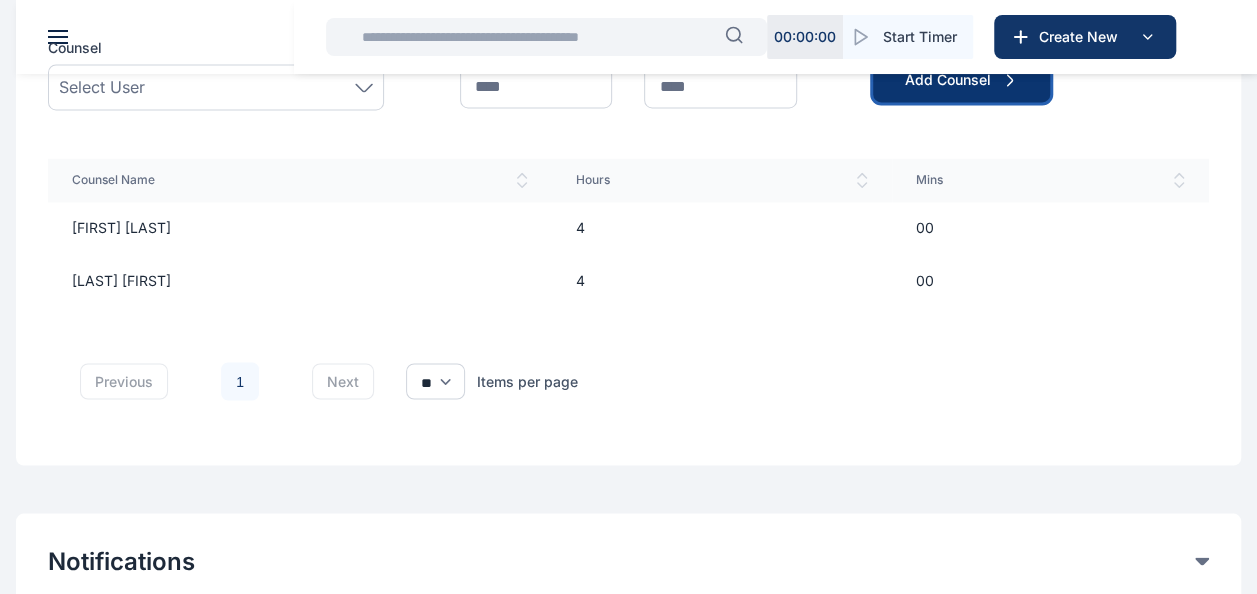 scroll, scrollTop: 1756, scrollLeft: 0, axis: vertical 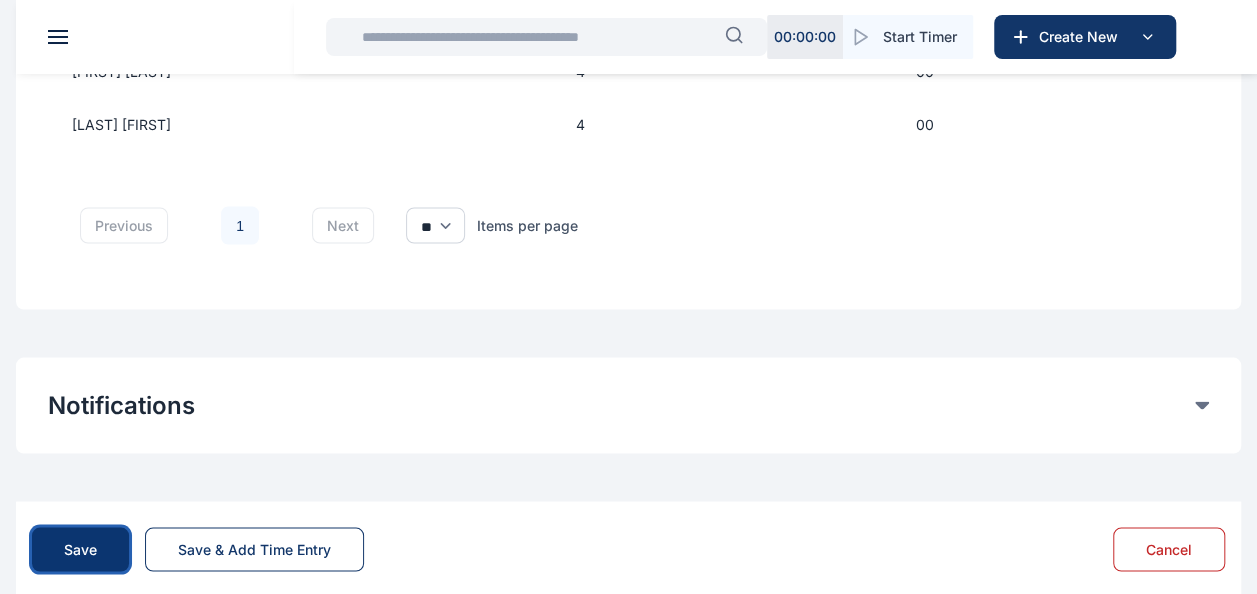 click on "Save" at bounding box center (80, 549) 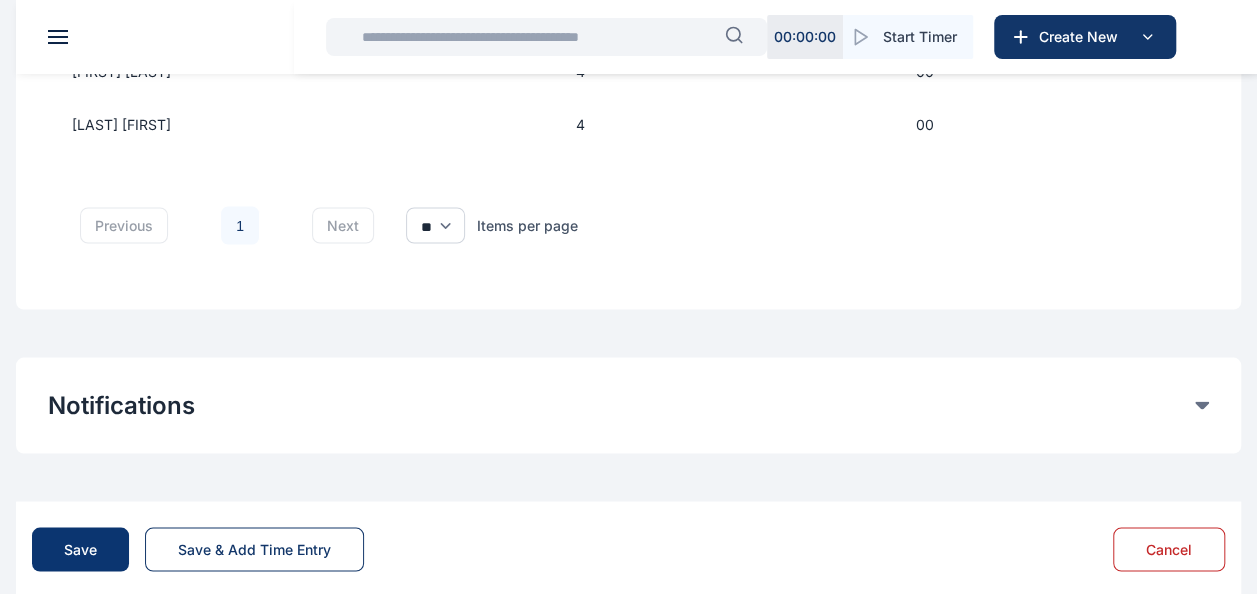 scroll, scrollTop: 0, scrollLeft: 0, axis: both 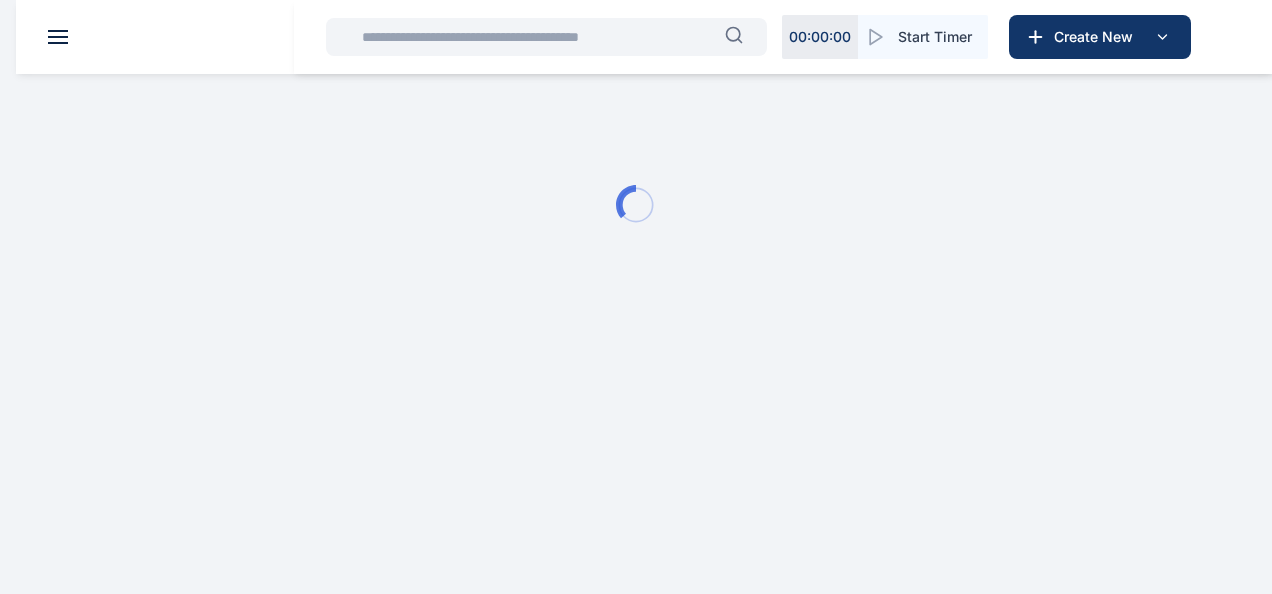 type 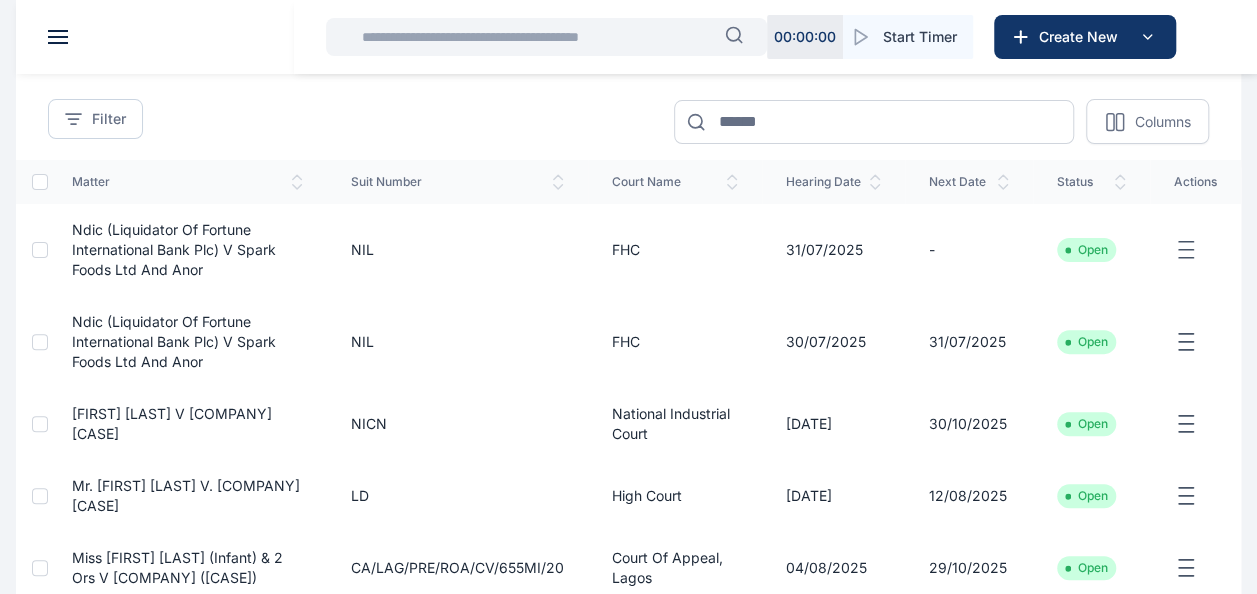 scroll, scrollTop: 181, scrollLeft: 0, axis: vertical 